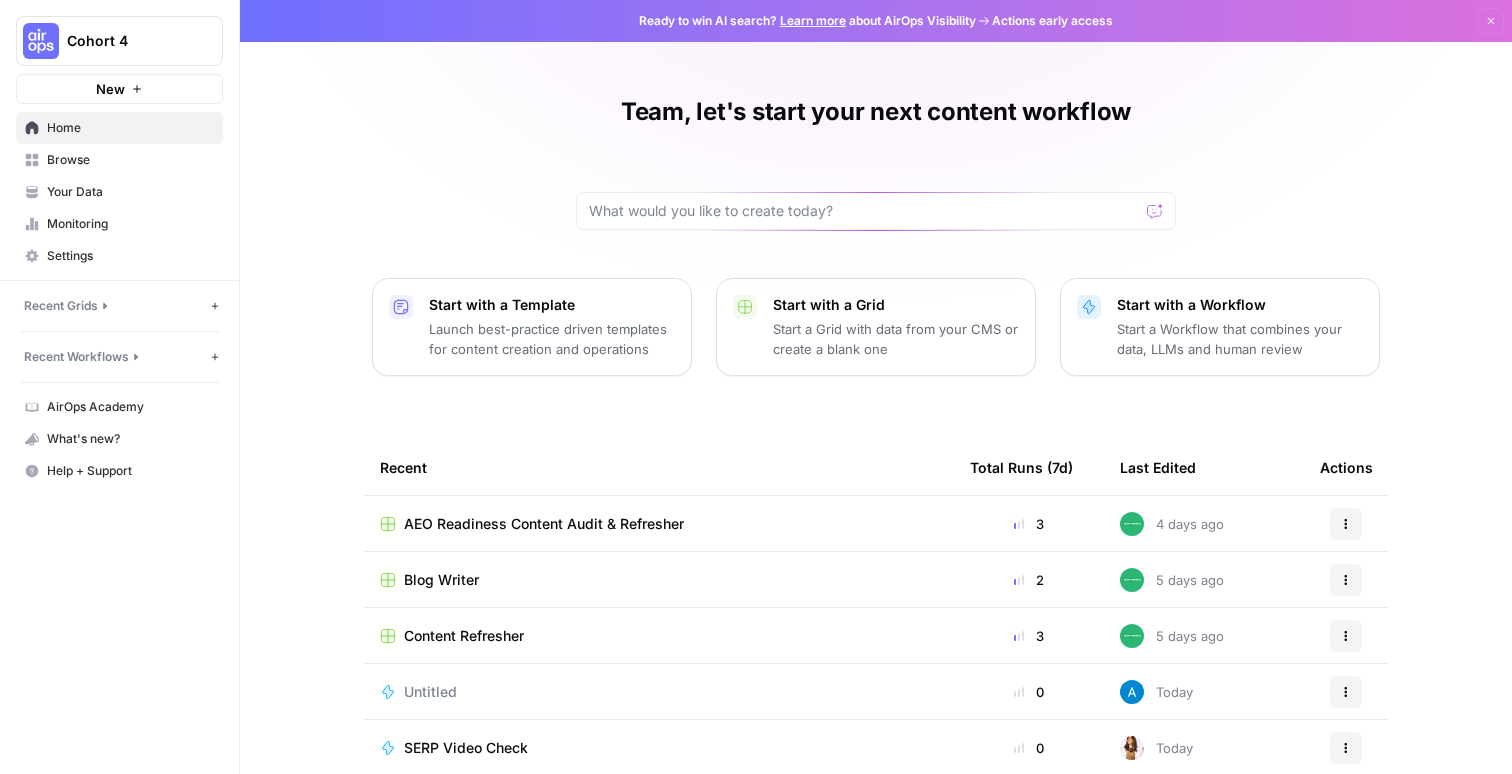 scroll, scrollTop: 0, scrollLeft: 0, axis: both 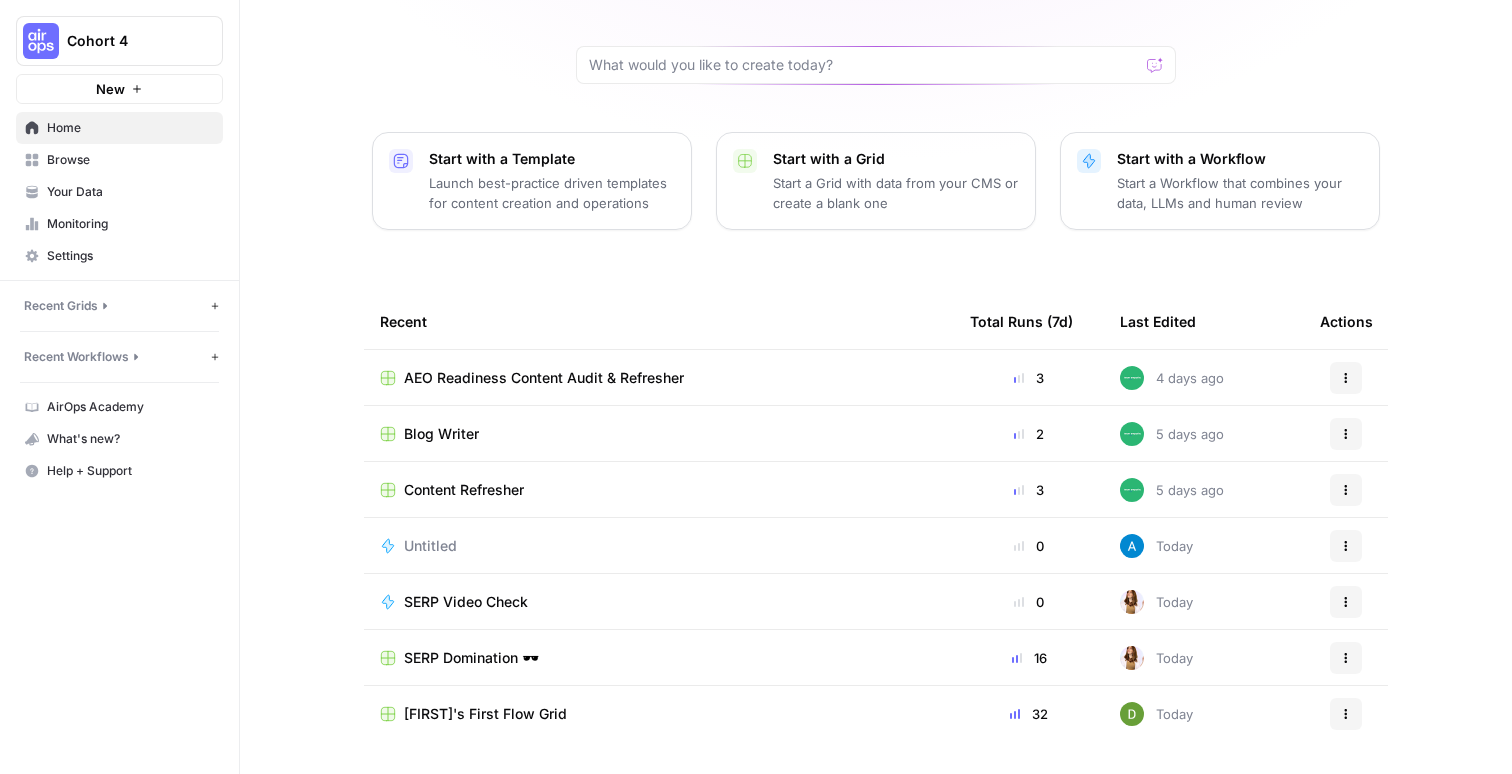 click on "AEO Readiness Content Audit & Refresher" at bounding box center [544, 378] 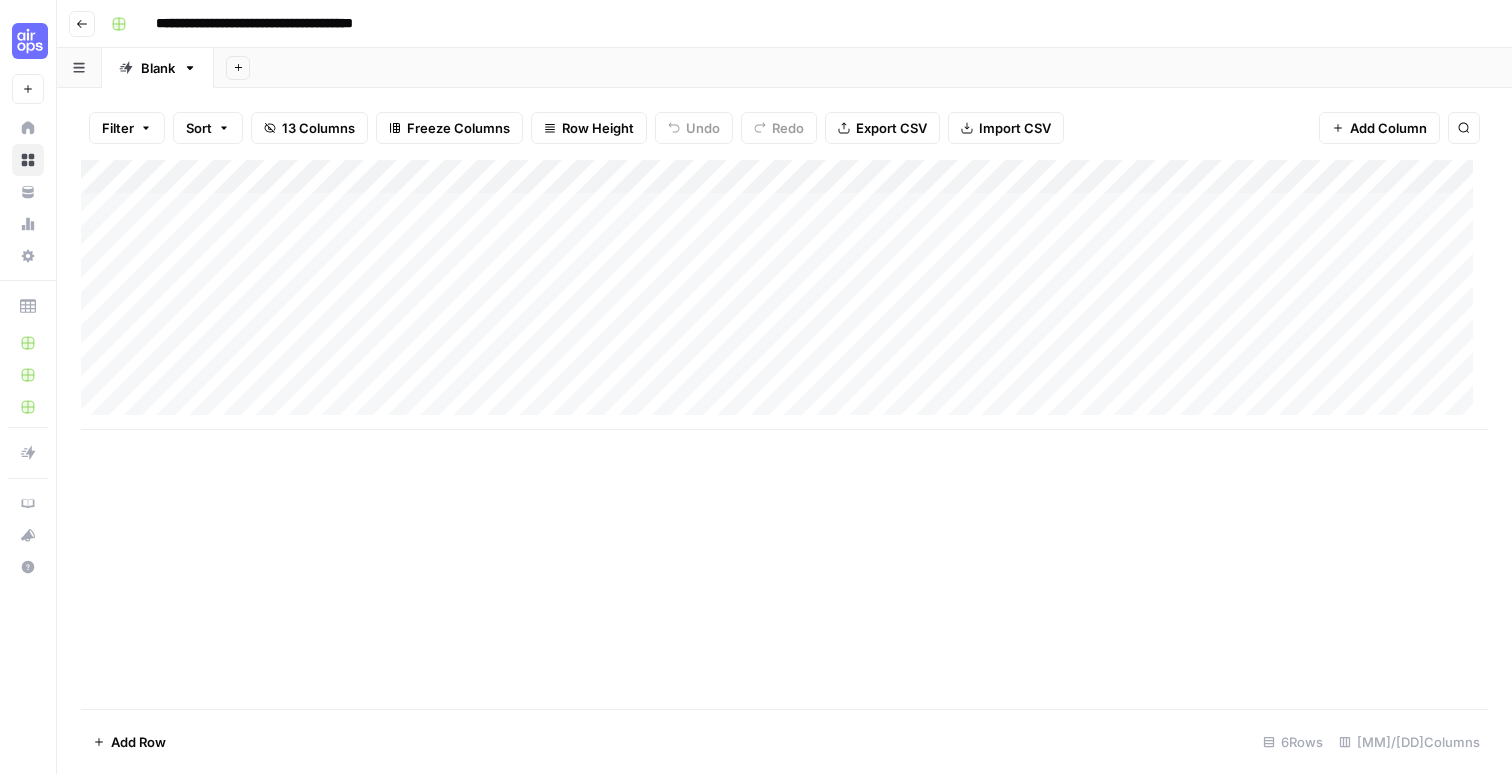 click on "Add Column" at bounding box center (784, 434) 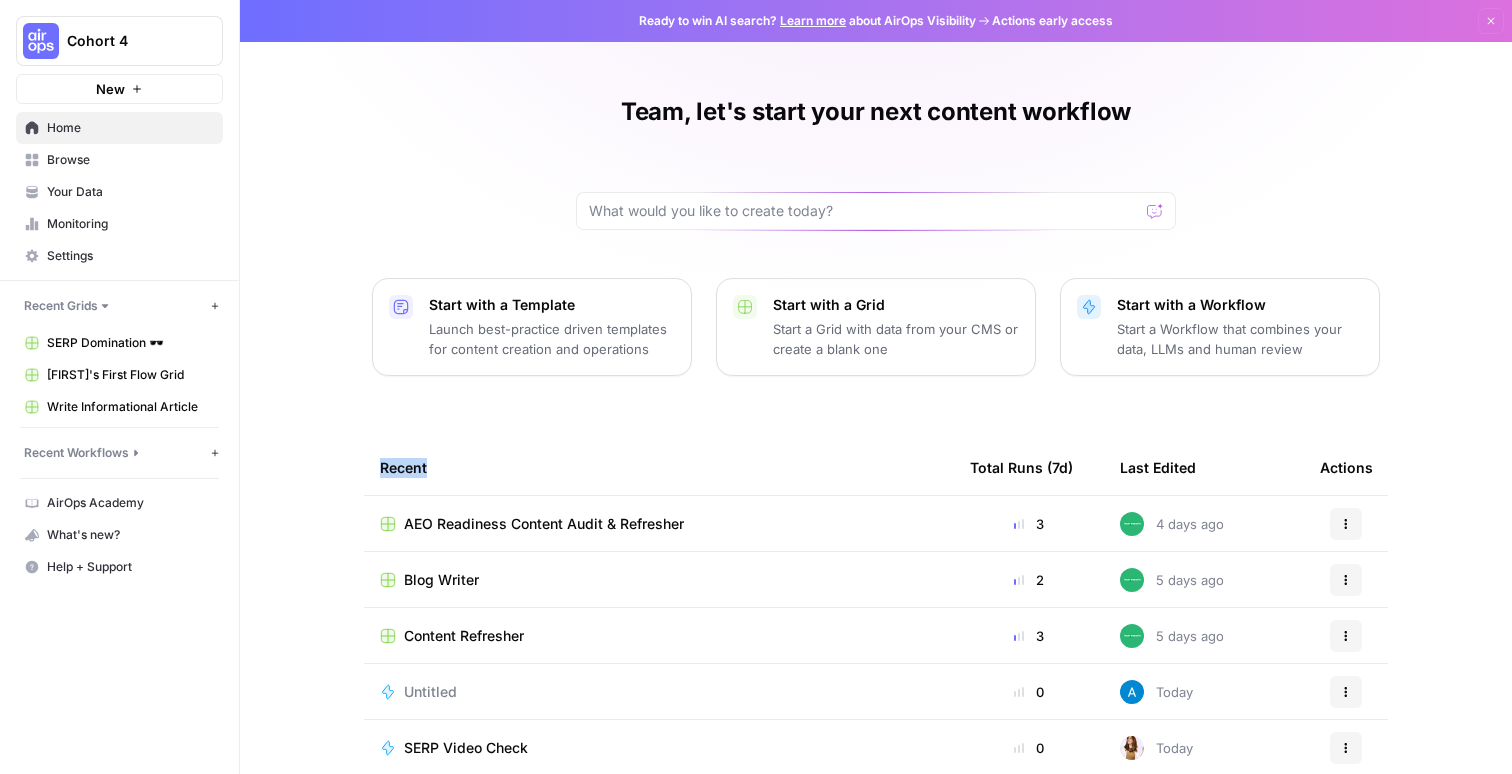 drag, startPoint x: 366, startPoint y: 474, endPoint x: 417, endPoint y: 480, distance: 51.351727 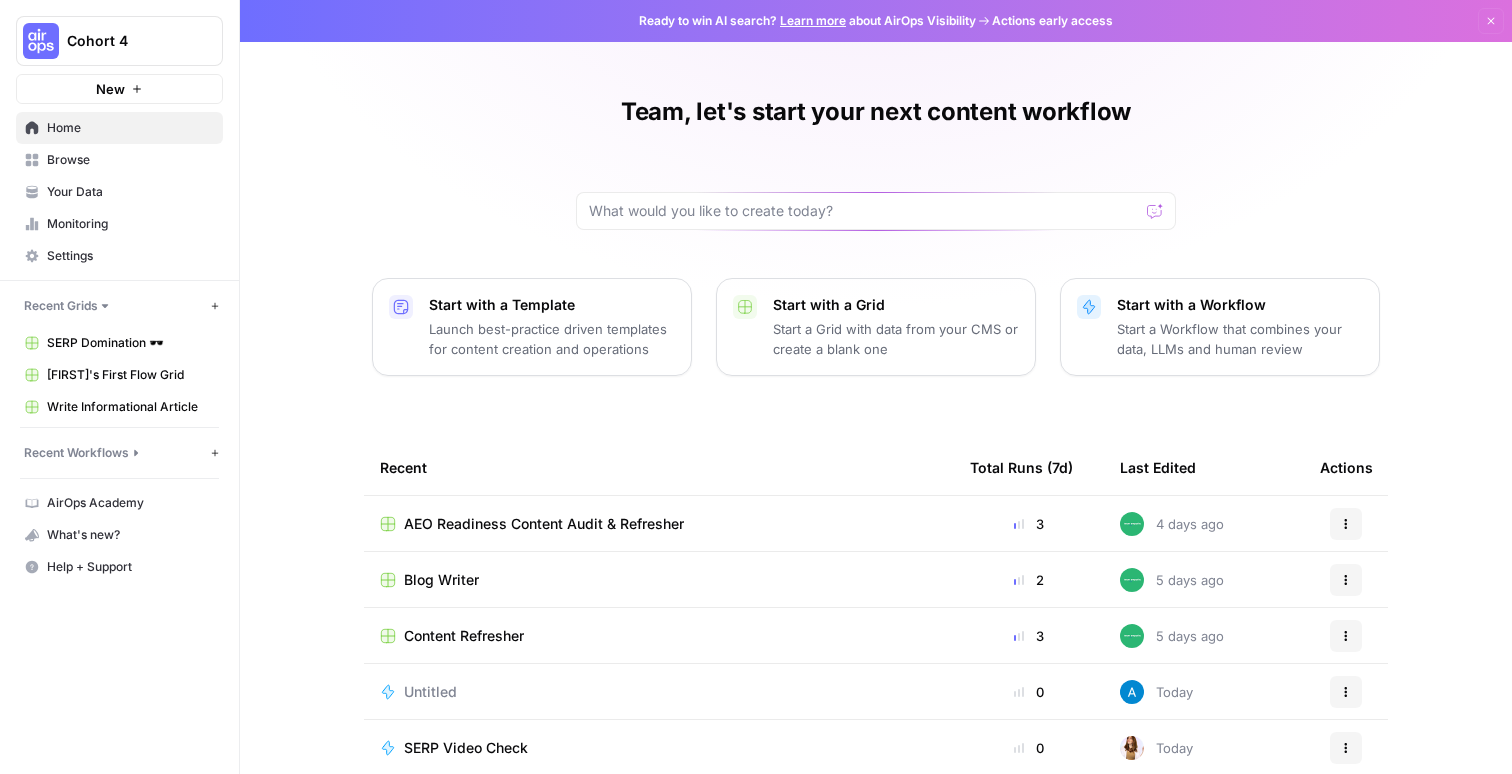 click on "Recent" at bounding box center [659, 467] 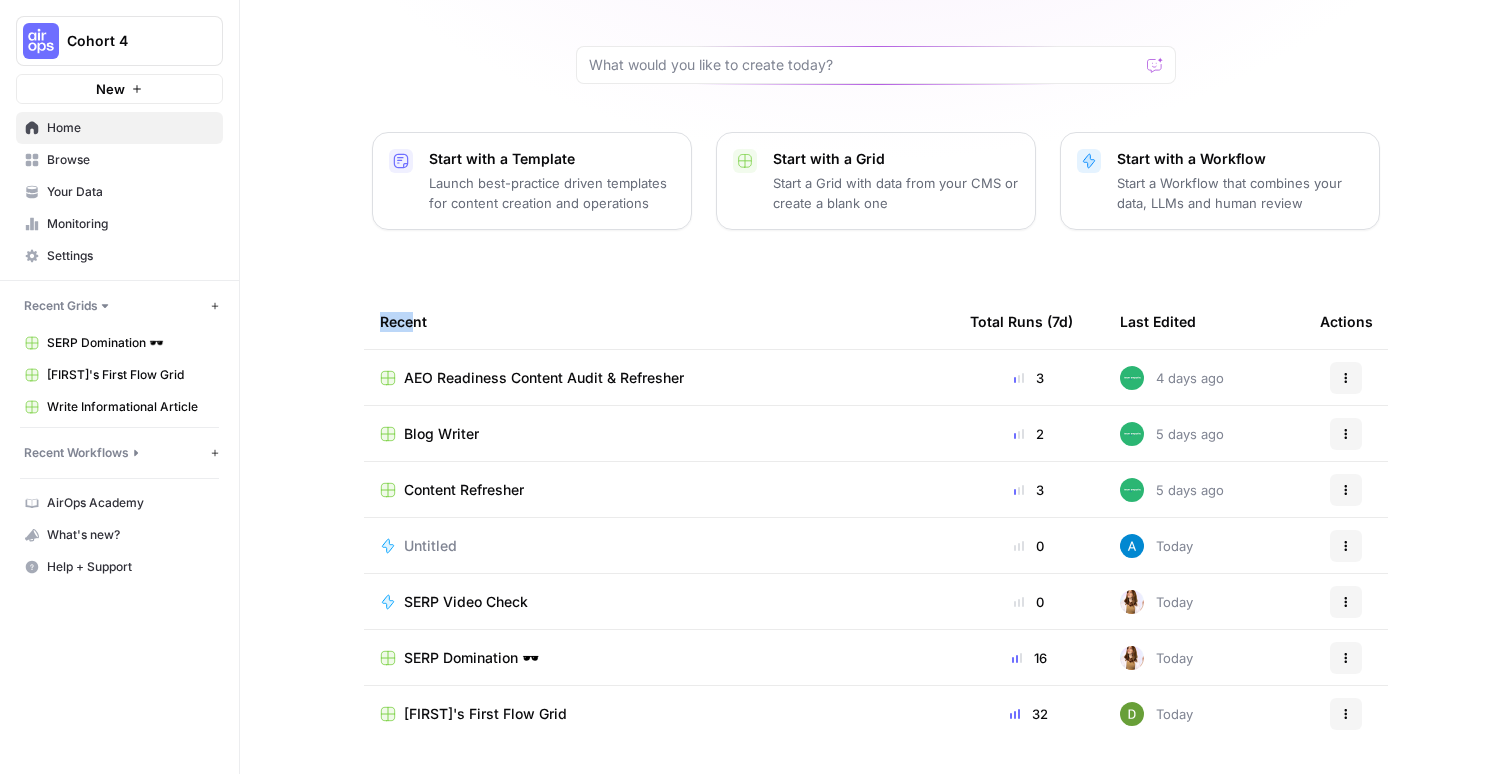 click on "Recent" at bounding box center [659, 321] 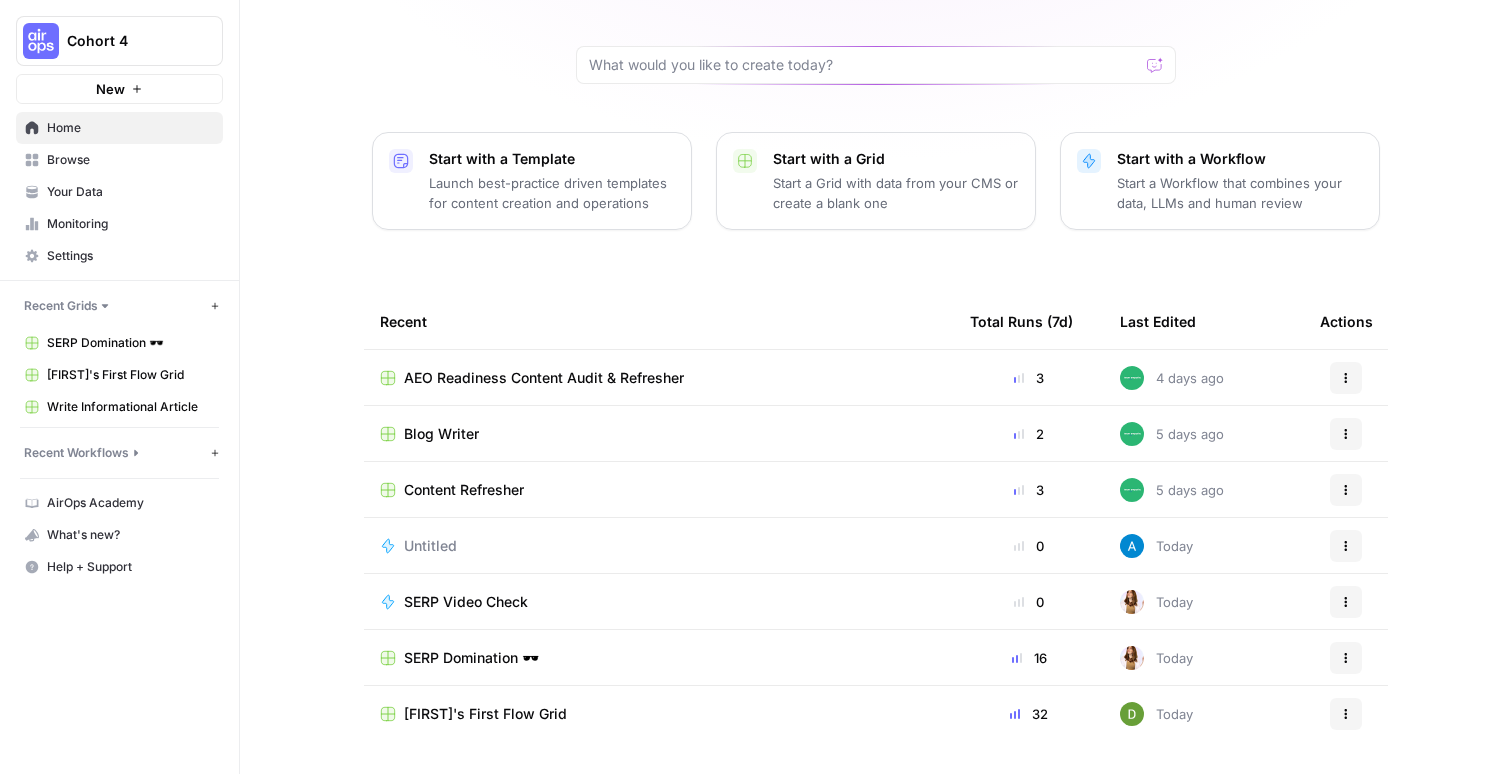 click on "Recent" at bounding box center (659, 321) 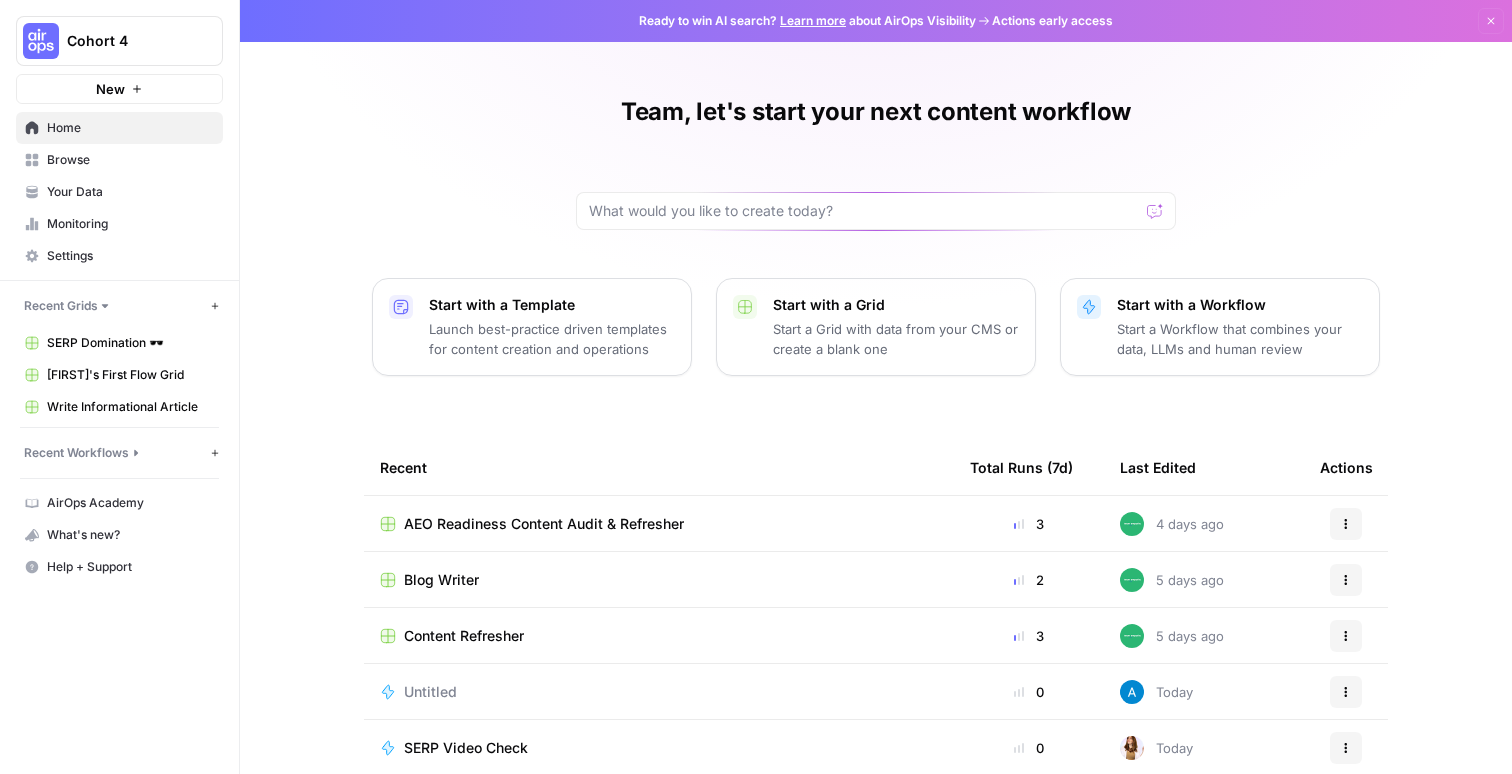 click on "Browse" at bounding box center [130, 160] 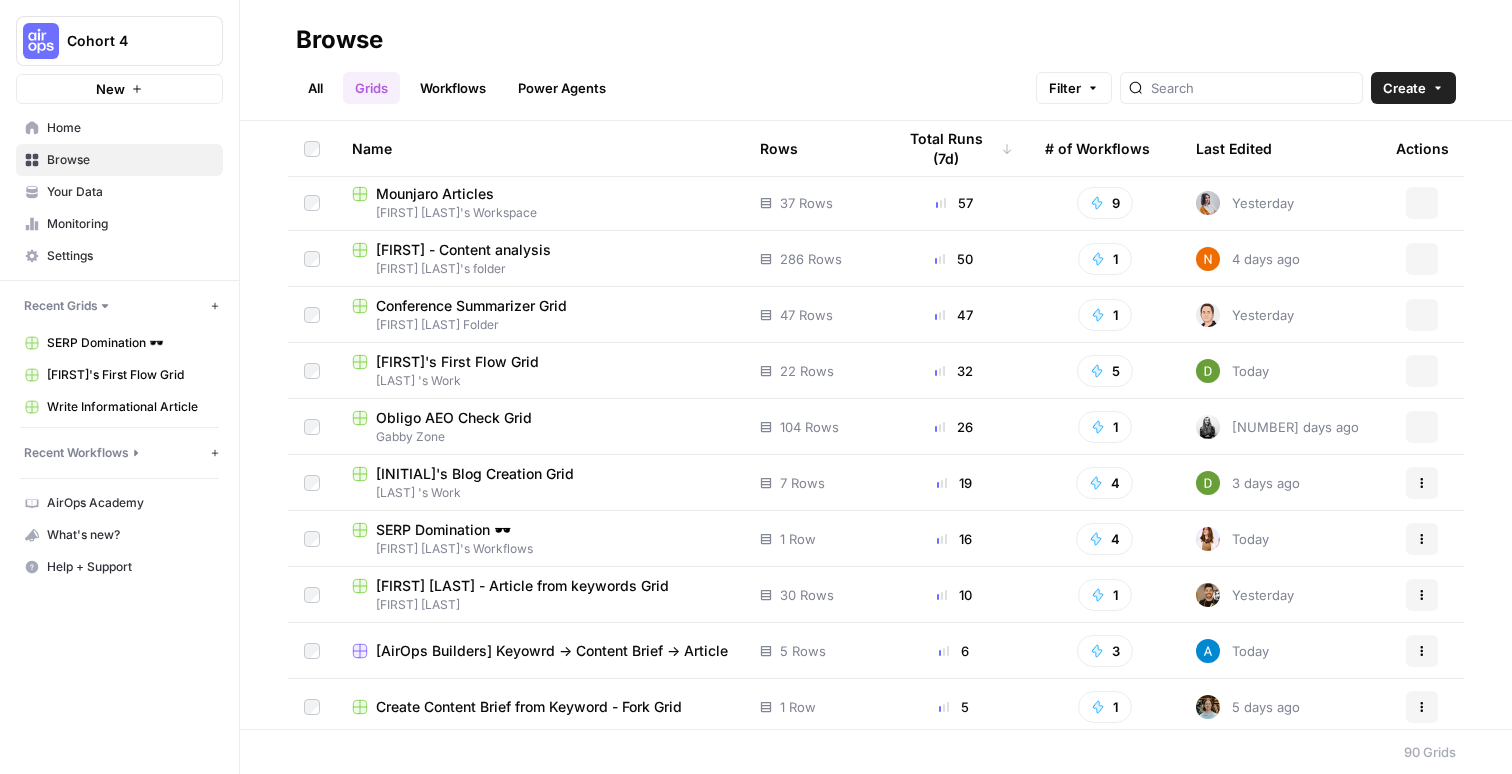 scroll, scrollTop: 0, scrollLeft: 0, axis: both 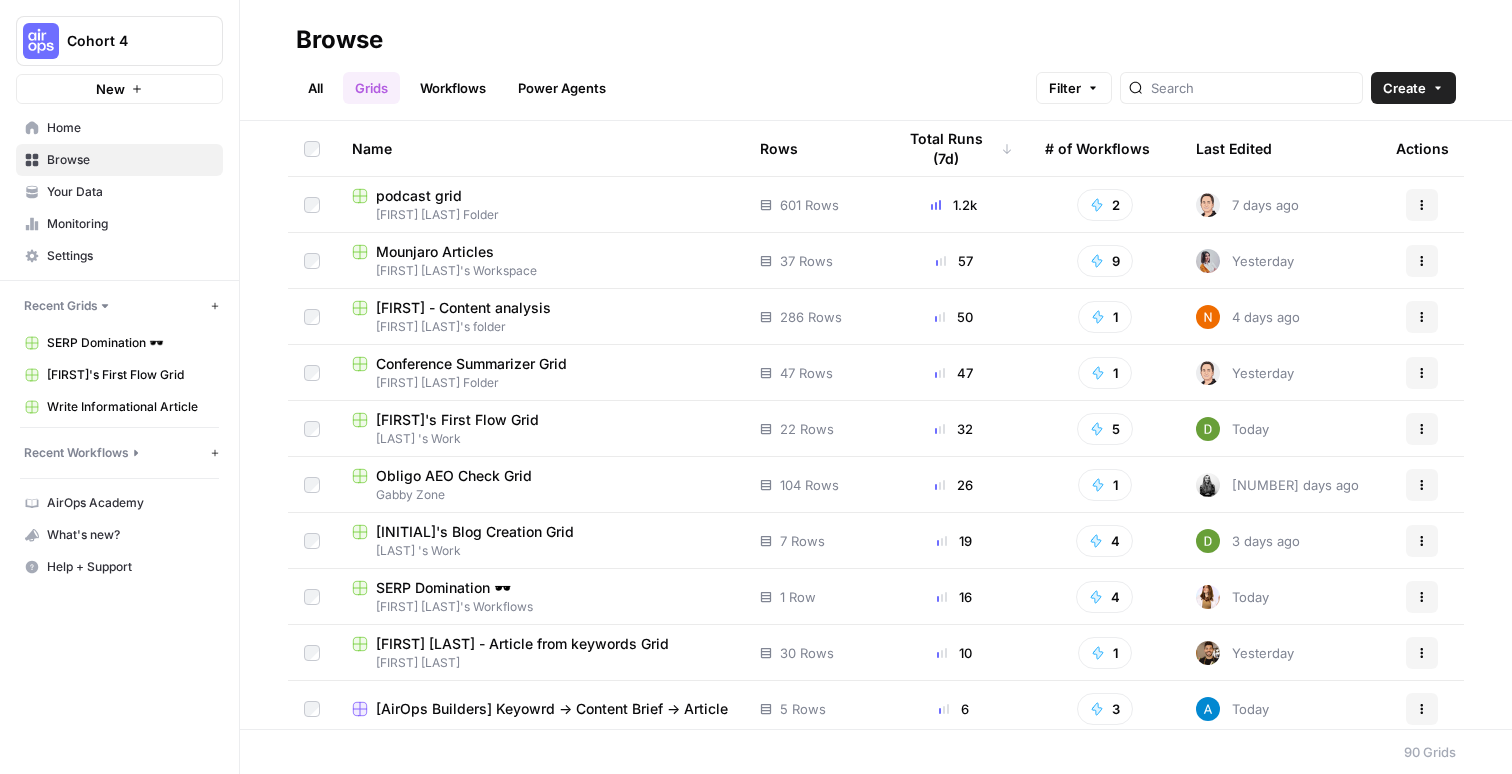 click on "All" at bounding box center (315, 88) 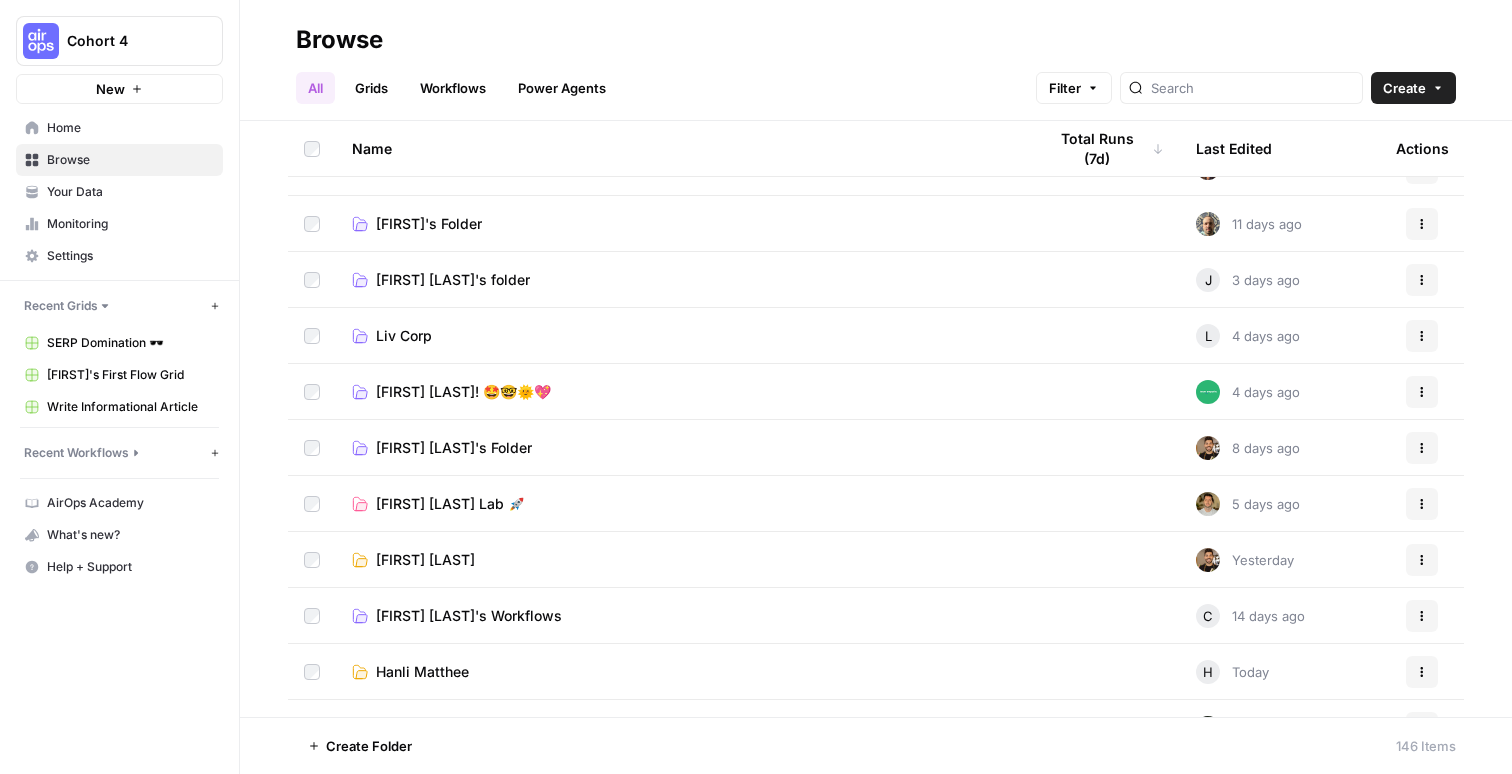 scroll, scrollTop: 696, scrollLeft: 0, axis: vertical 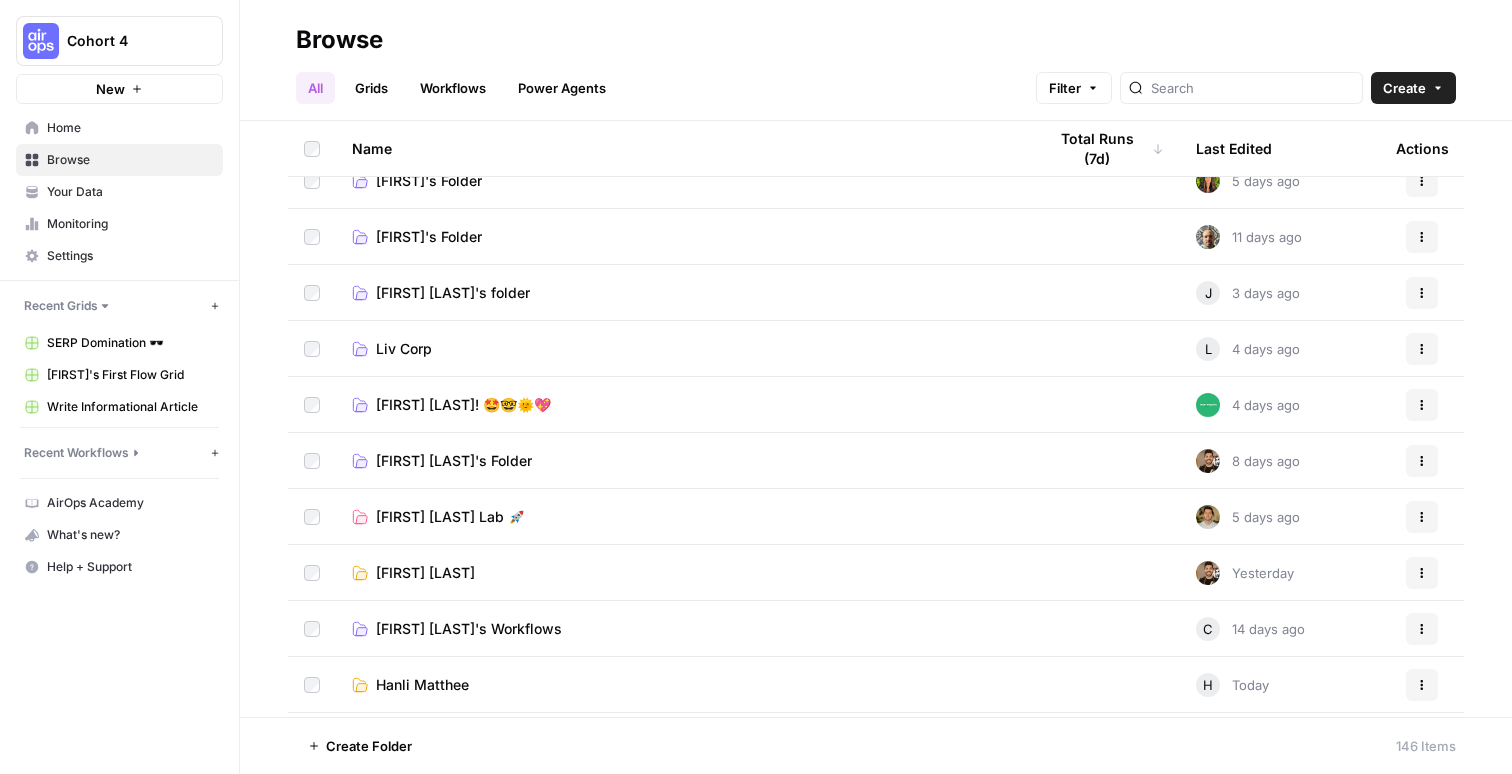 click on "[NAME] [LAST]'s Work! 🤩🤓🌞💖" at bounding box center (463, 405) 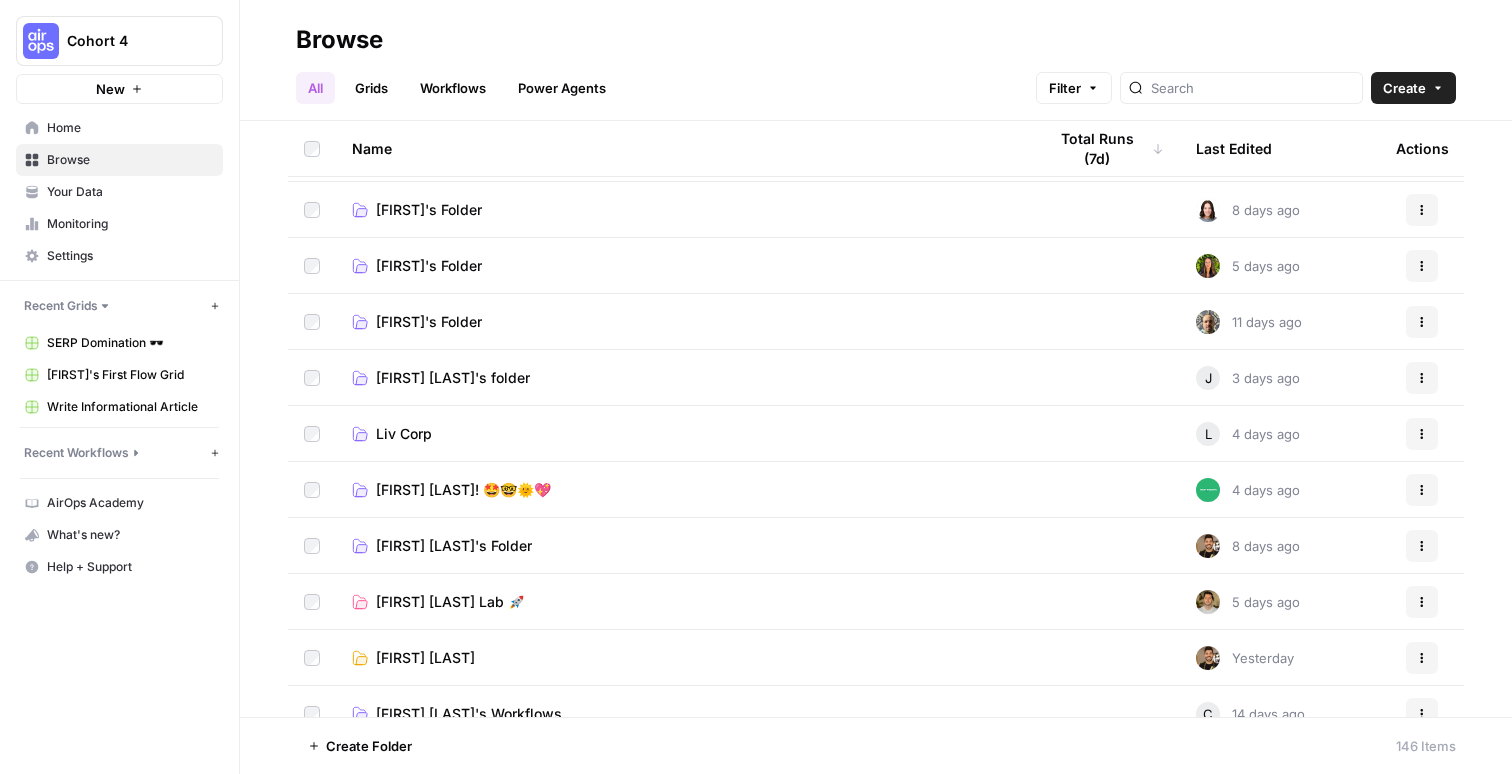 scroll, scrollTop: 678, scrollLeft: 0, axis: vertical 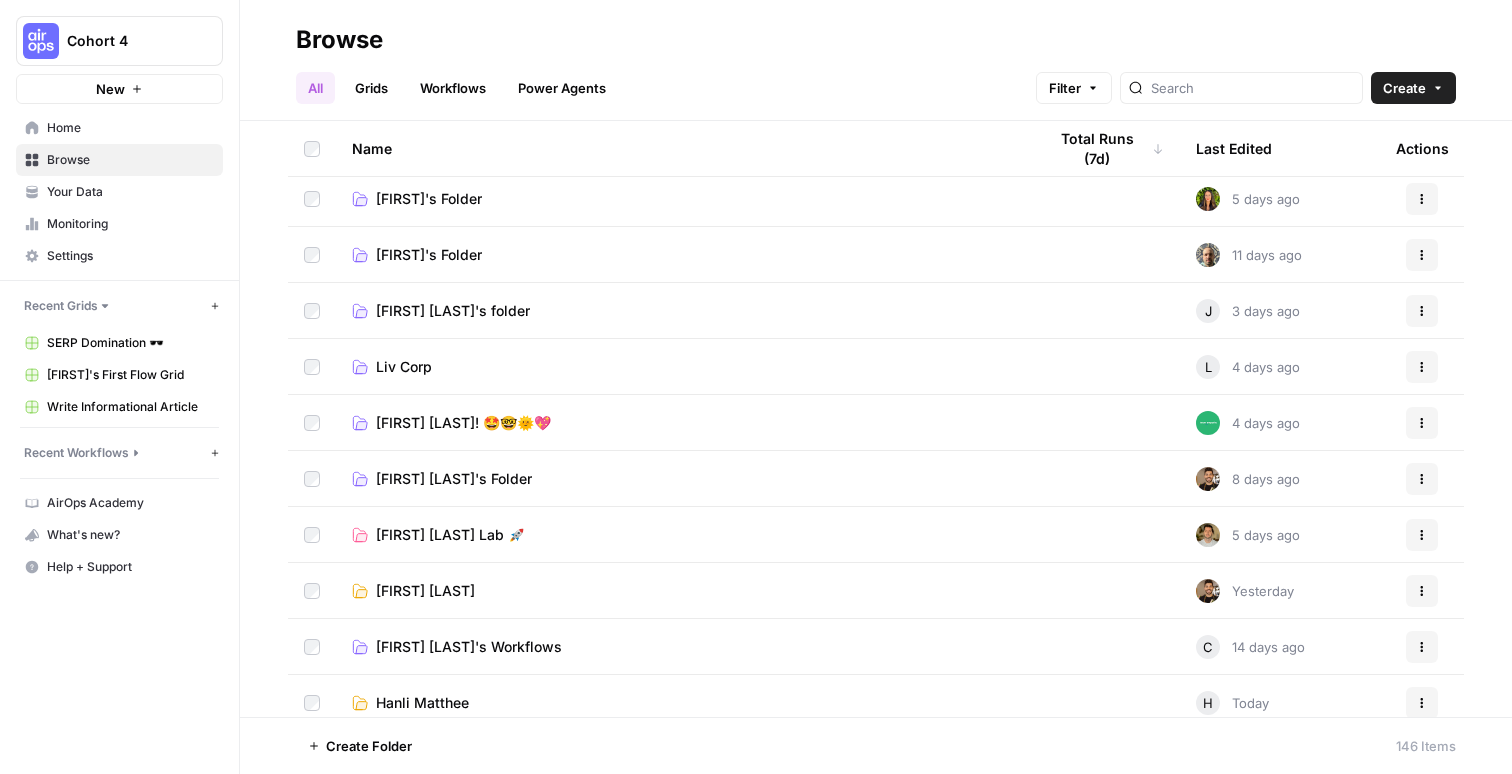 click on "[NAME] [LAST]'s Work! 🤩🤓🌞💖" at bounding box center (463, 423) 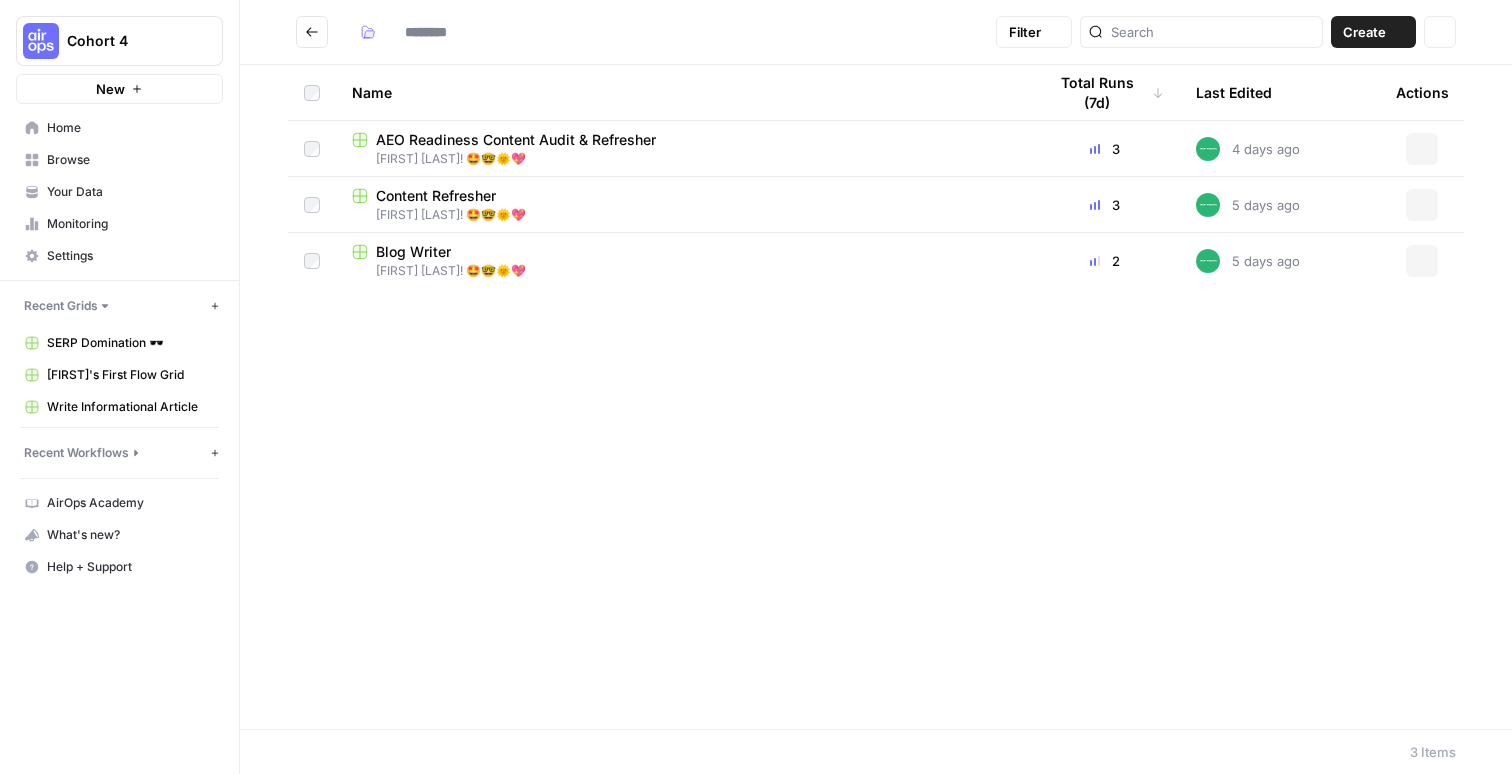 type on "**********" 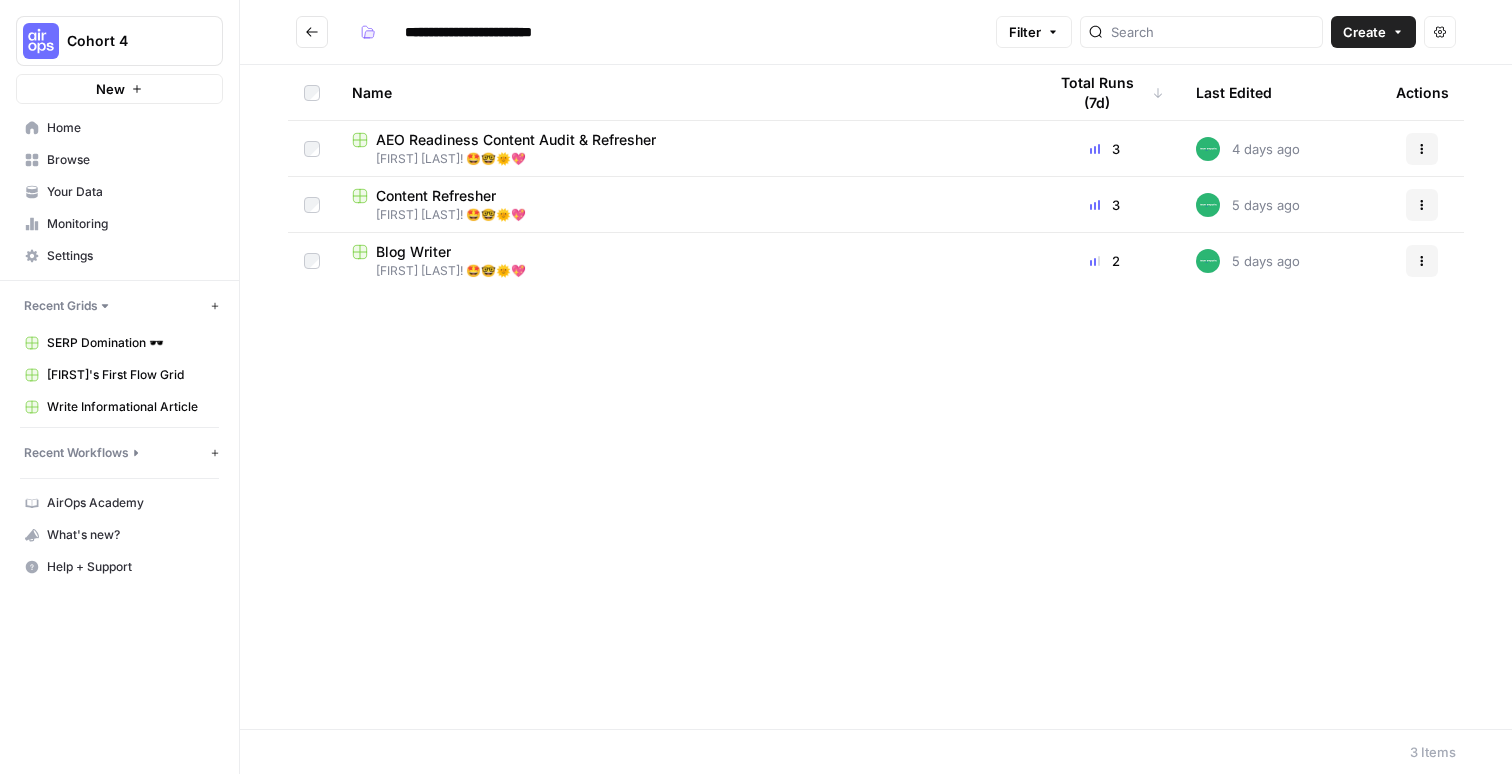 click on "AEO Readiness Content Audit & Refresher" at bounding box center [516, 140] 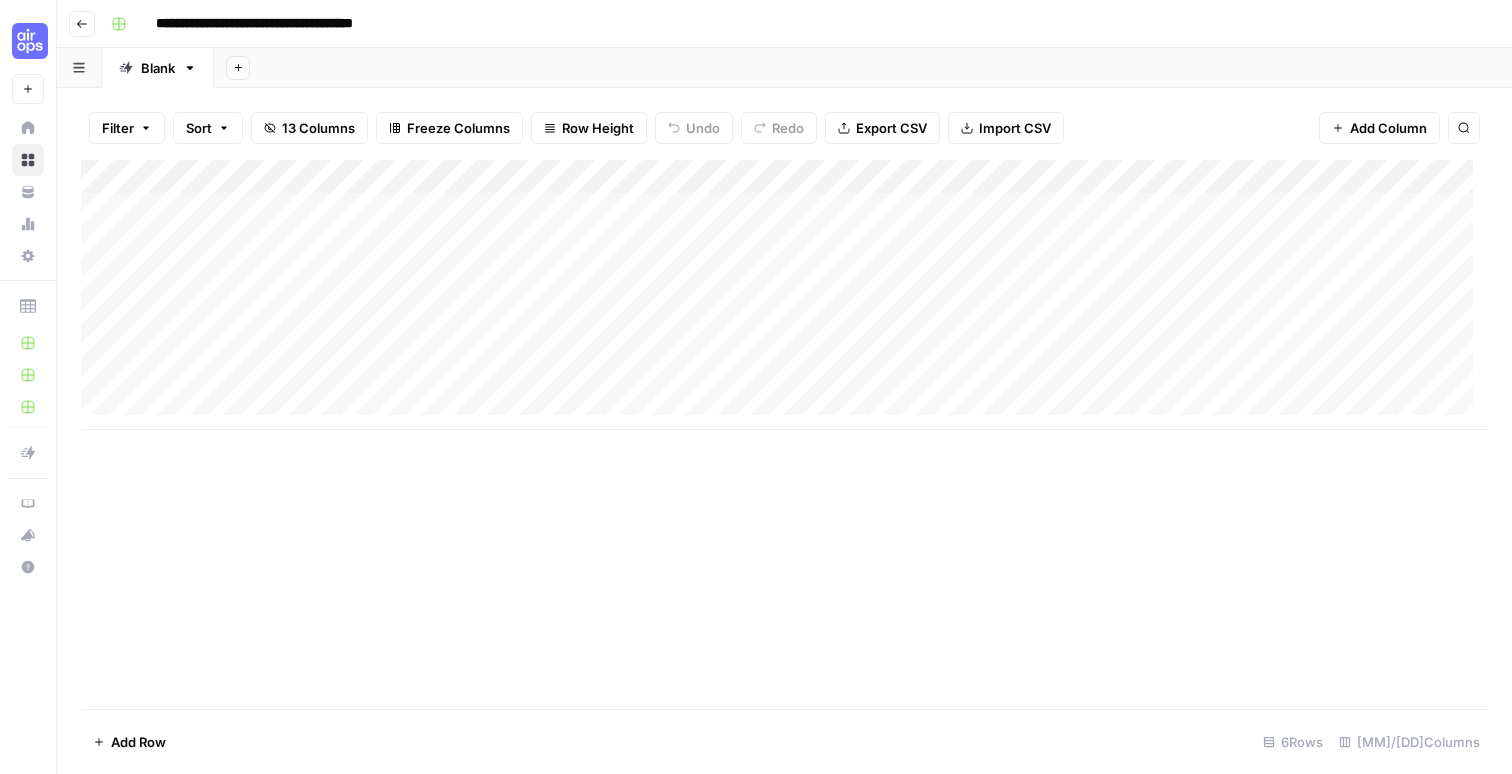 click on "Add Column" at bounding box center [784, 295] 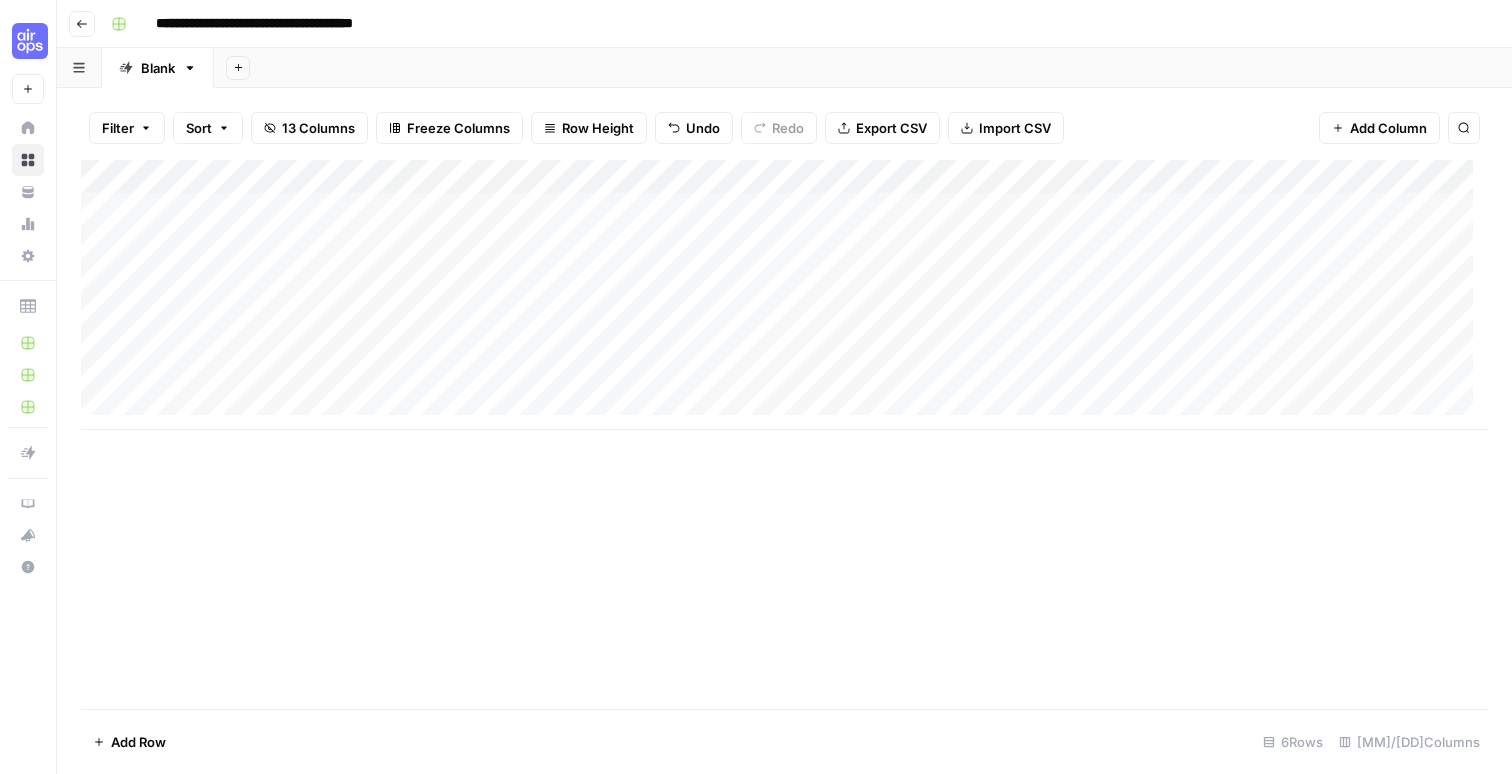click on "Add Column" at bounding box center (784, 295) 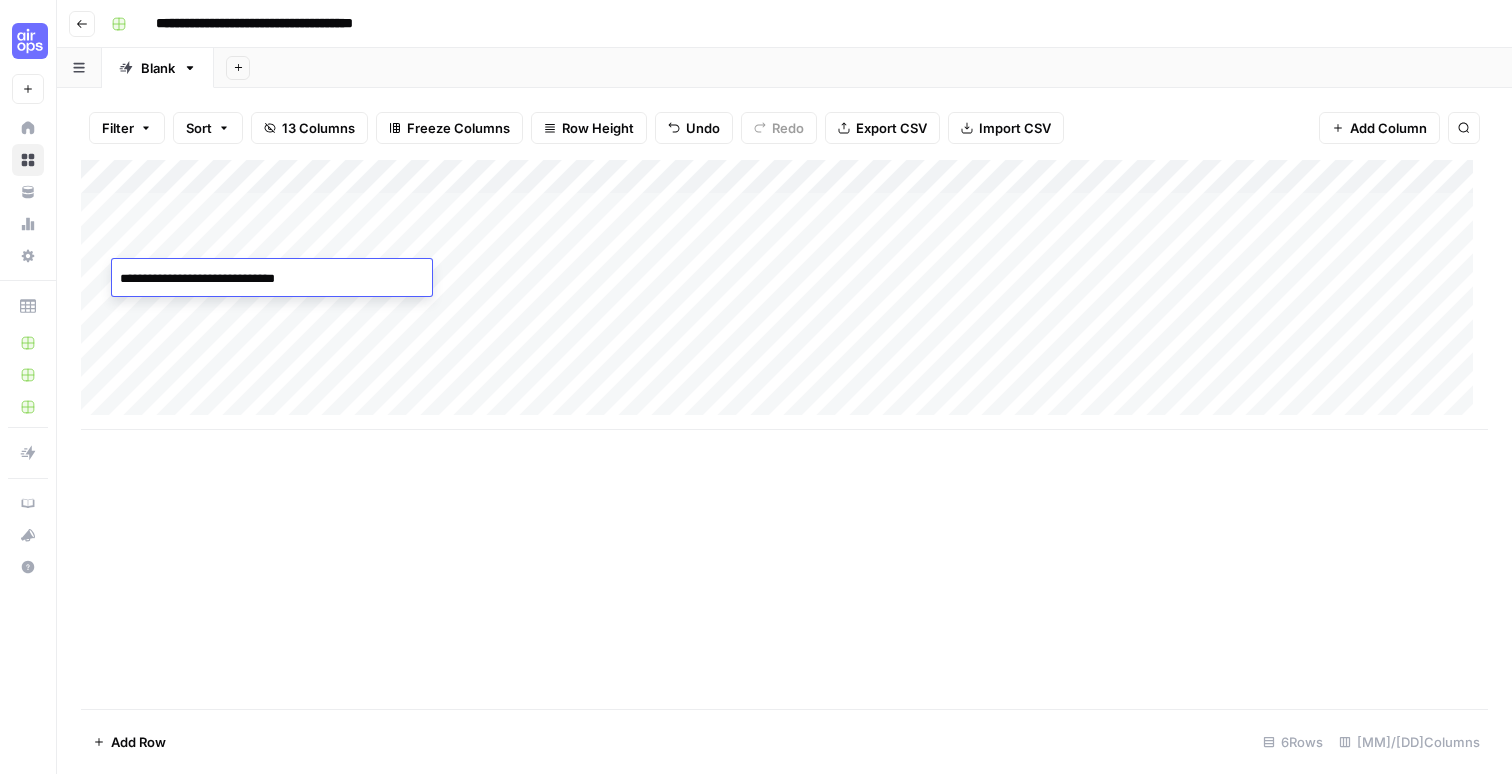 click on "Add Column" at bounding box center [784, 434] 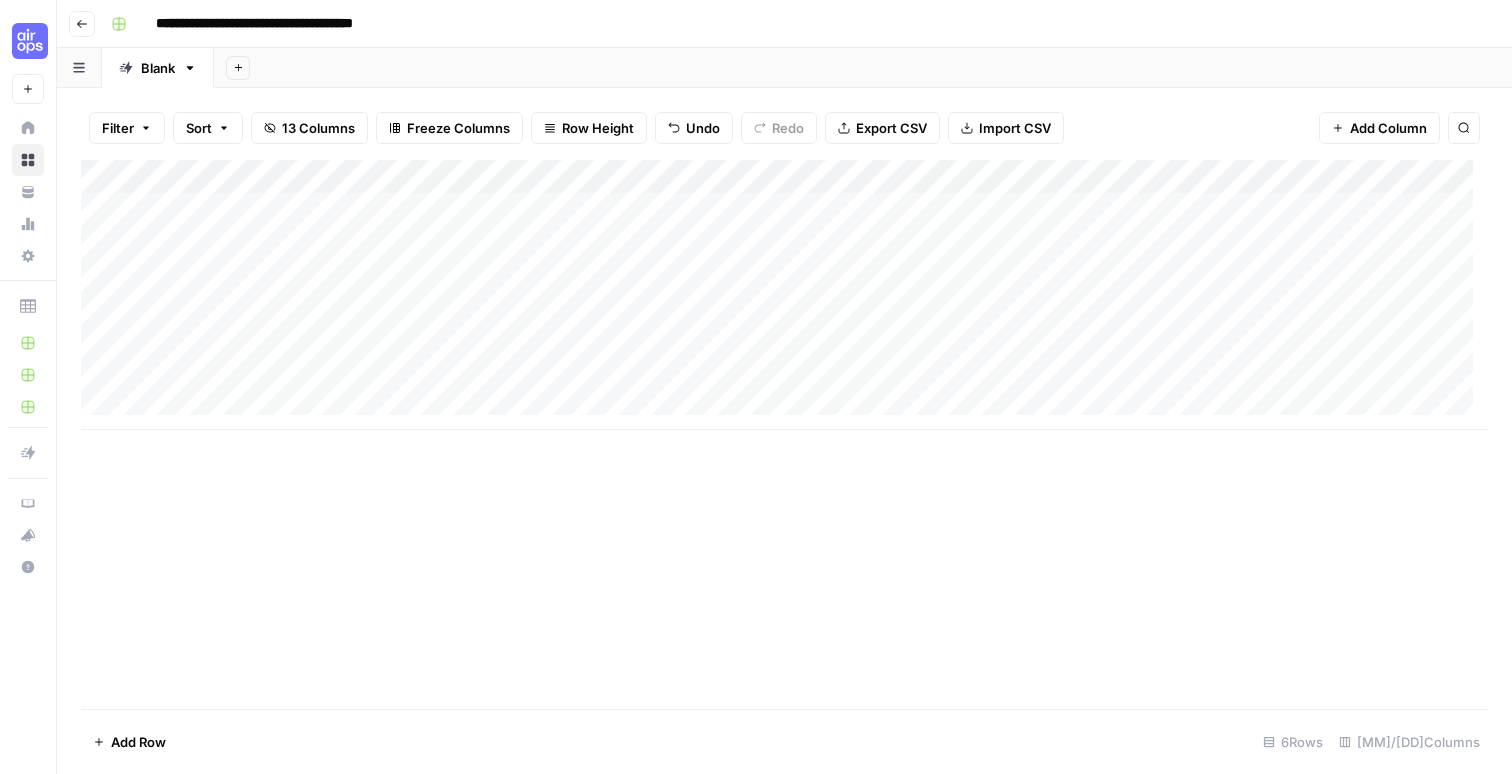 click on "Add Column" at bounding box center (784, 295) 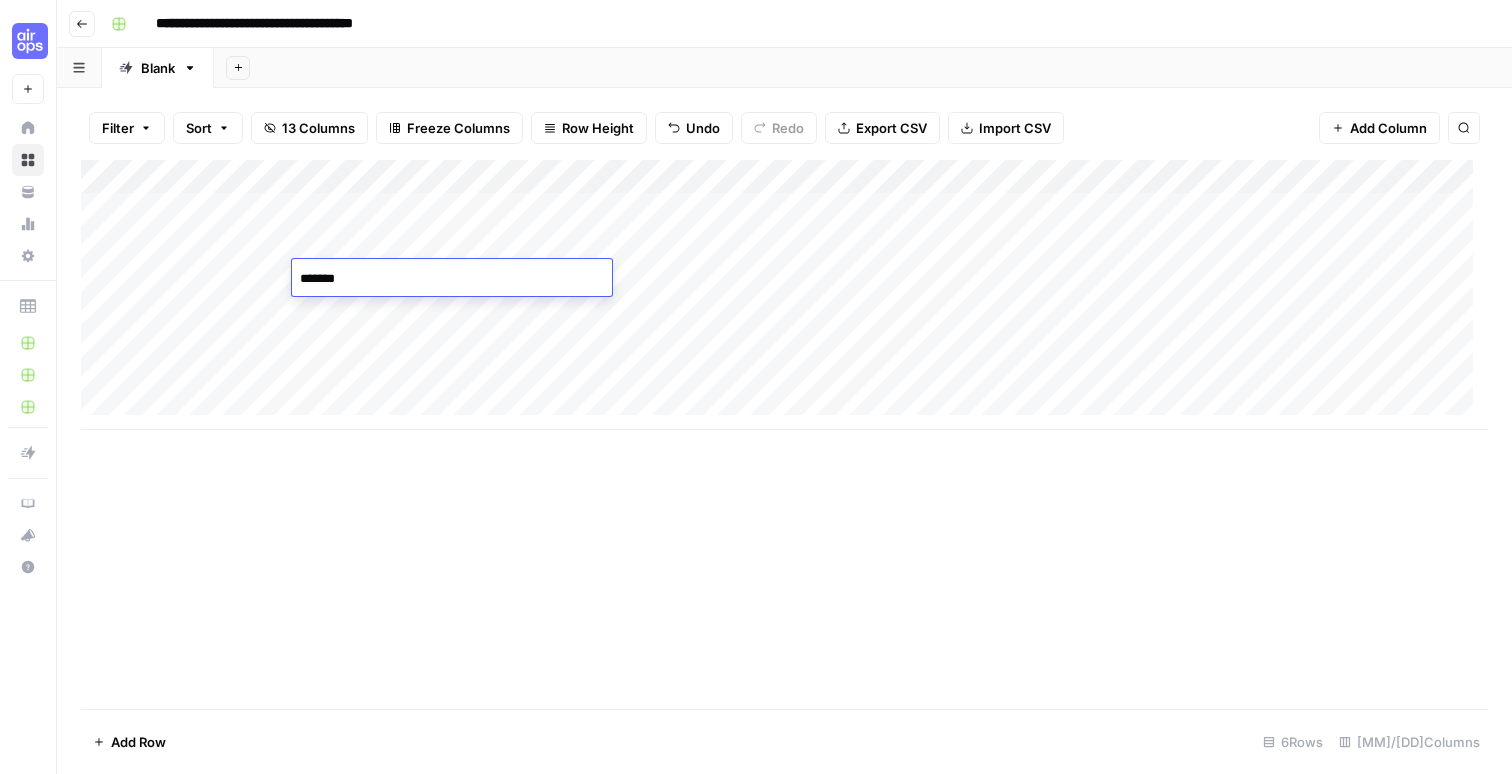 type on "*" 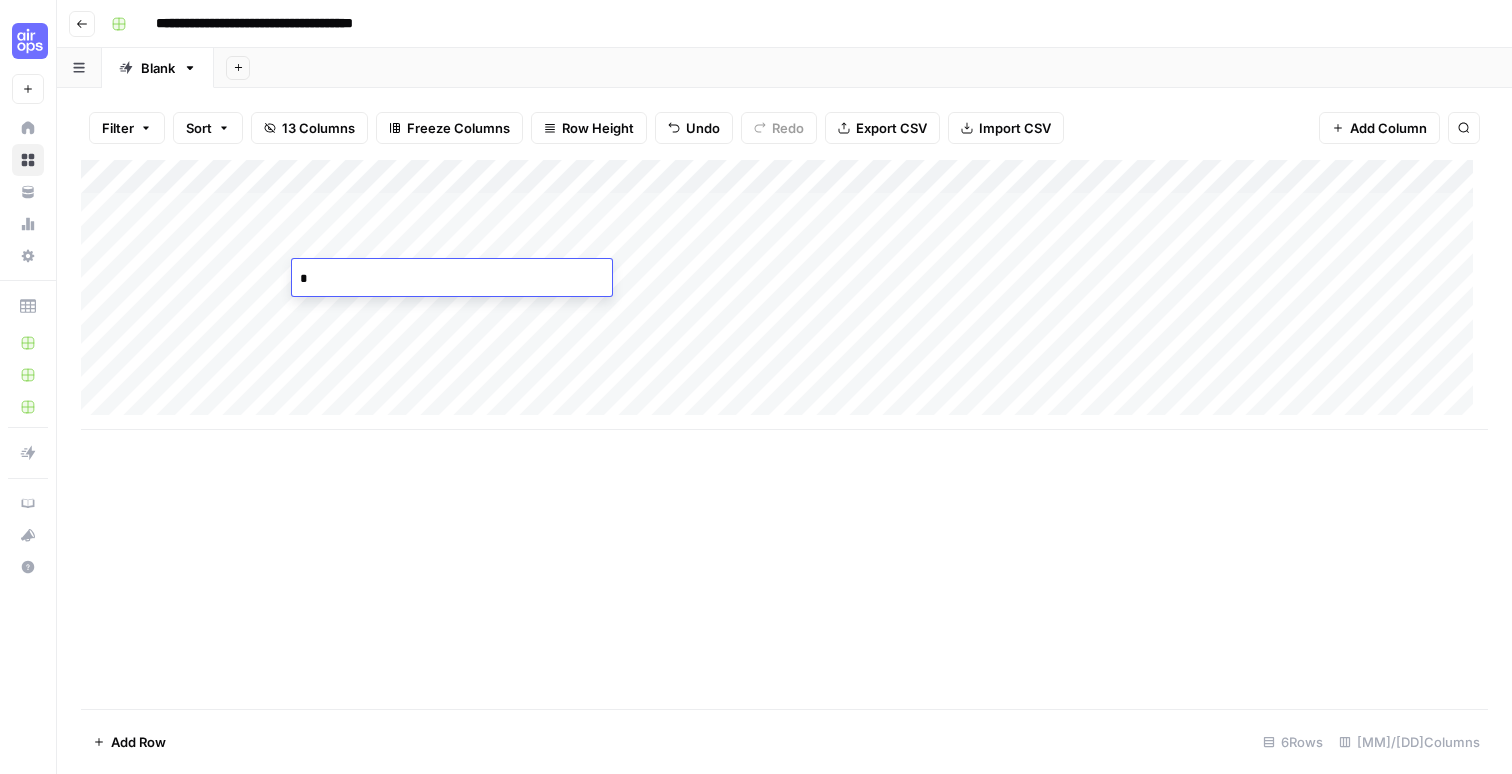 type 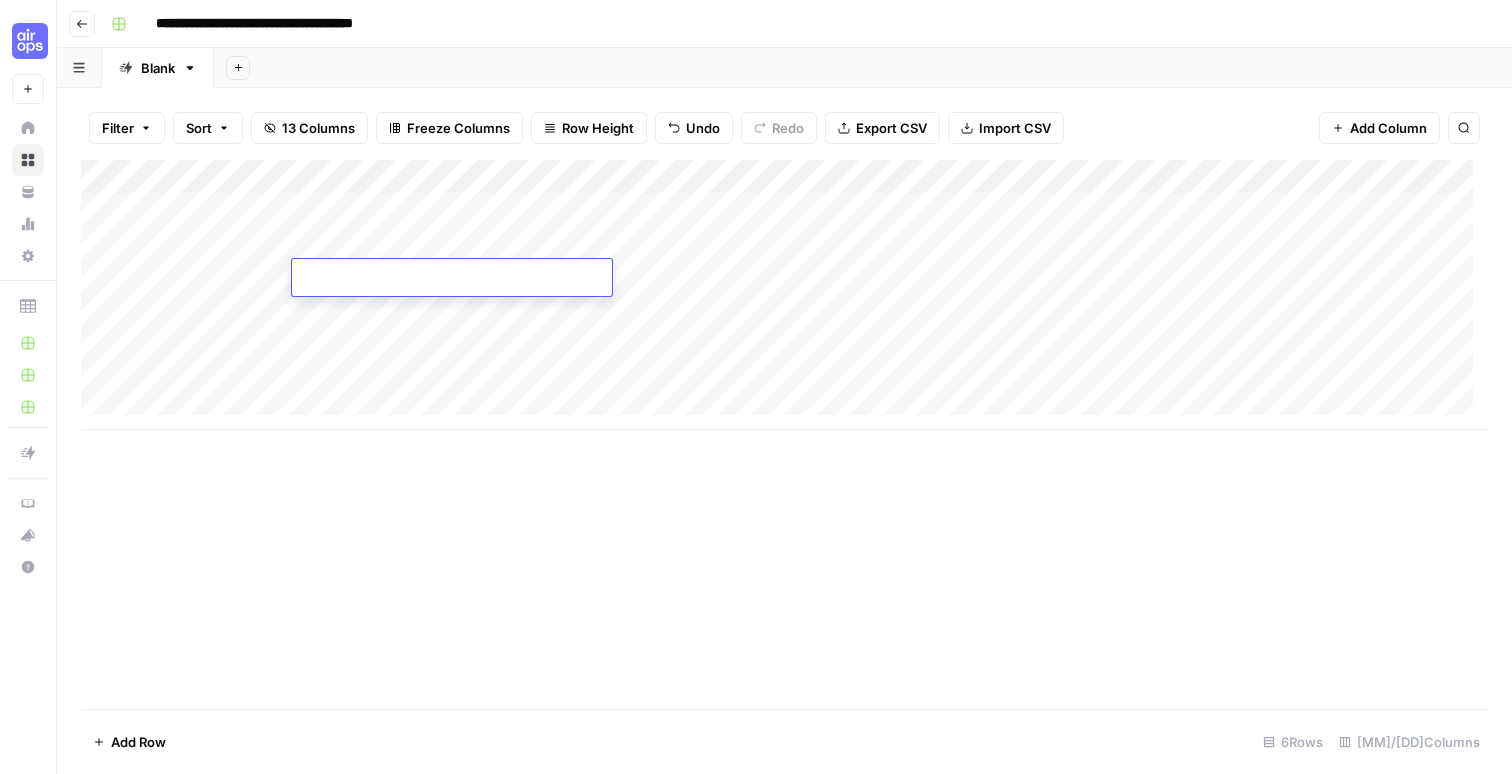 click on "Add Column" at bounding box center (784, 295) 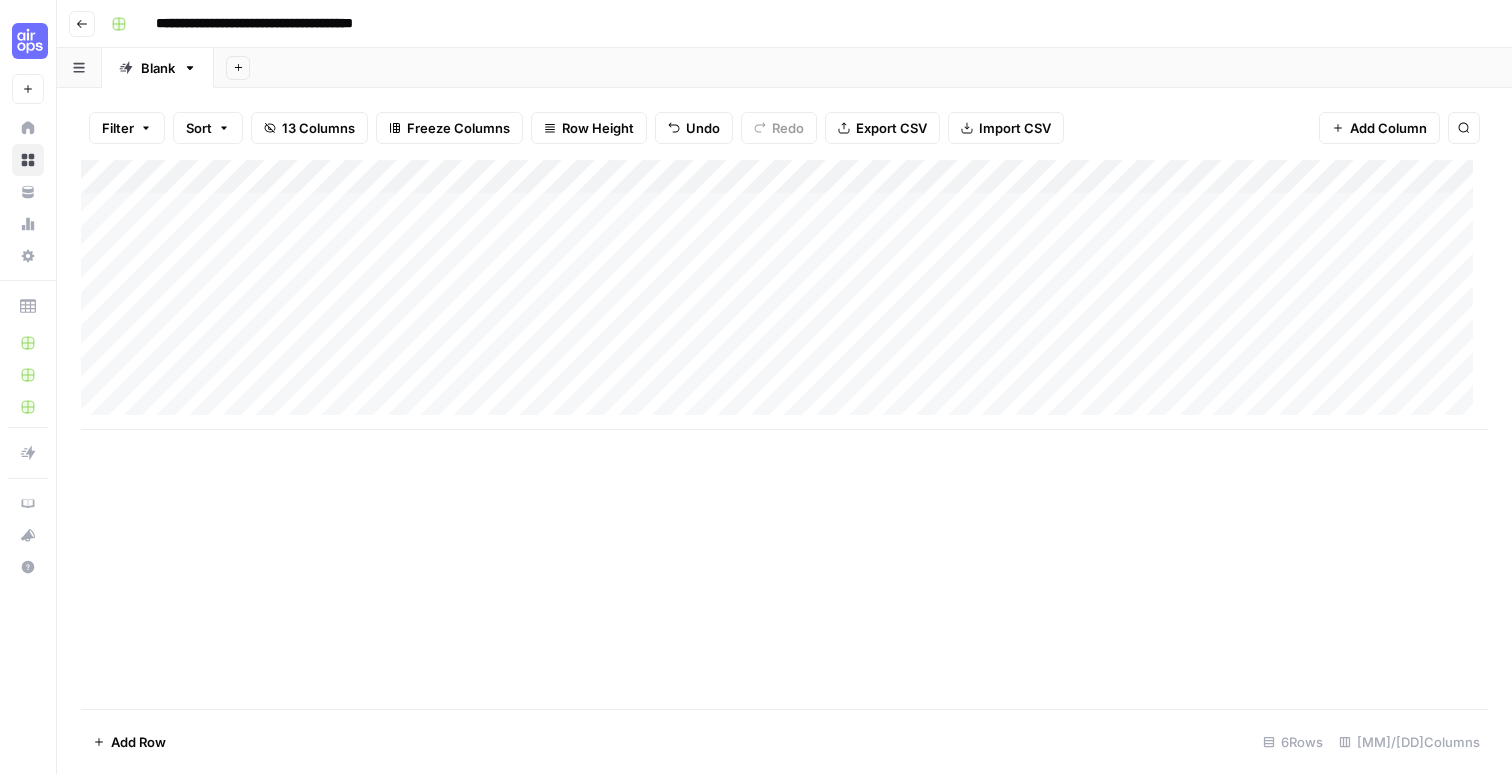 click on "Add Column" at bounding box center [784, 295] 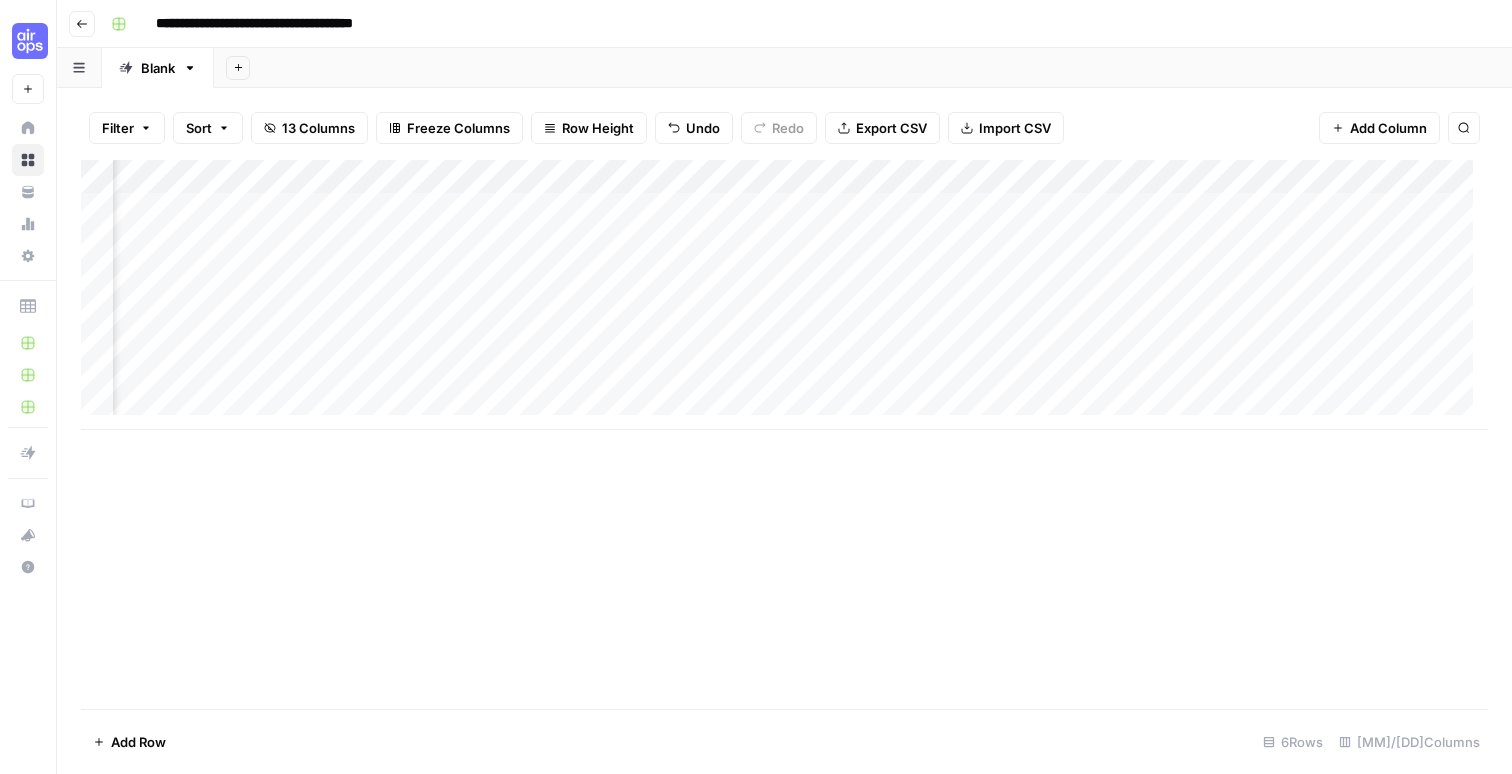scroll, scrollTop: 0, scrollLeft: 0, axis: both 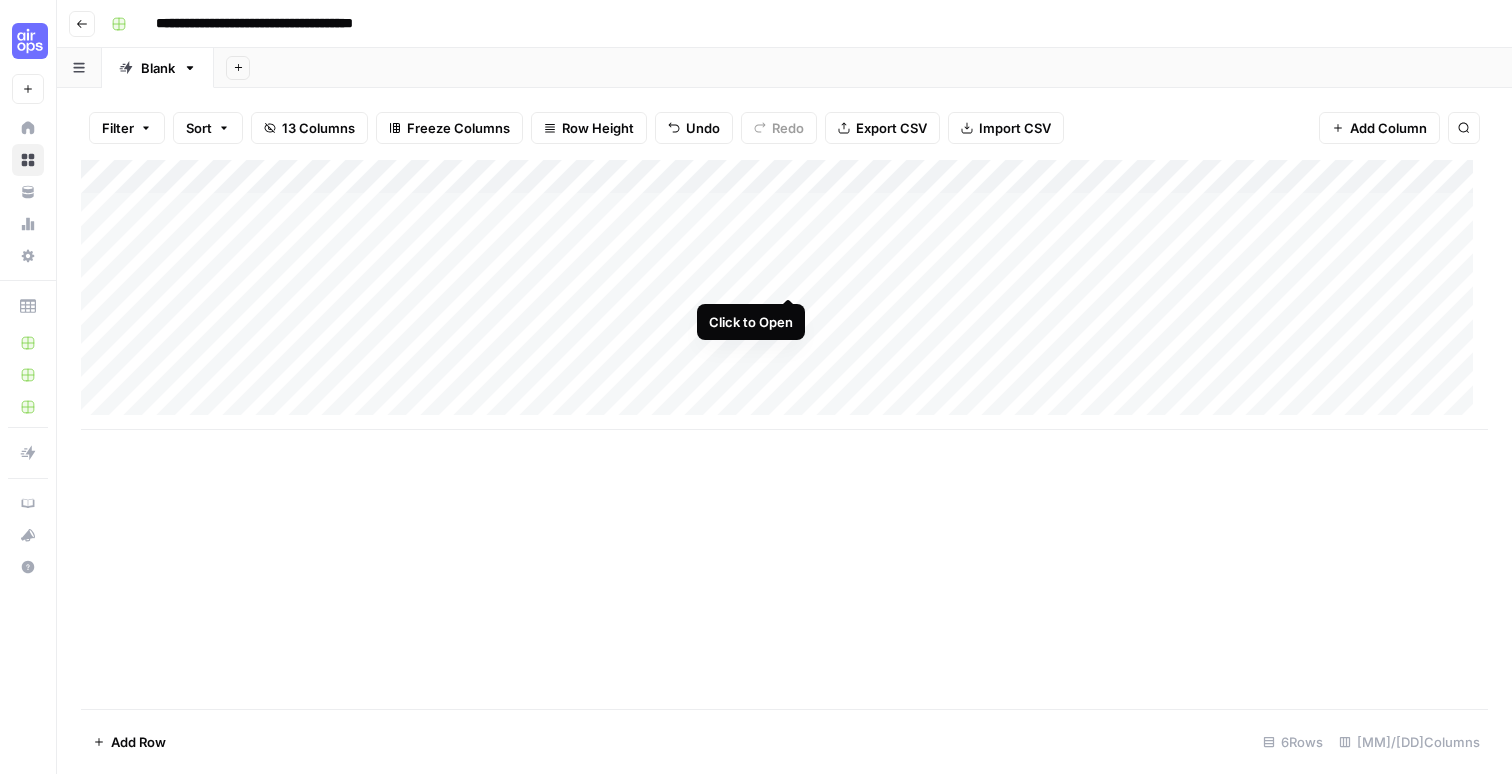 click on "Add Column" at bounding box center (784, 295) 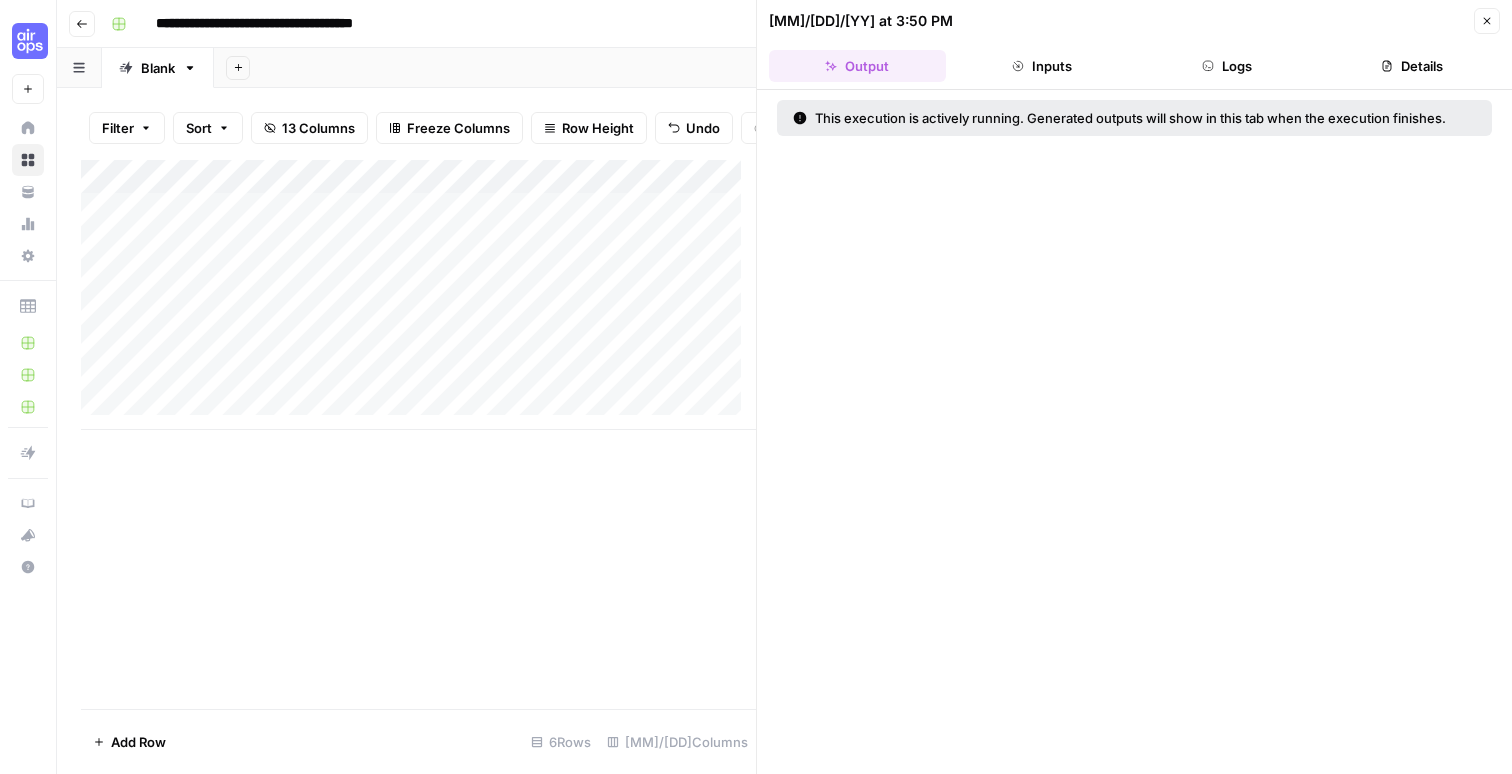 click on "Logs" at bounding box center [1227, 66] 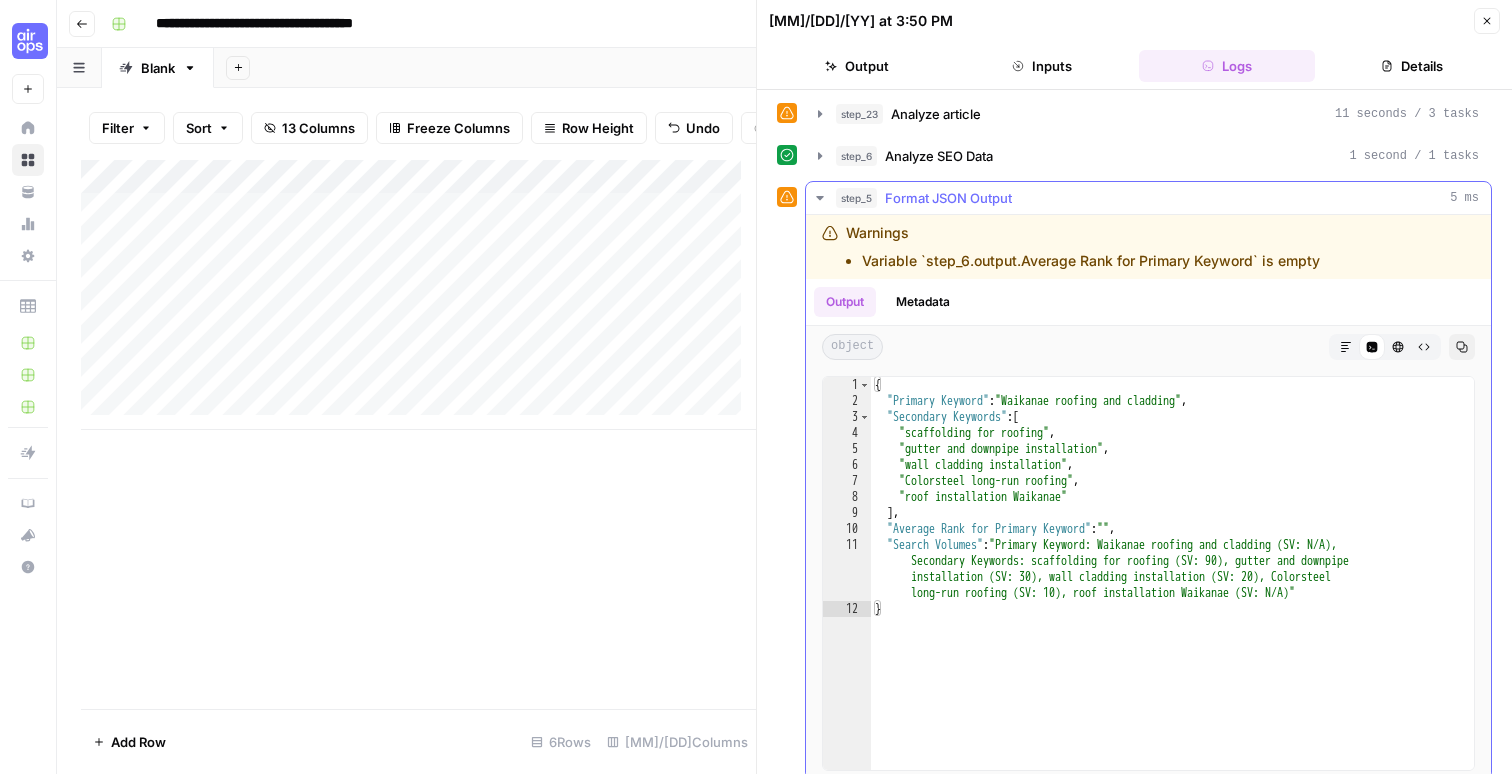 scroll, scrollTop: 271, scrollLeft: 0, axis: vertical 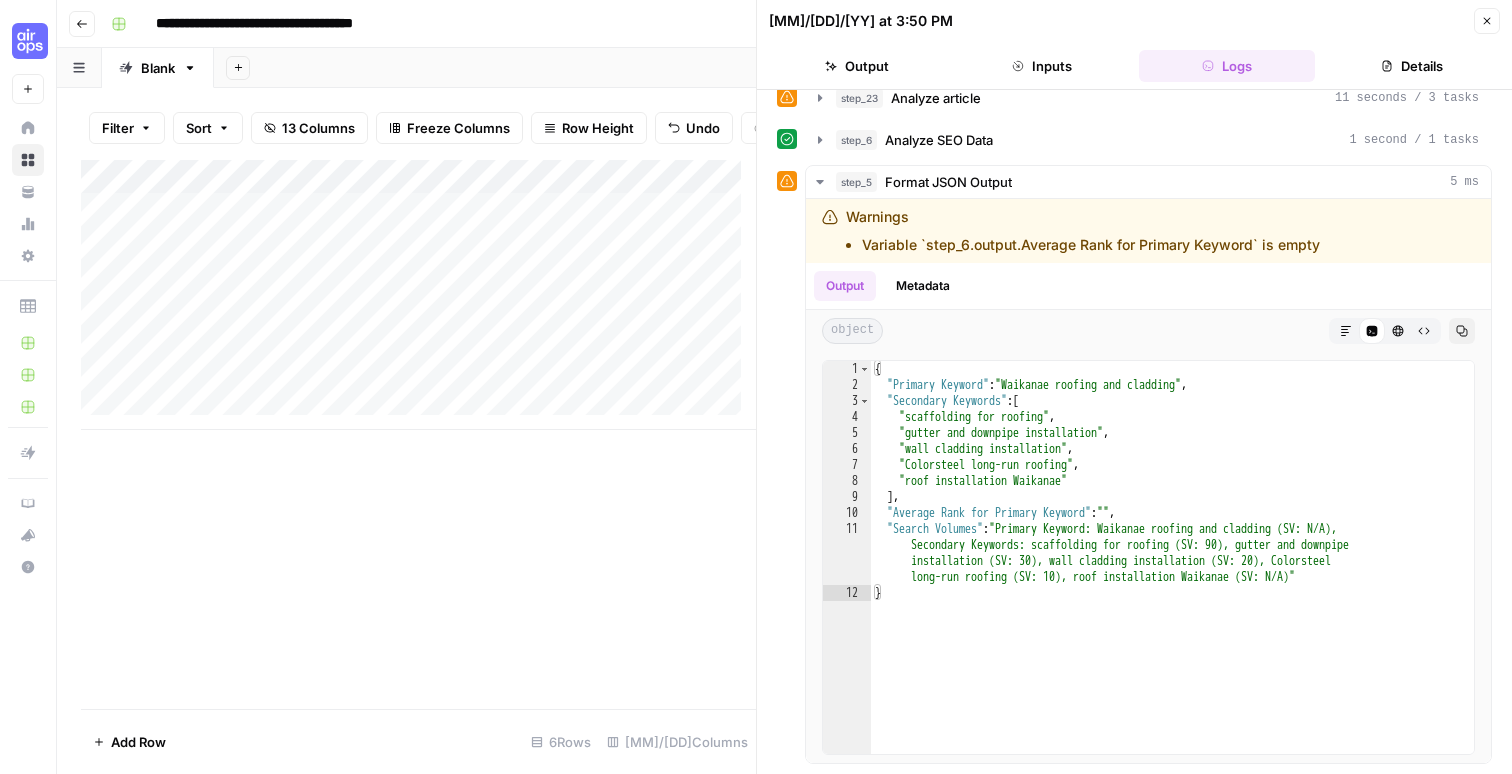 click on "Add Column" at bounding box center (418, 295) 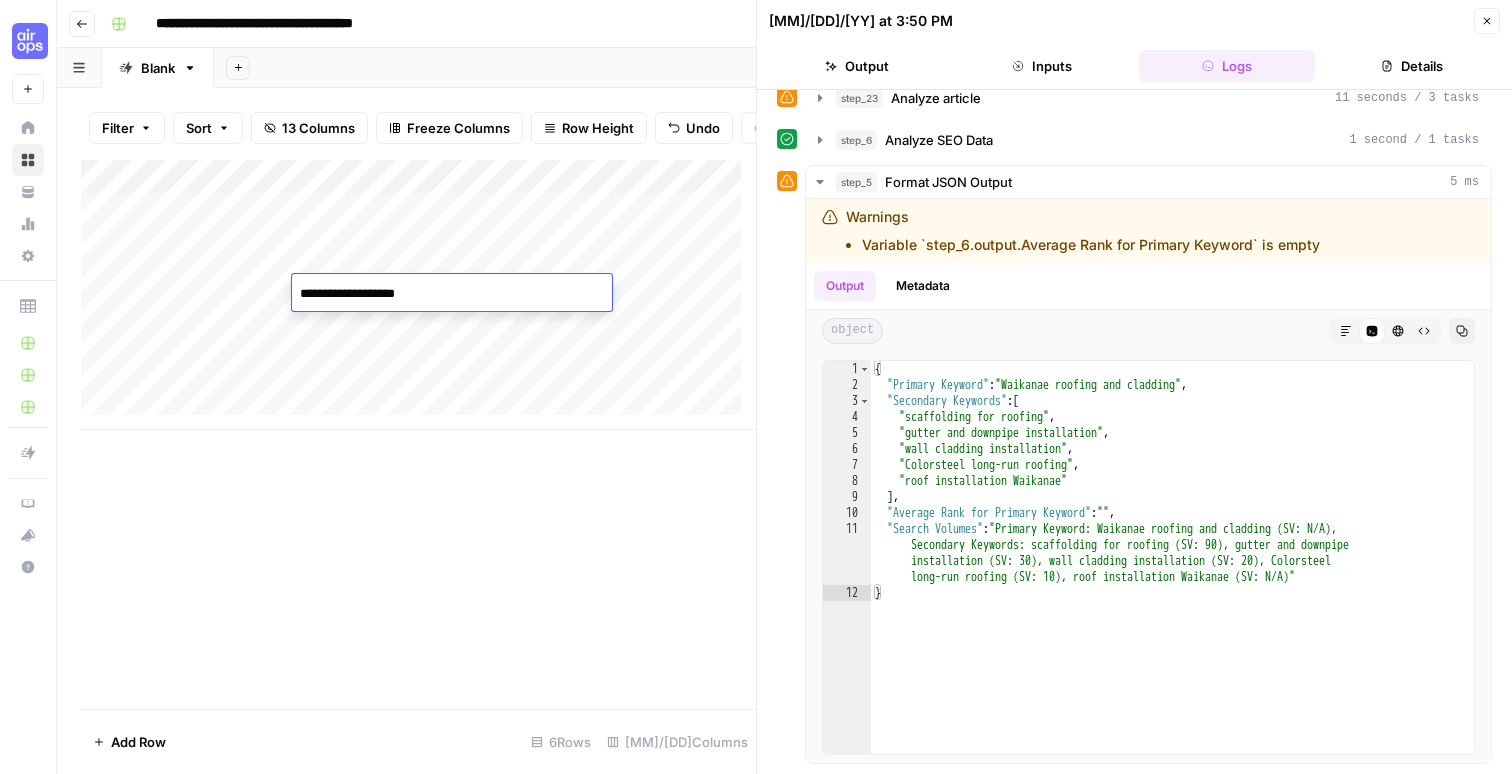 type on "**********" 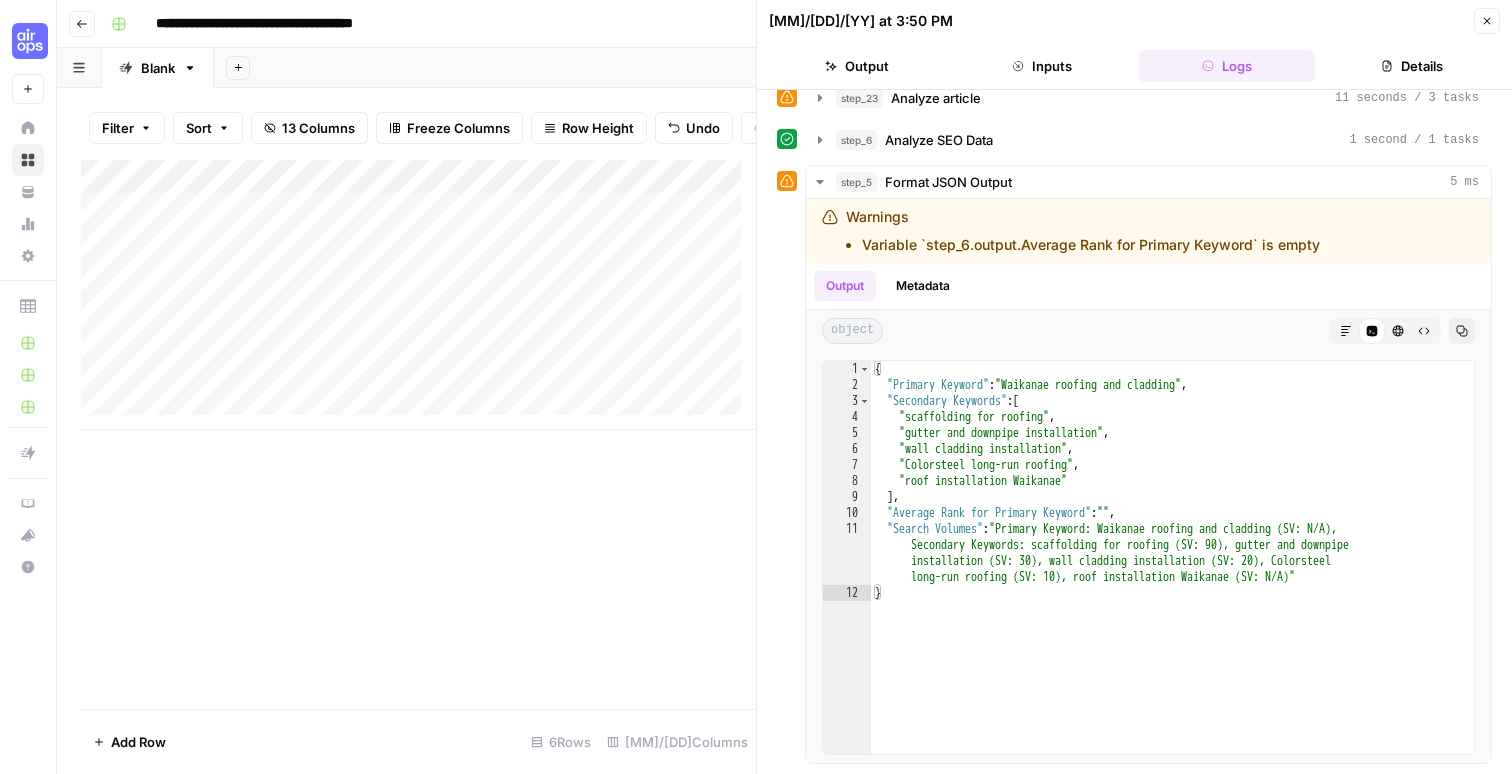 click 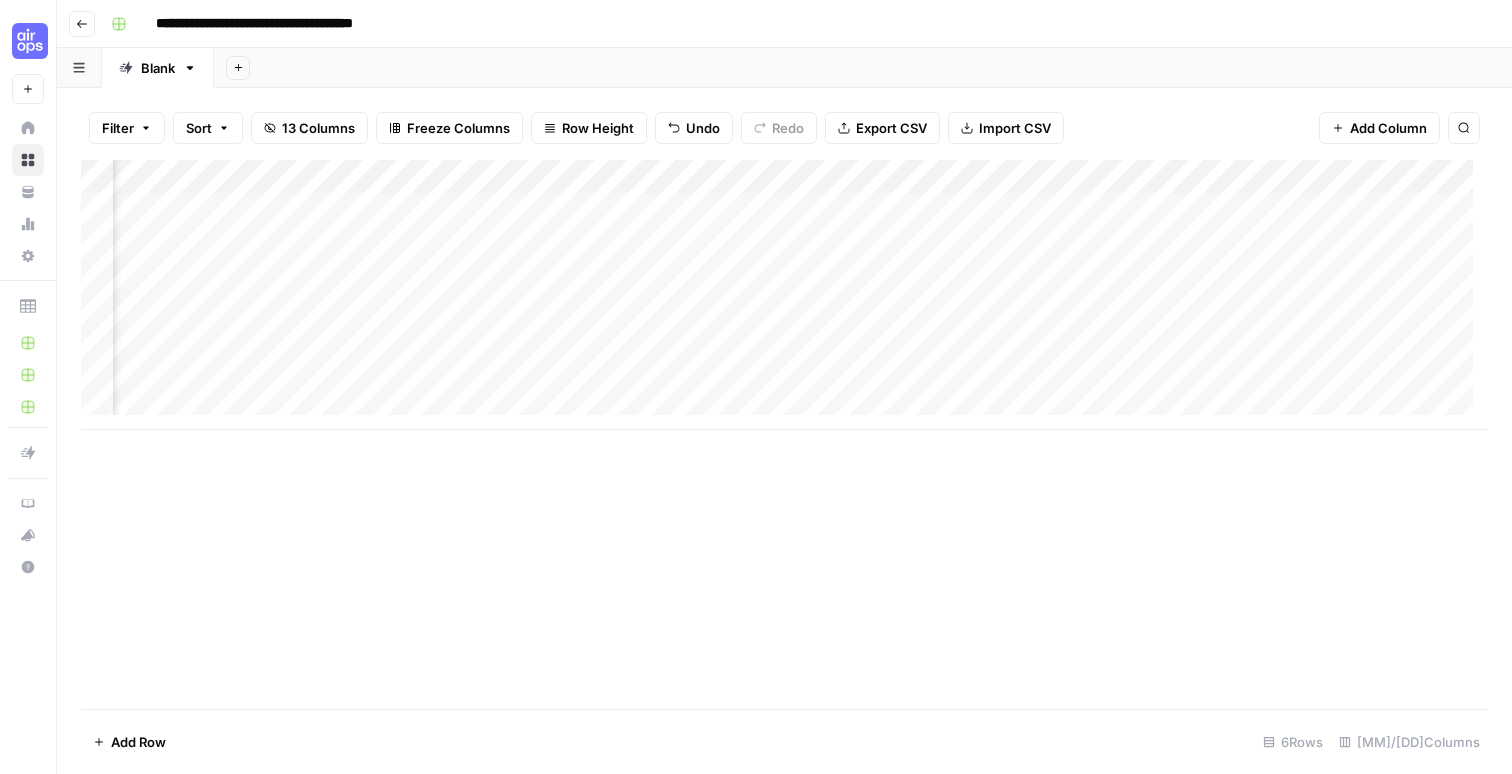 scroll, scrollTop: 0, scrollLeft: 724, axis: horizontal 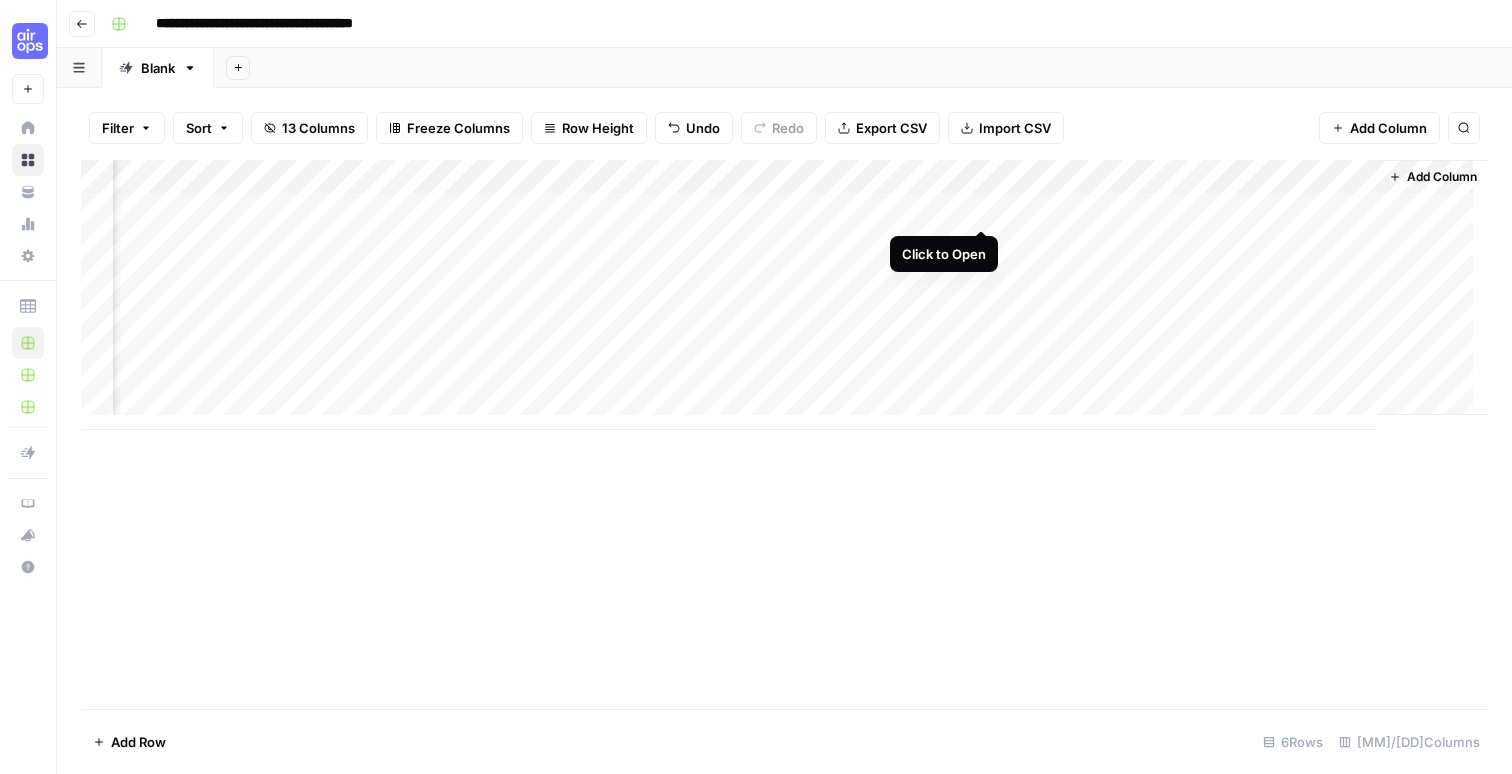 click on "Add Column" at bounding box center (784, 295) 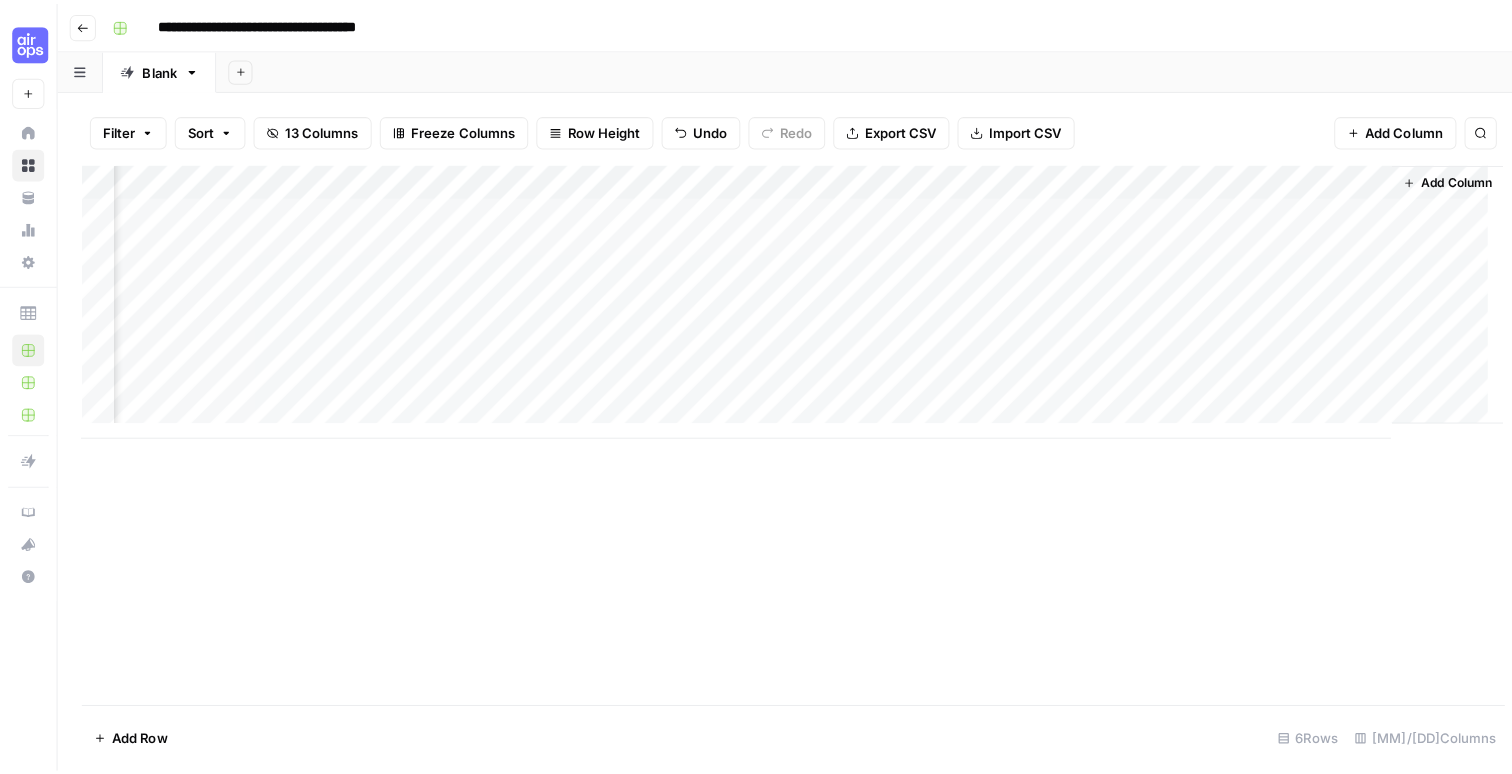 scroll, scrollTop: 0, scrollLeft: 911, axis: horizontal 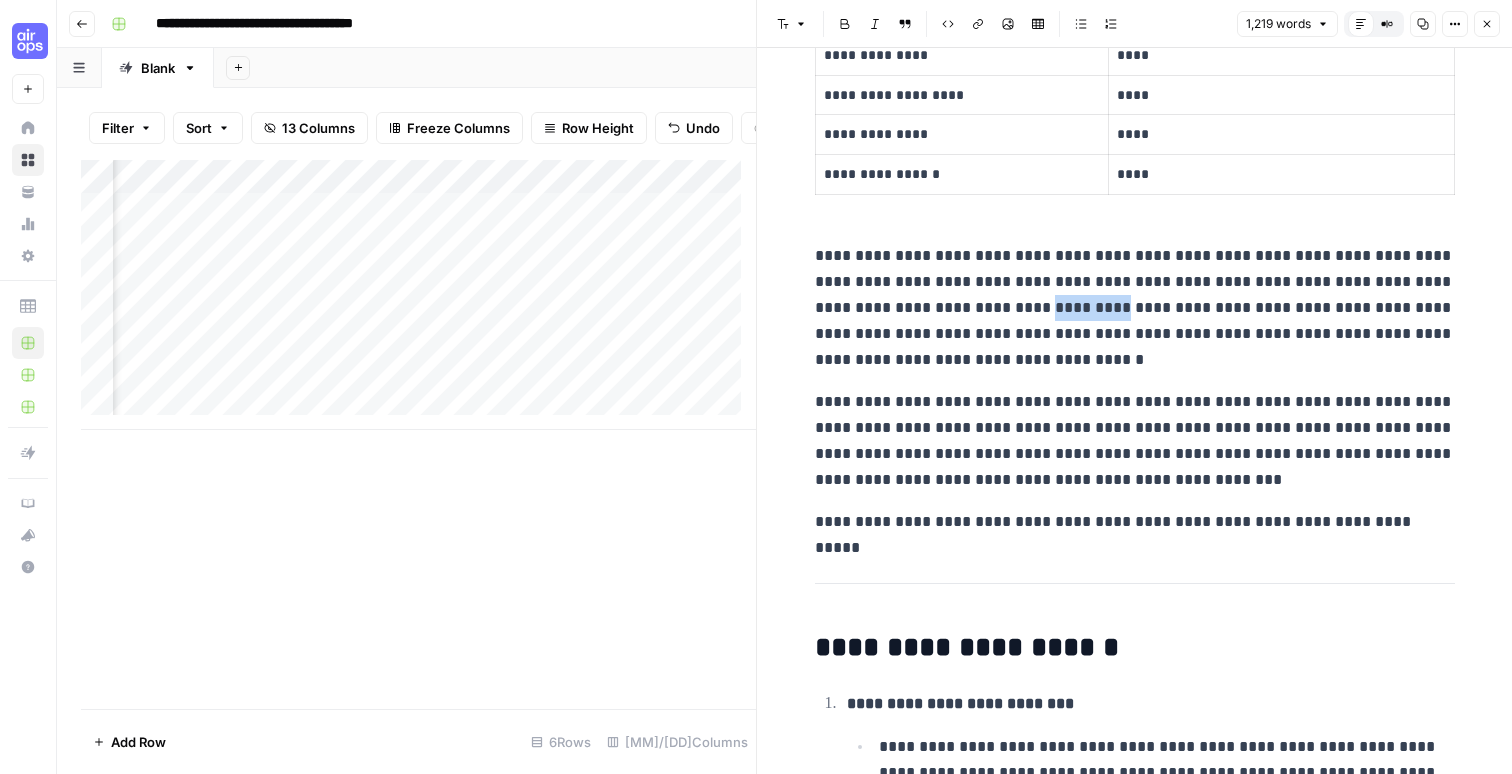 drag, startPoint x: 1032, startPoint y: 306, endPoint x: 1052, endPoint y: 308, distance: 20.09975 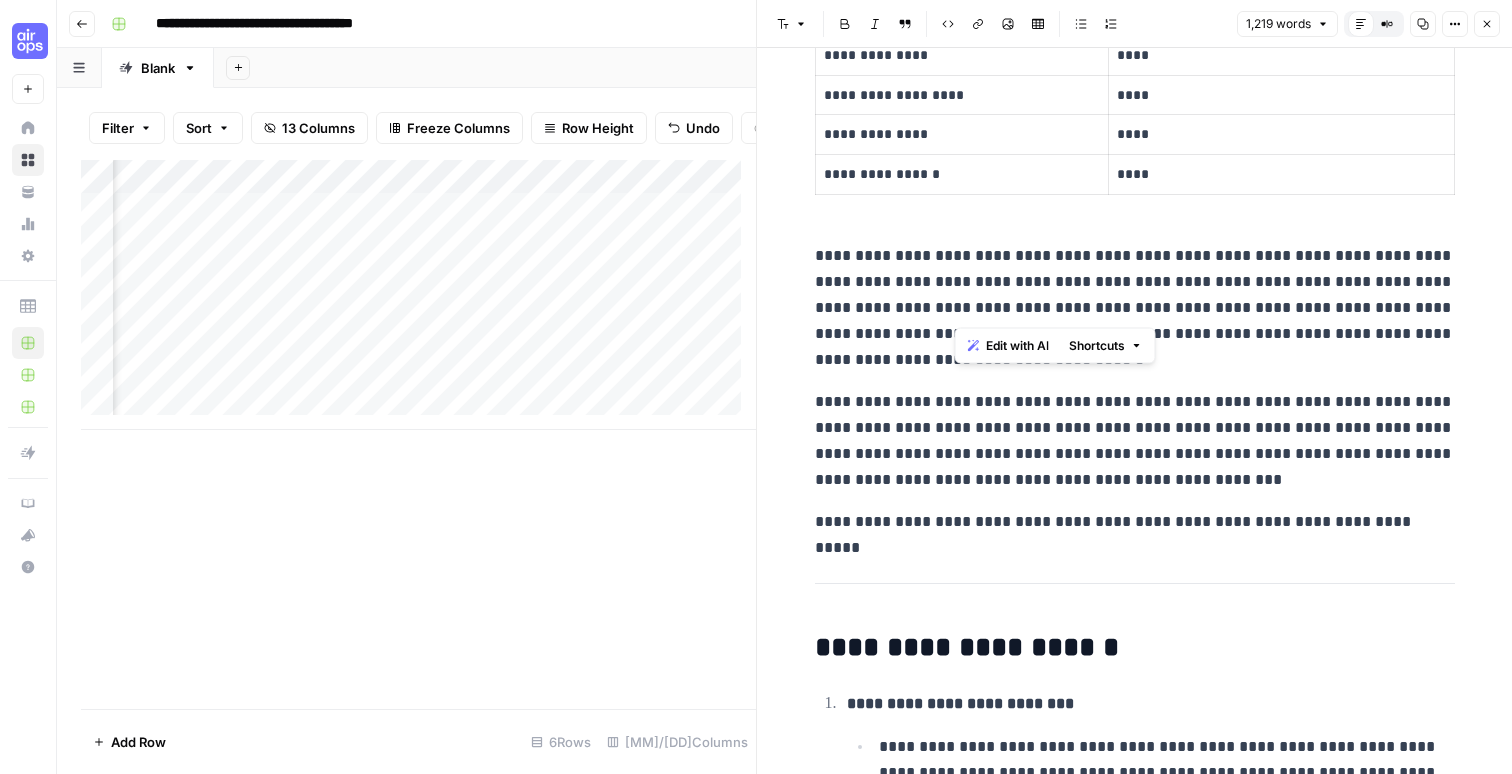 click on "**********" at bounding box center [1135, 308] 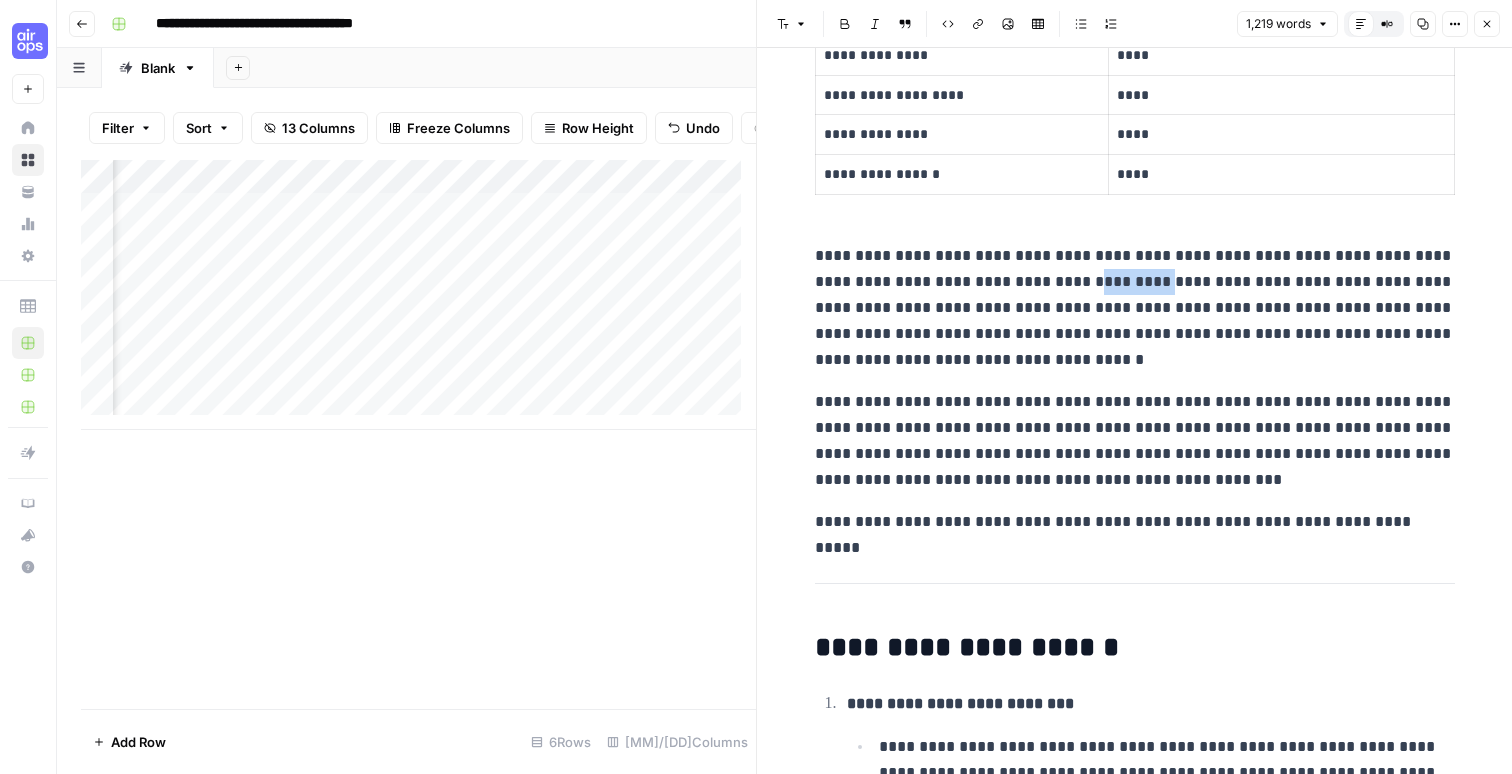 drag, startPoint x: 1032, startPoint y: 278, endPoint x: 1069, endPoint y: 277, distance: 37.01351 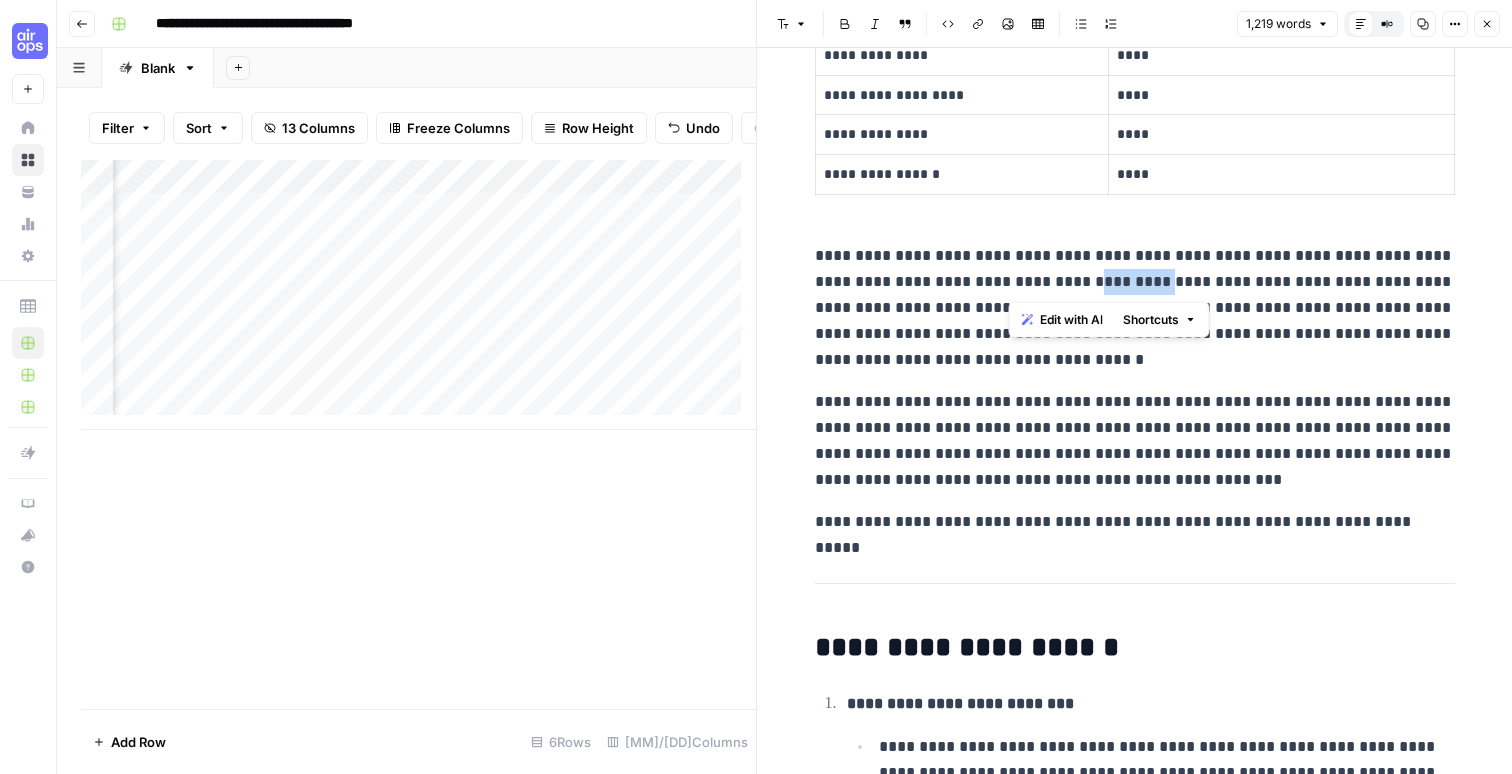 click on "**********" at bounding box center [1135, 308] 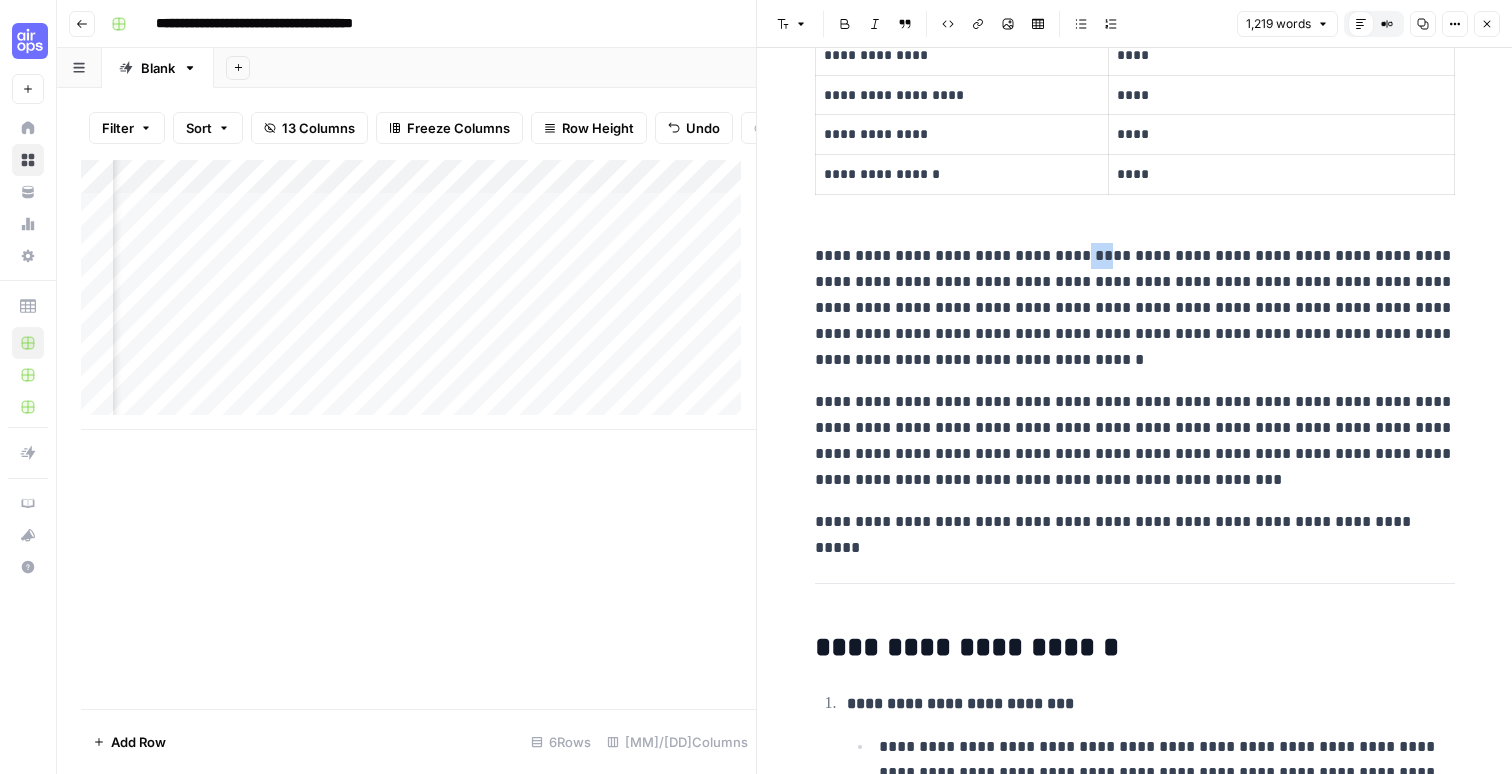 drag, startPoint x: 1048, startPoint y: 267, endPoint x: 1073, endPoint y: 265, distance: 25.079872 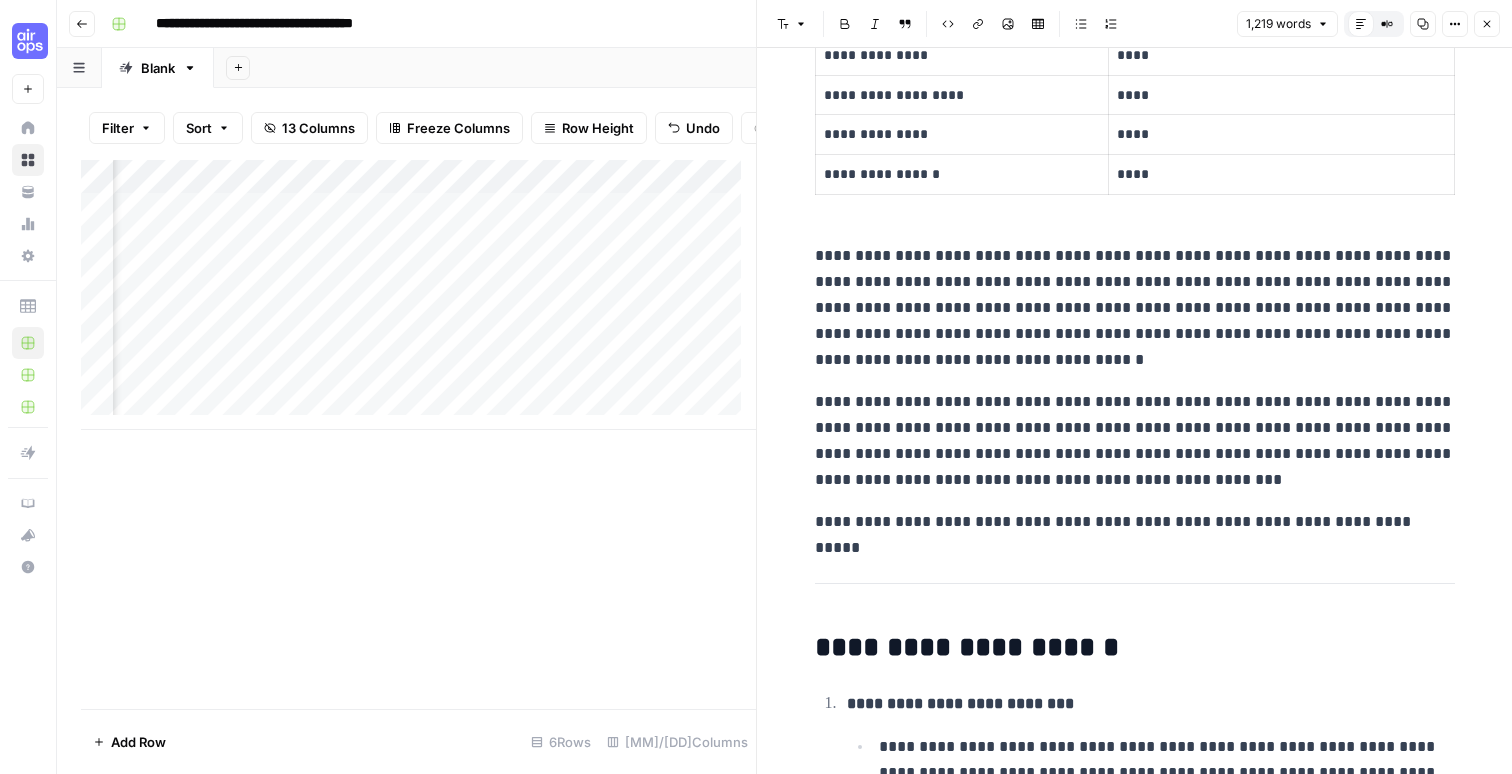 click on "**********" at bounding box center [1135, 308] 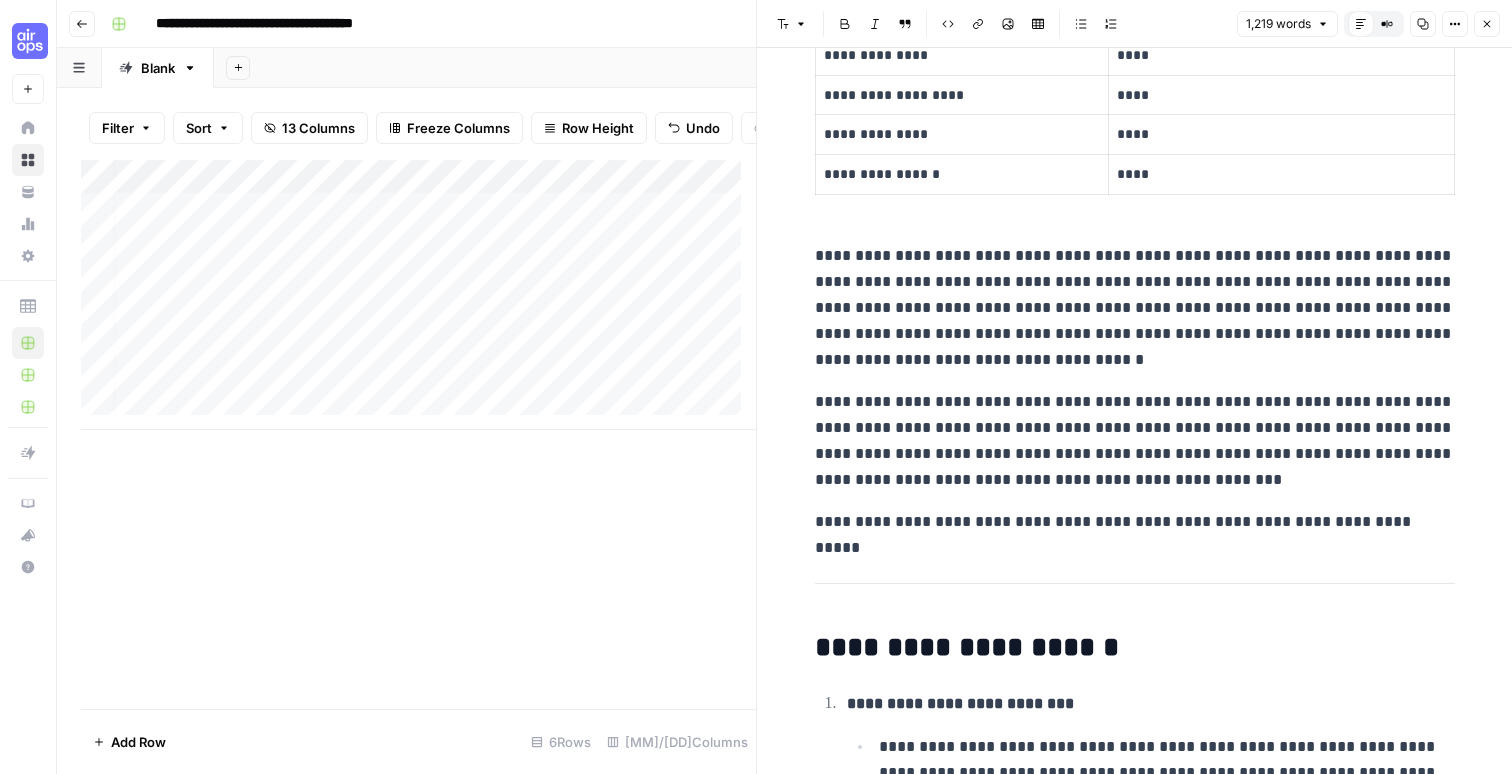scroll, scrollTop: 0, scrollLeft: 0, axis: both 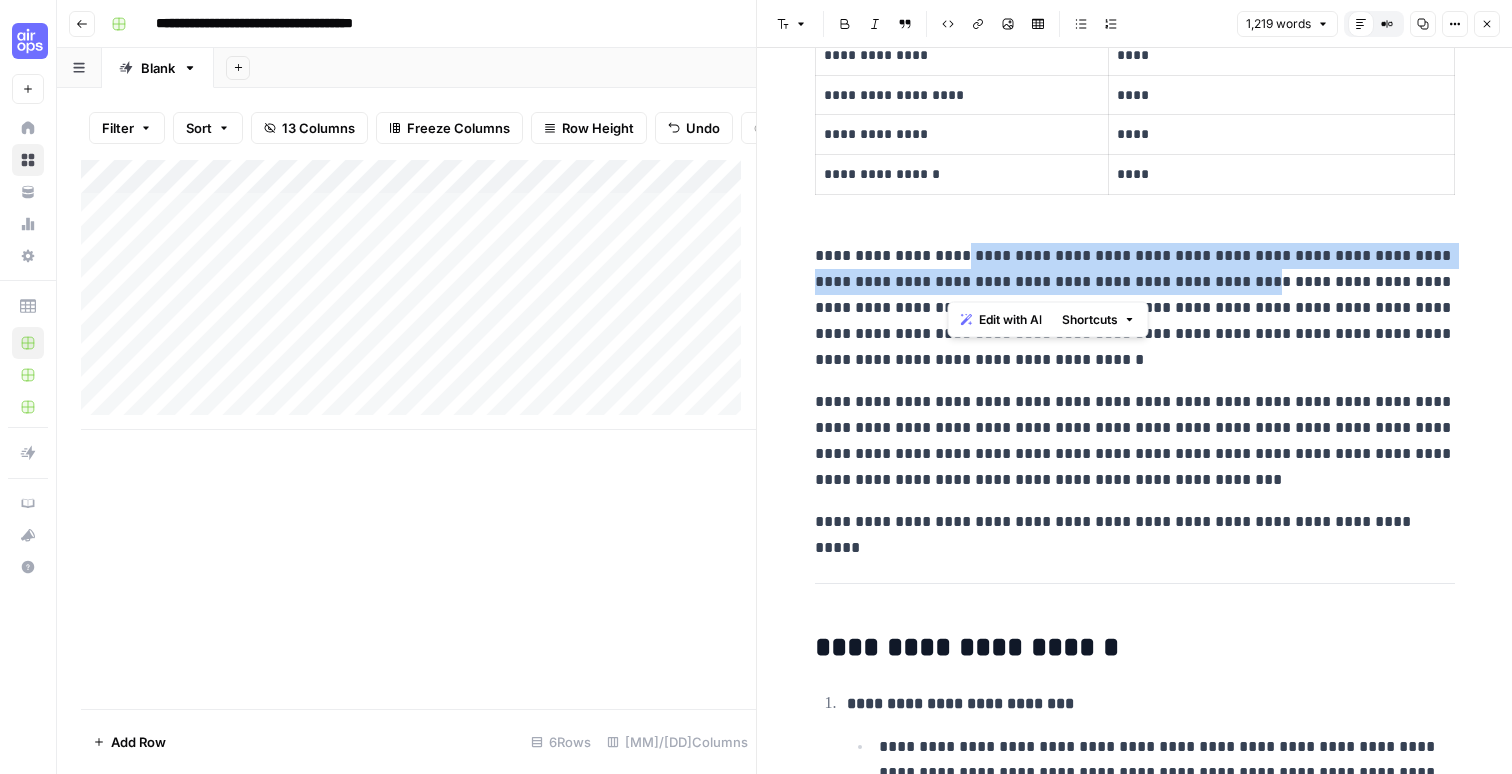 drag, startPoint x: 945, startPoint y: 264, endPoint x: 1195, endPoint y: 269, distance: 250.04999 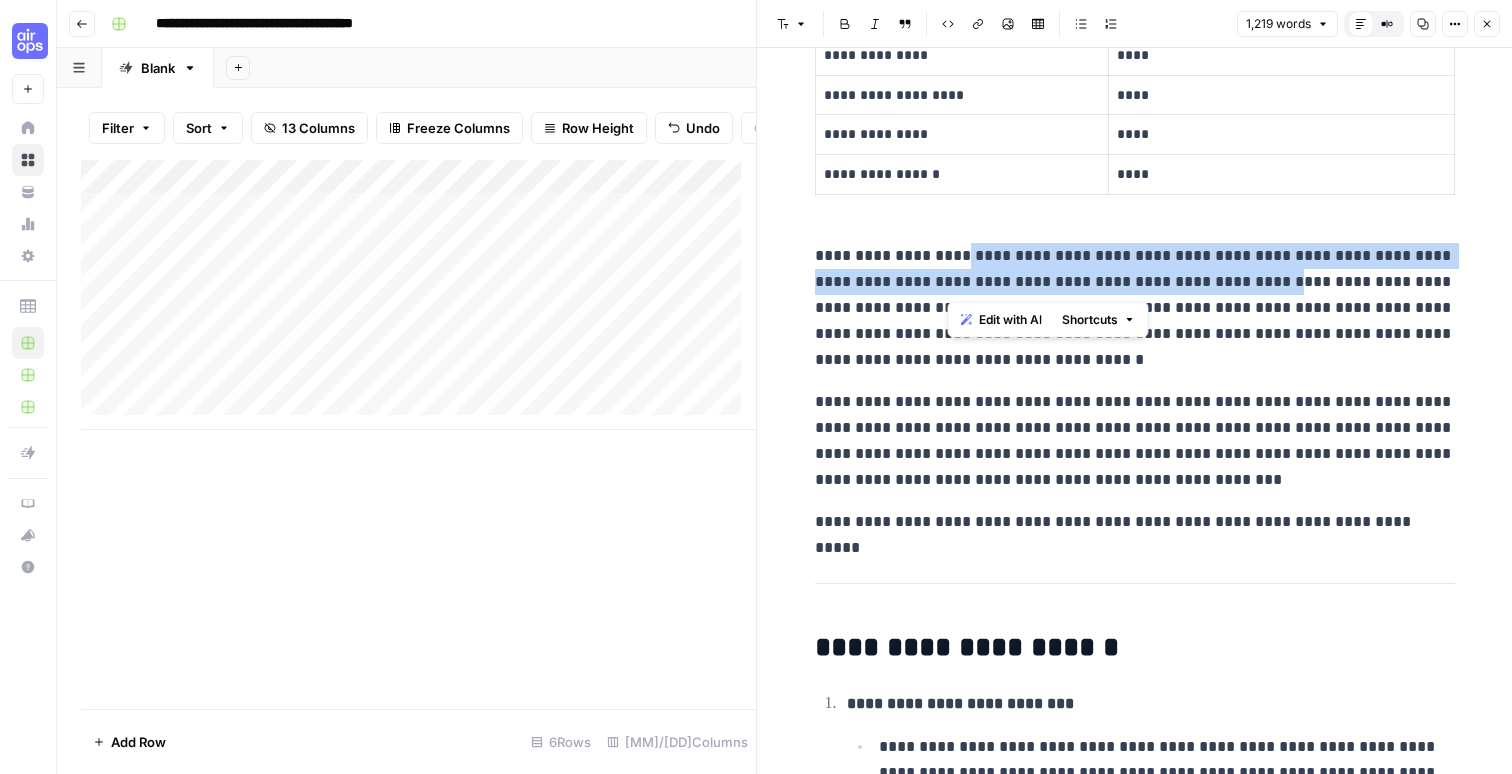 click on "**********" at bounding box center [1135, 308] 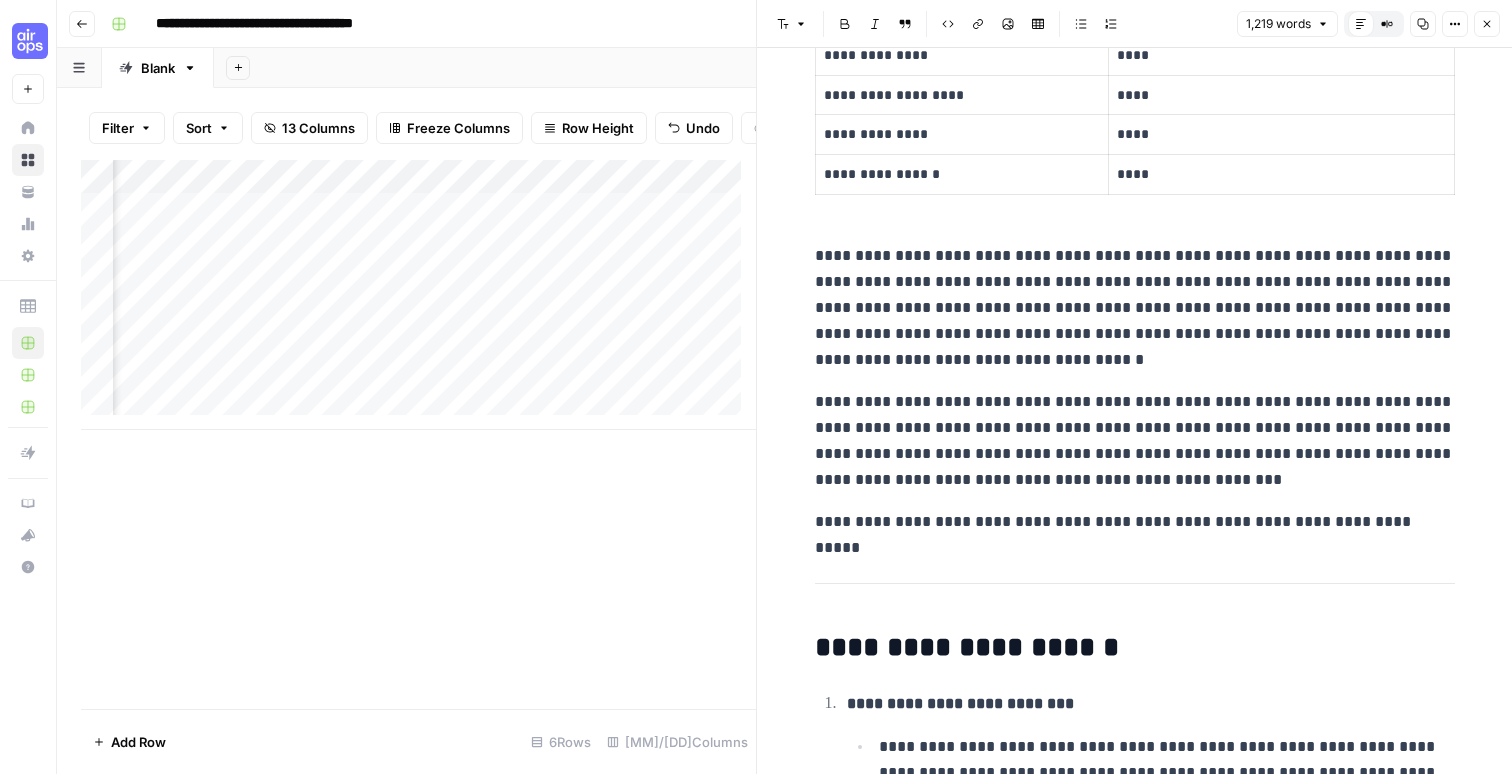 scroll, scrollTop: 0, scrollLeft: 1300, axis: horizontal 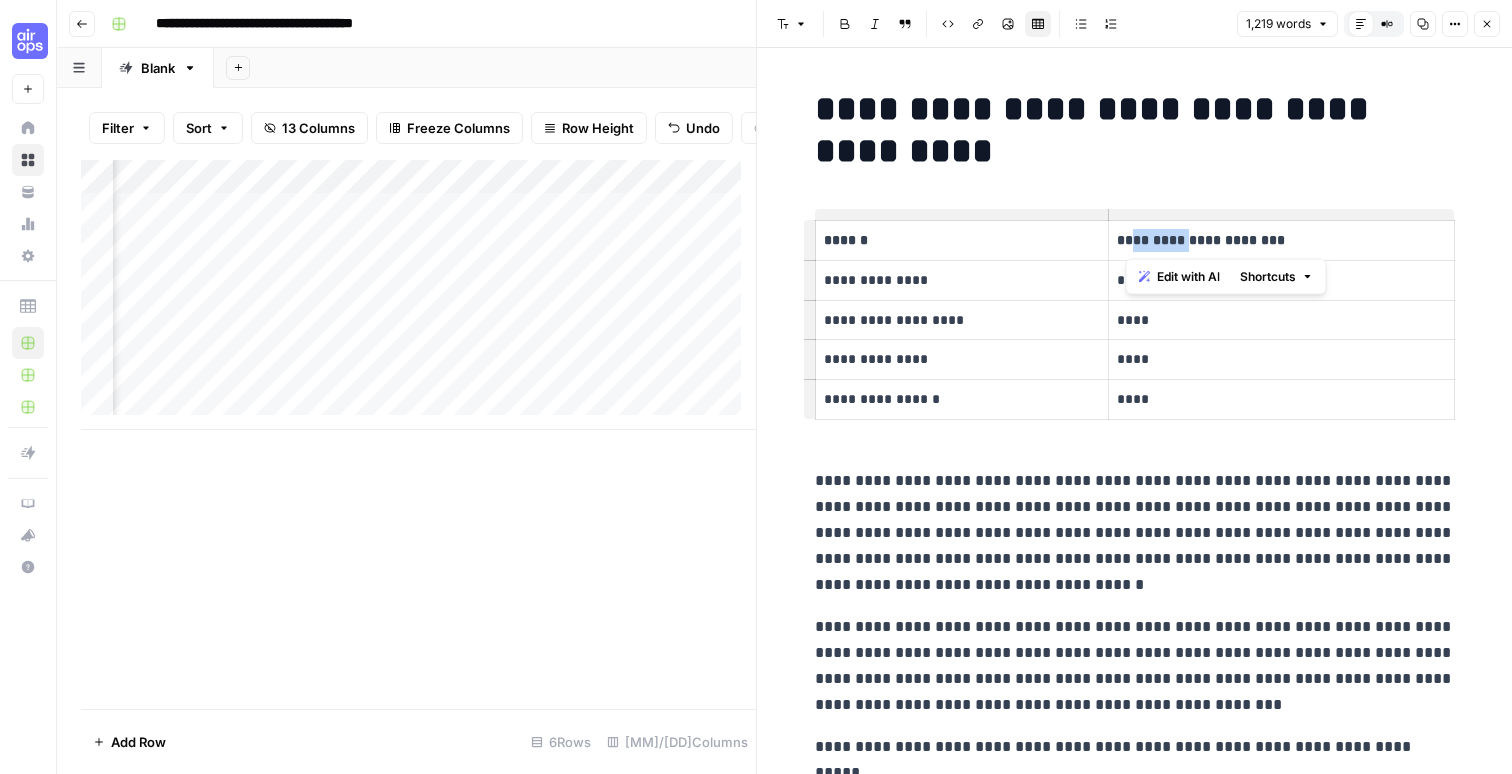 drag, startPoint x: 1138, startPoint y: 245, endPoint x: 1181, endPoint y: 240, distance: 43.289722 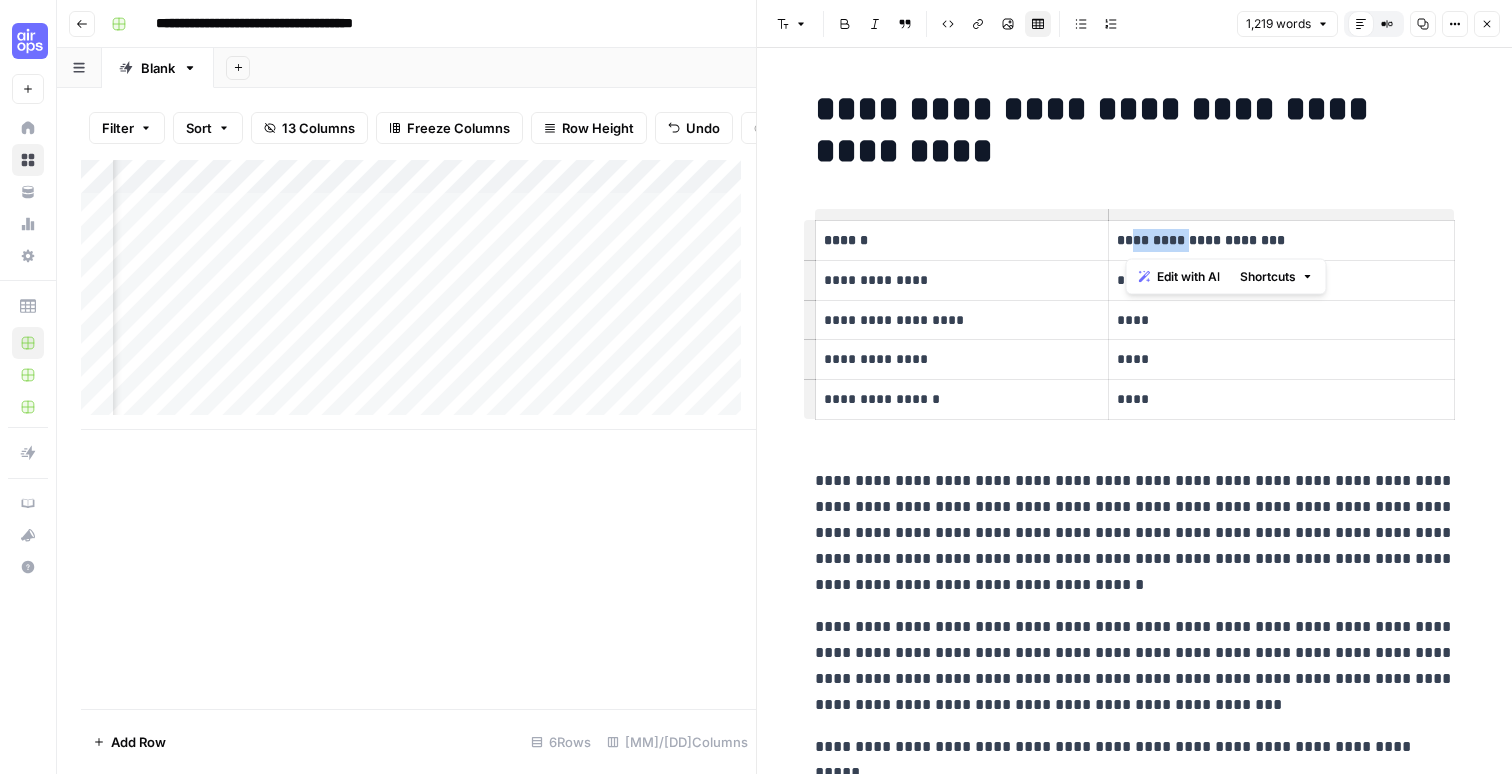 click on "**********" at bounding box center (1281, 240) 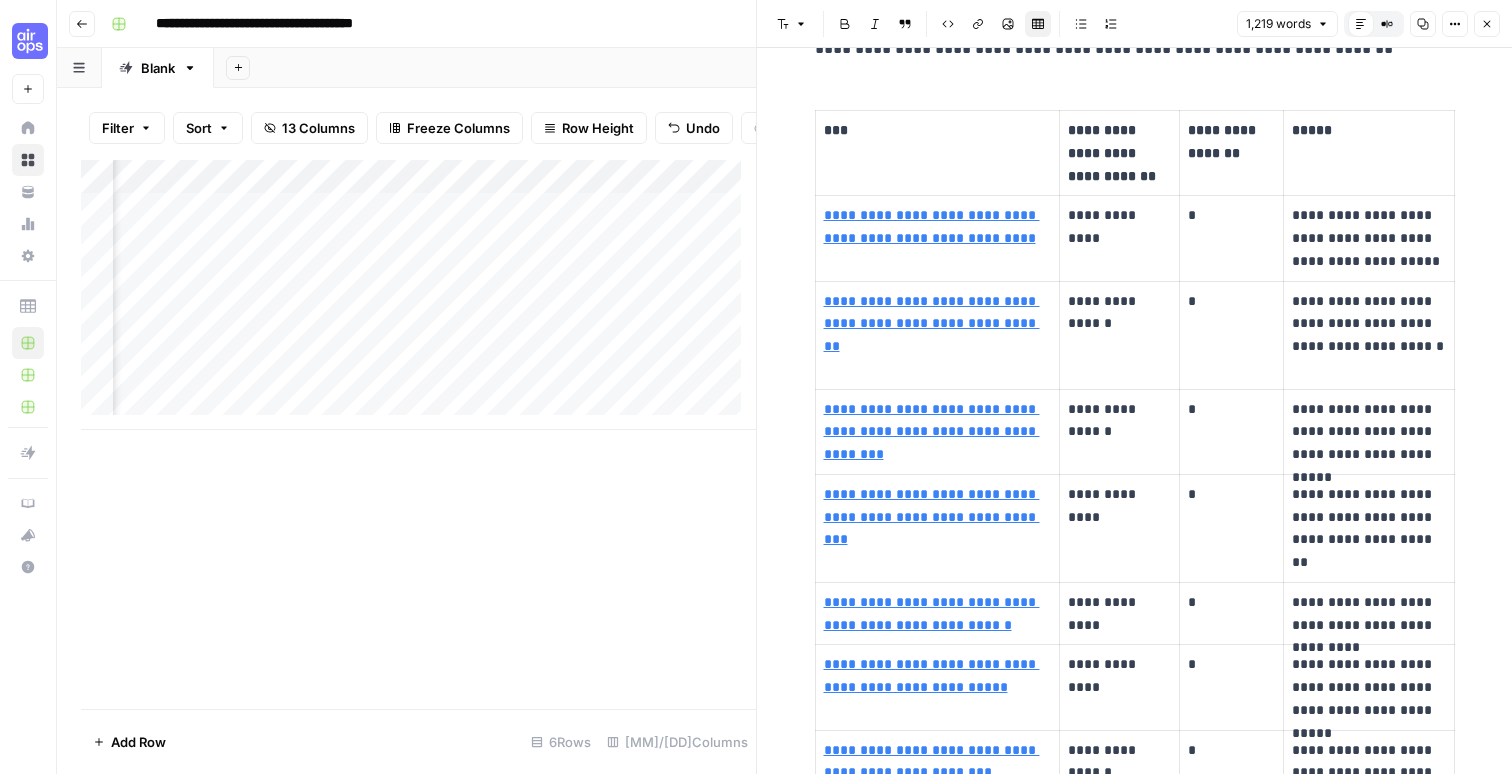 scroll, scrollTop: 1659, scrollLeft: 0, axis: vertical 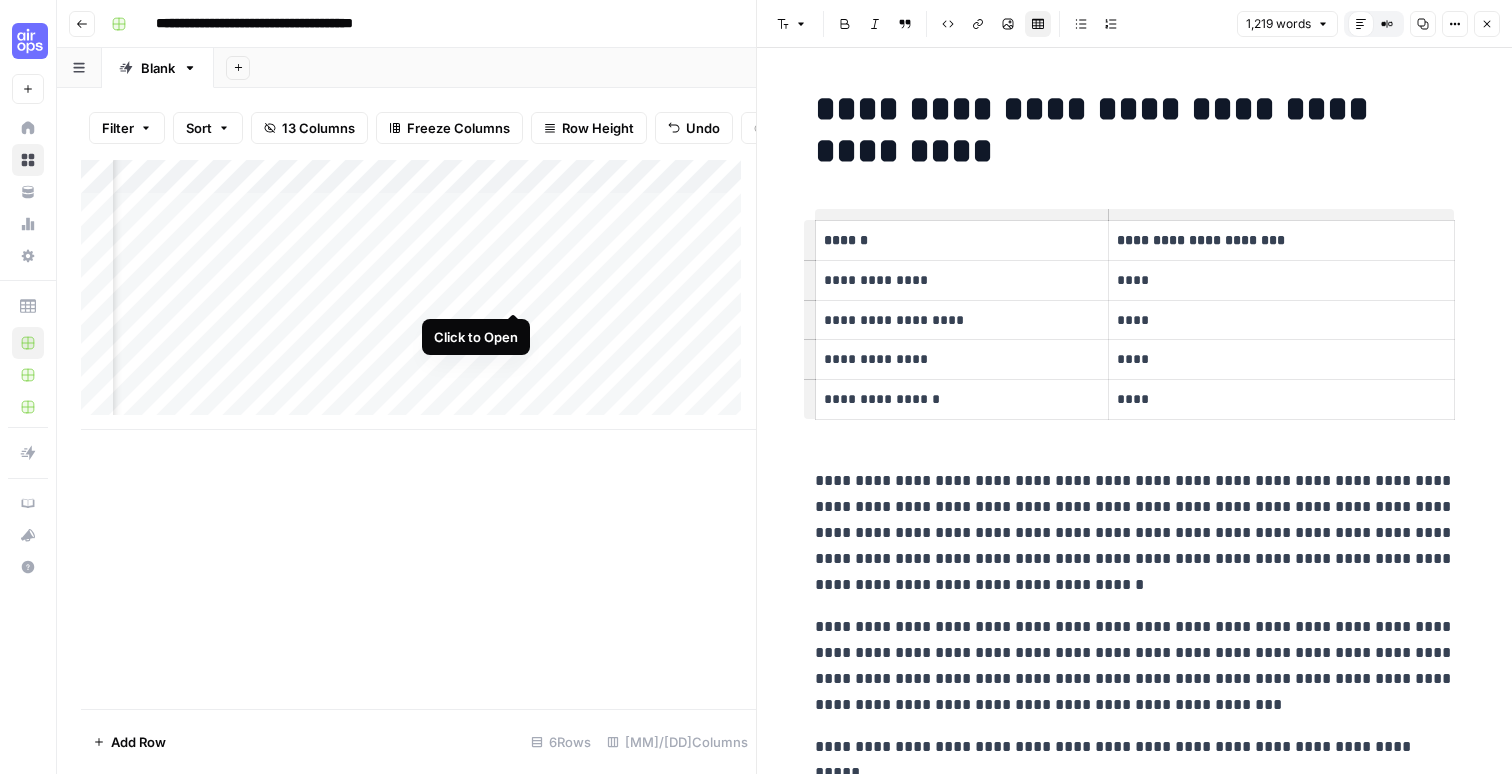 click on "Add Column" at bounding box center [418, 295] 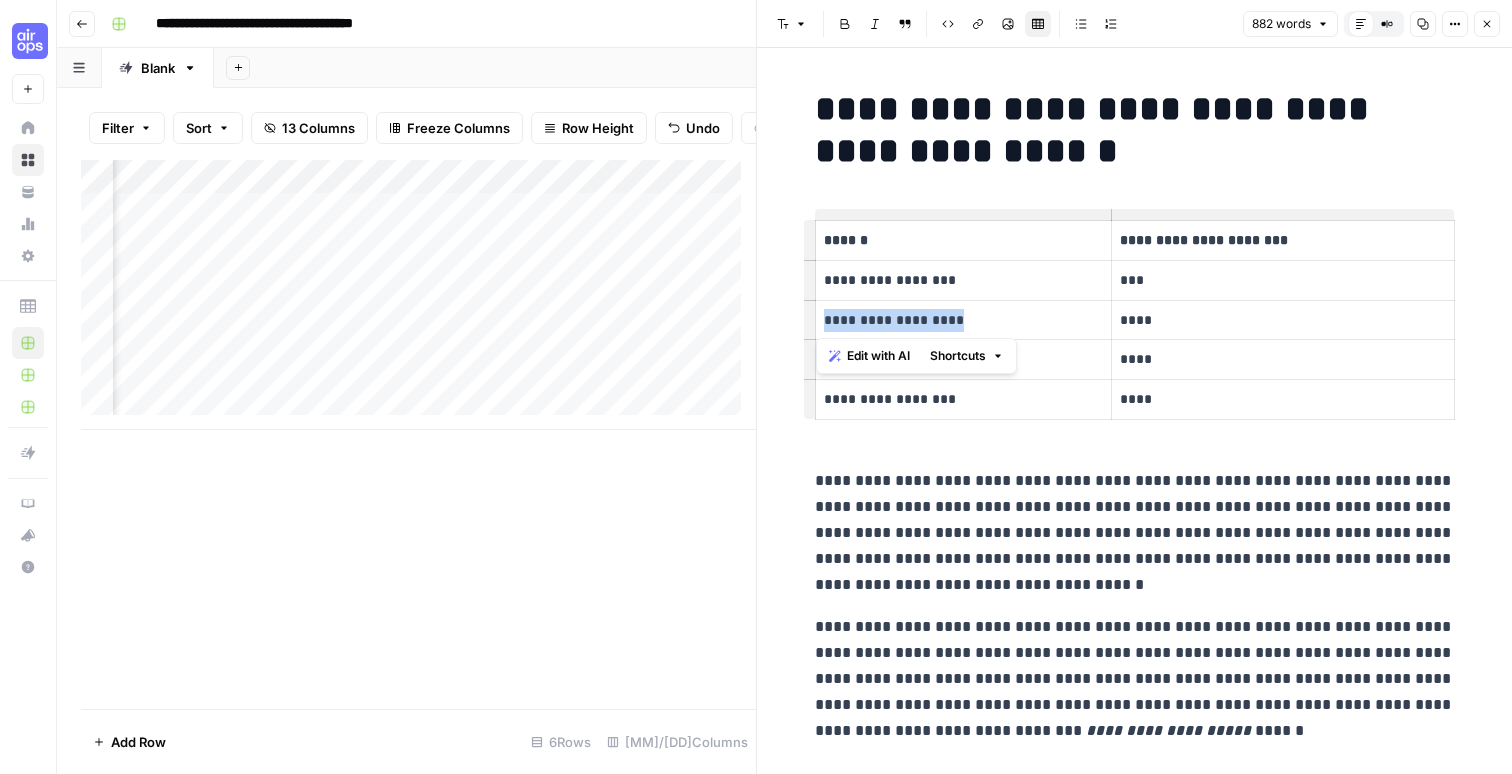 drag, startPoint x: 812, startPoint y: 318, endPoint x: 963, endPoint y: 310, distance: 151.21178 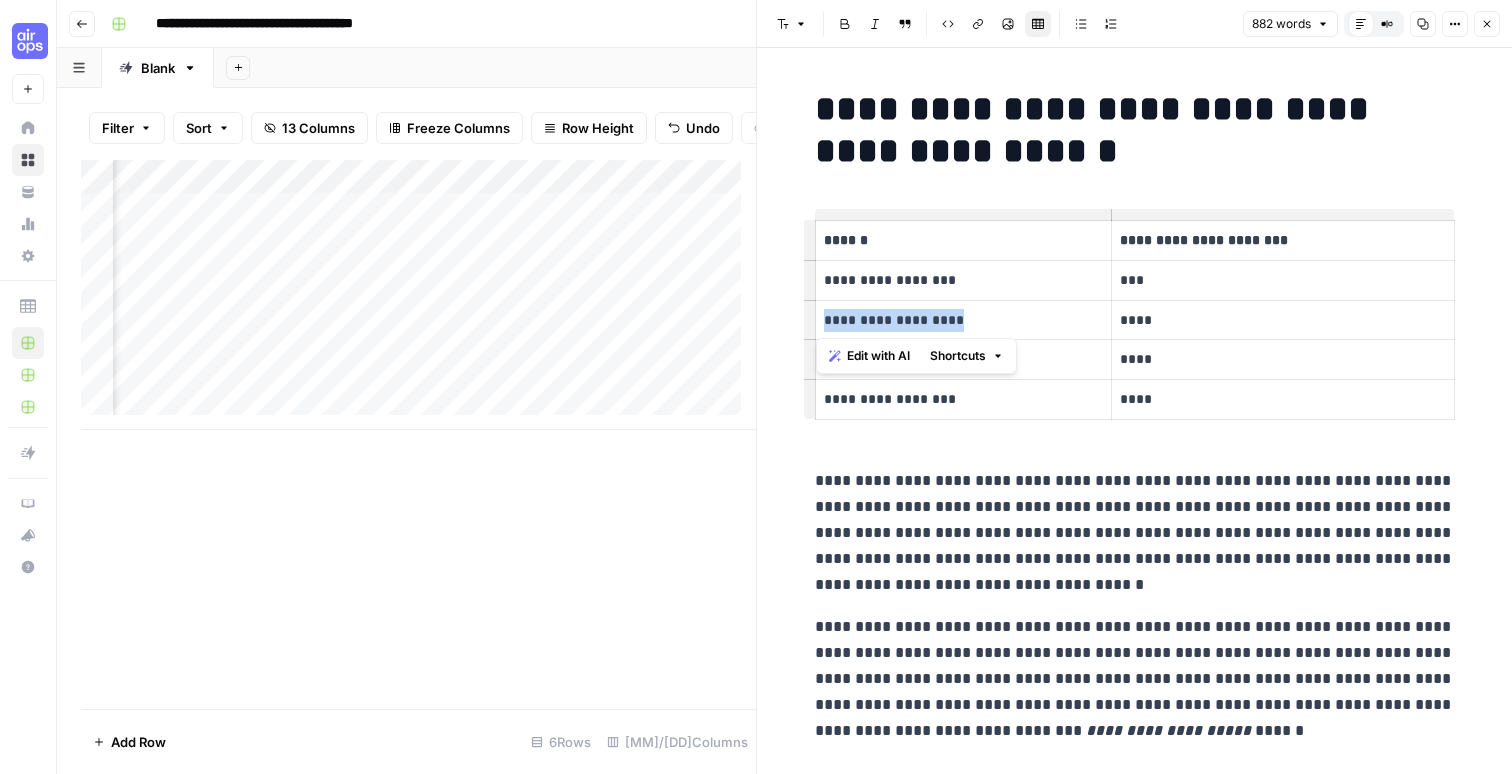 click on "**********" at bounding box center [963, 320] 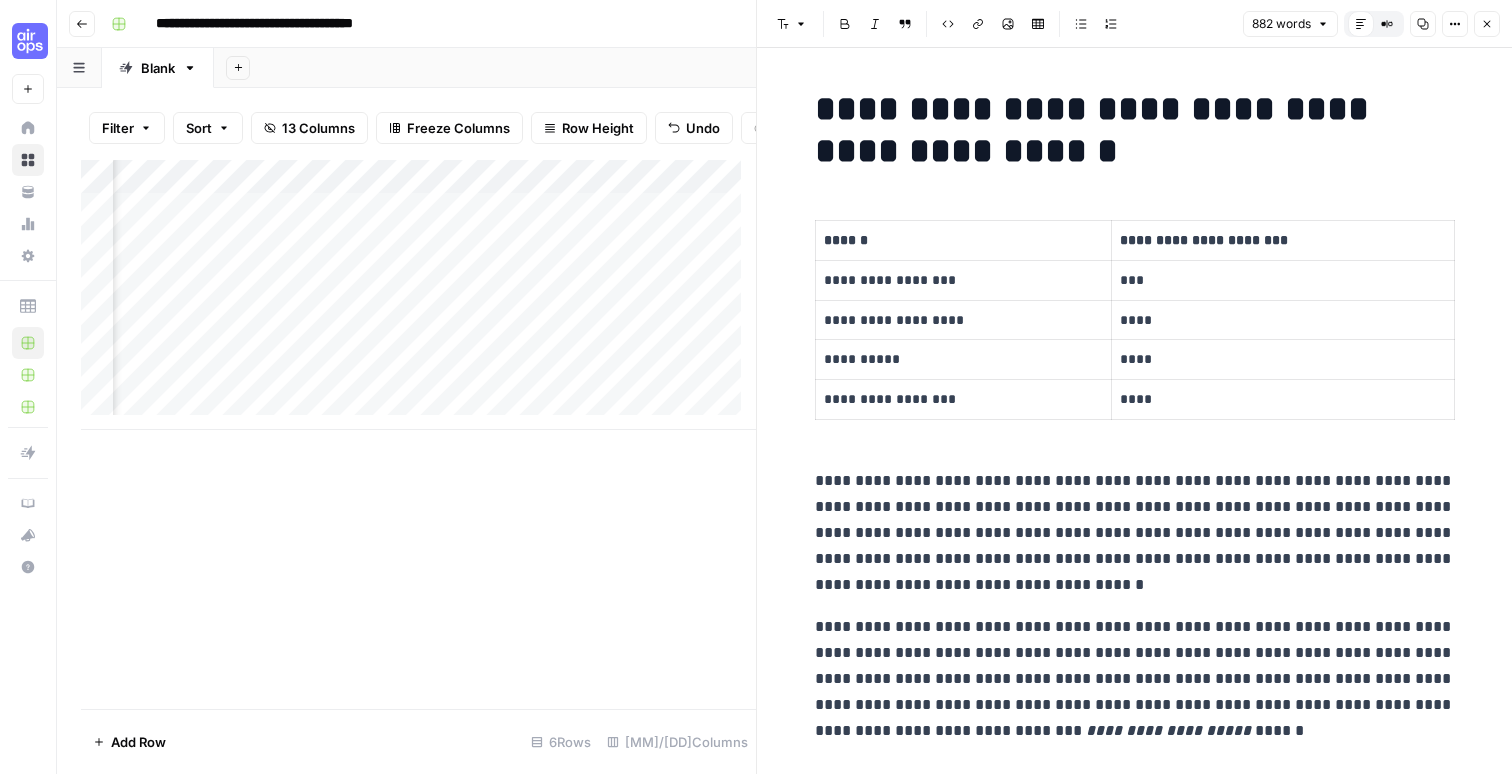 click on "**********" at bounding box center (1135, 533) 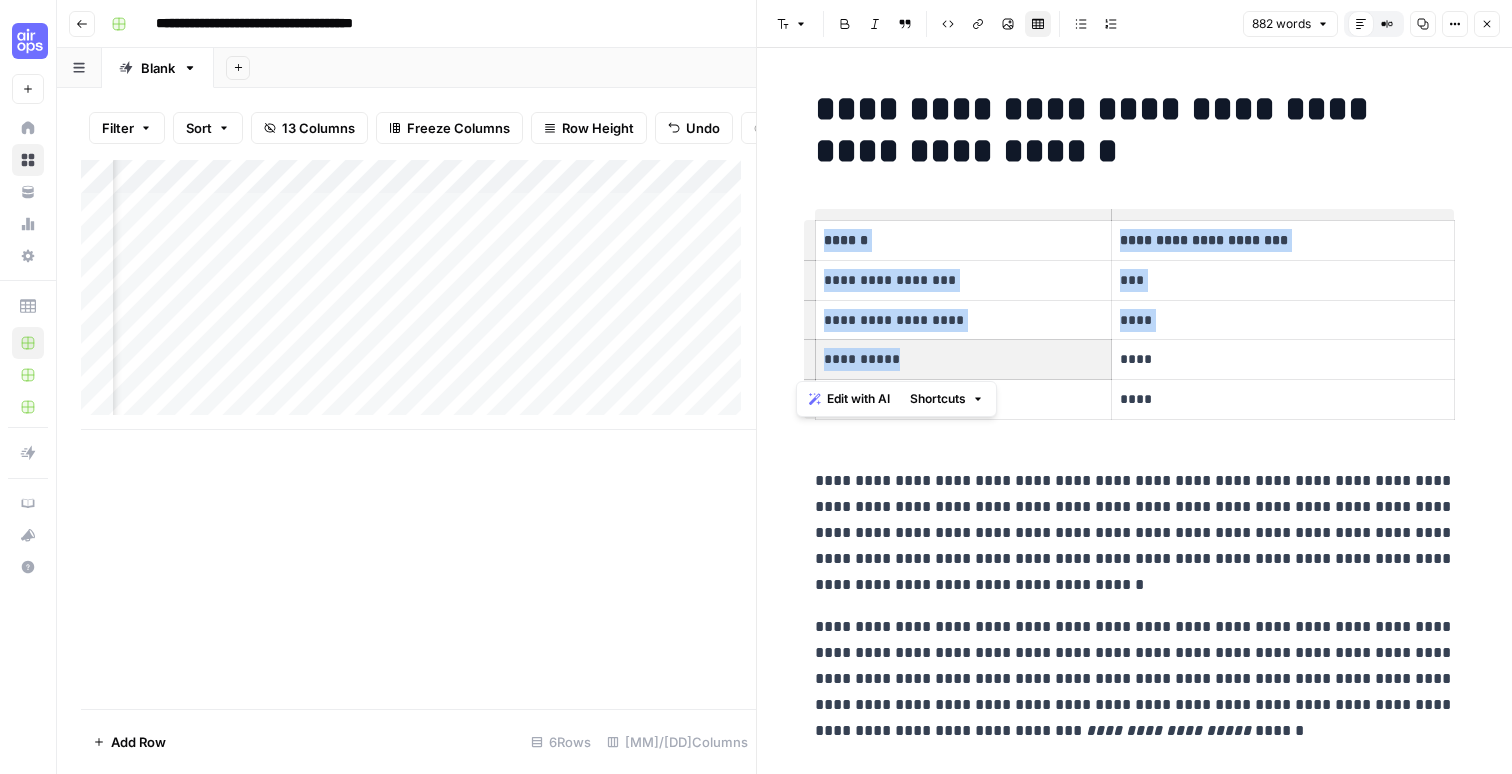 drag, startPoint x: 925, startPoint y: 355, endPoint x: 783, endPoint y: 359, distance: 142.05632 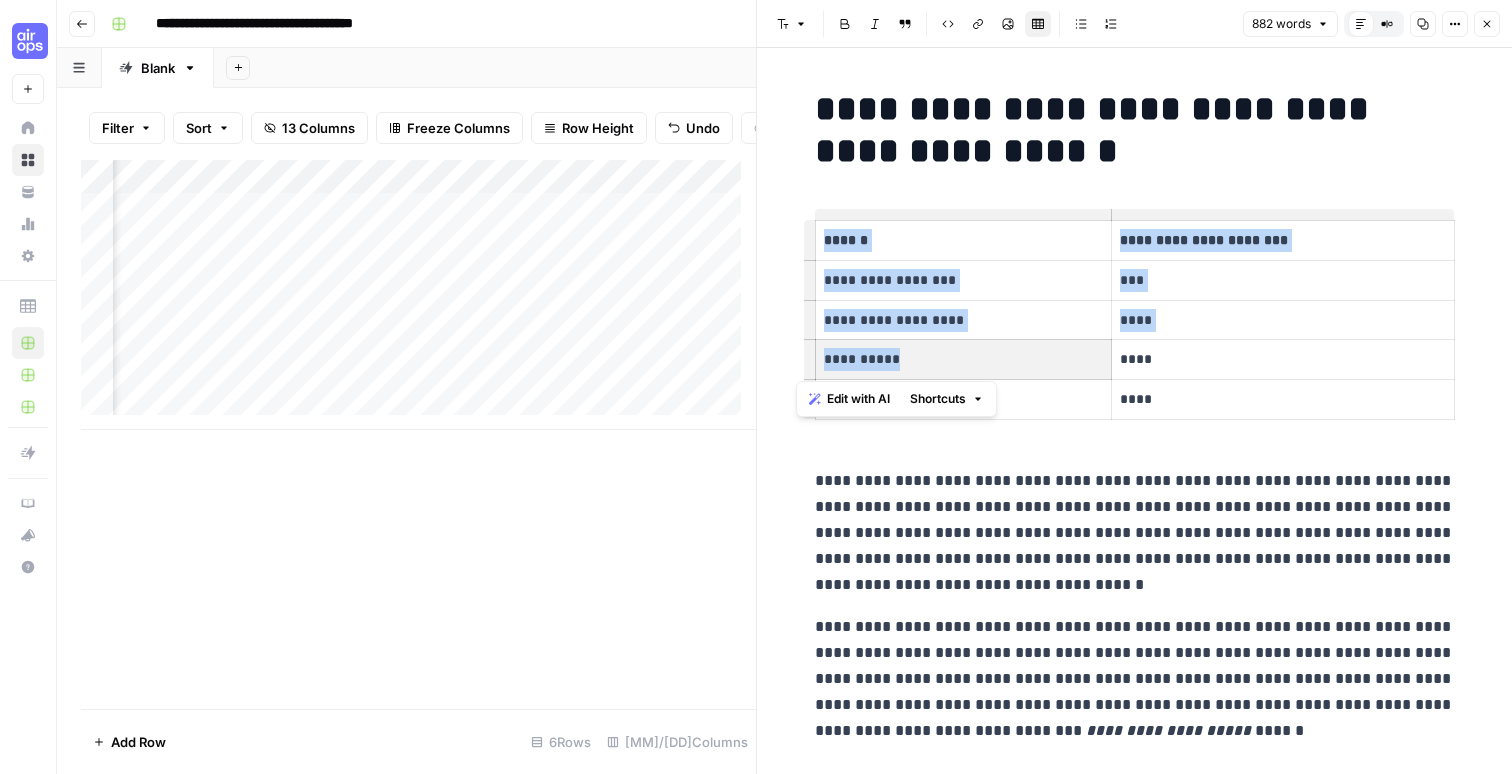 click on "**********" at bounding box center (1134, 2661) 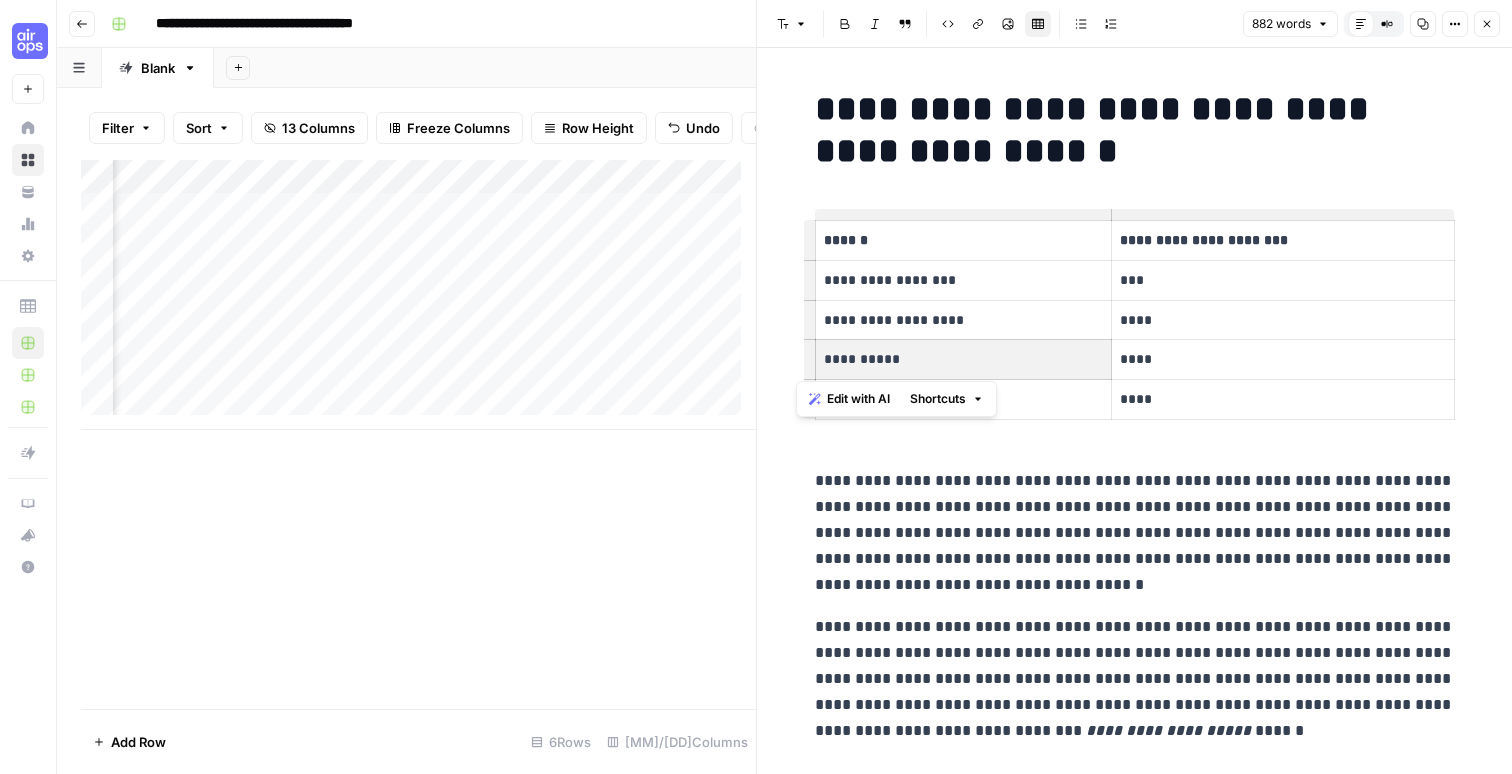 click on "**********" at bounding box center (963, 359) 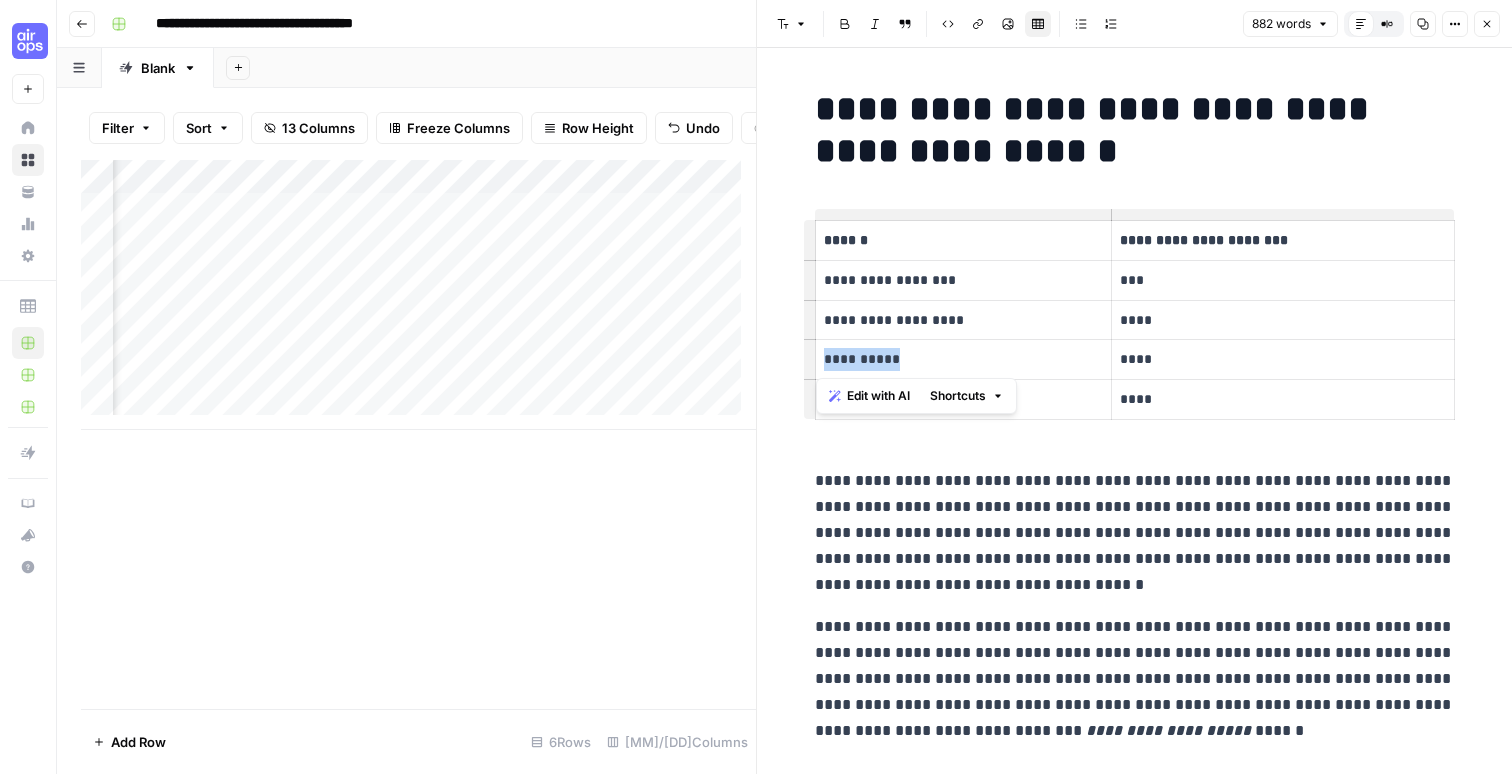 drag, startPoint x: 916, startPoint y: 360, endPoint x: 811, endPoint y: 360, distance: 105 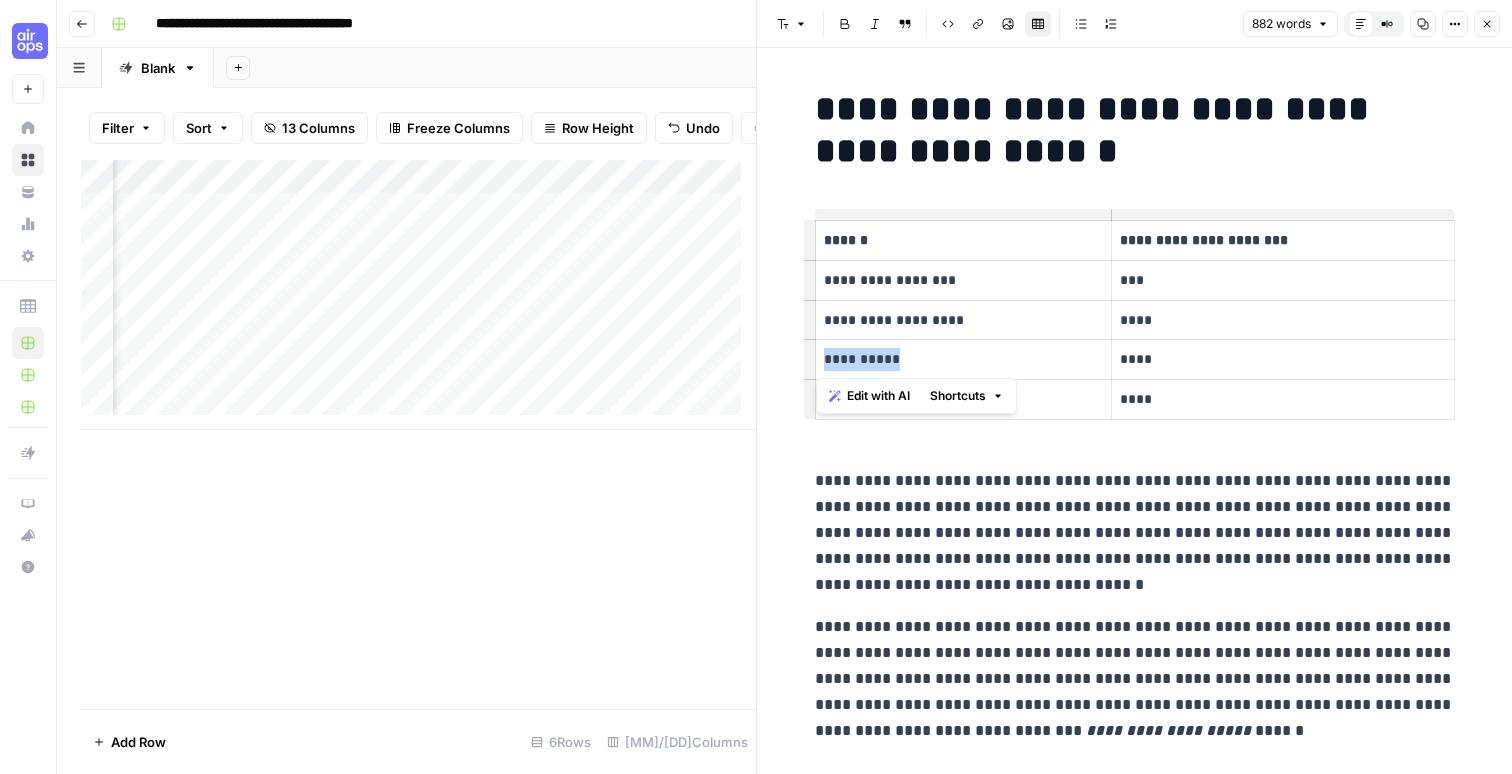 click on "**********" at bounding box center (963, 360) 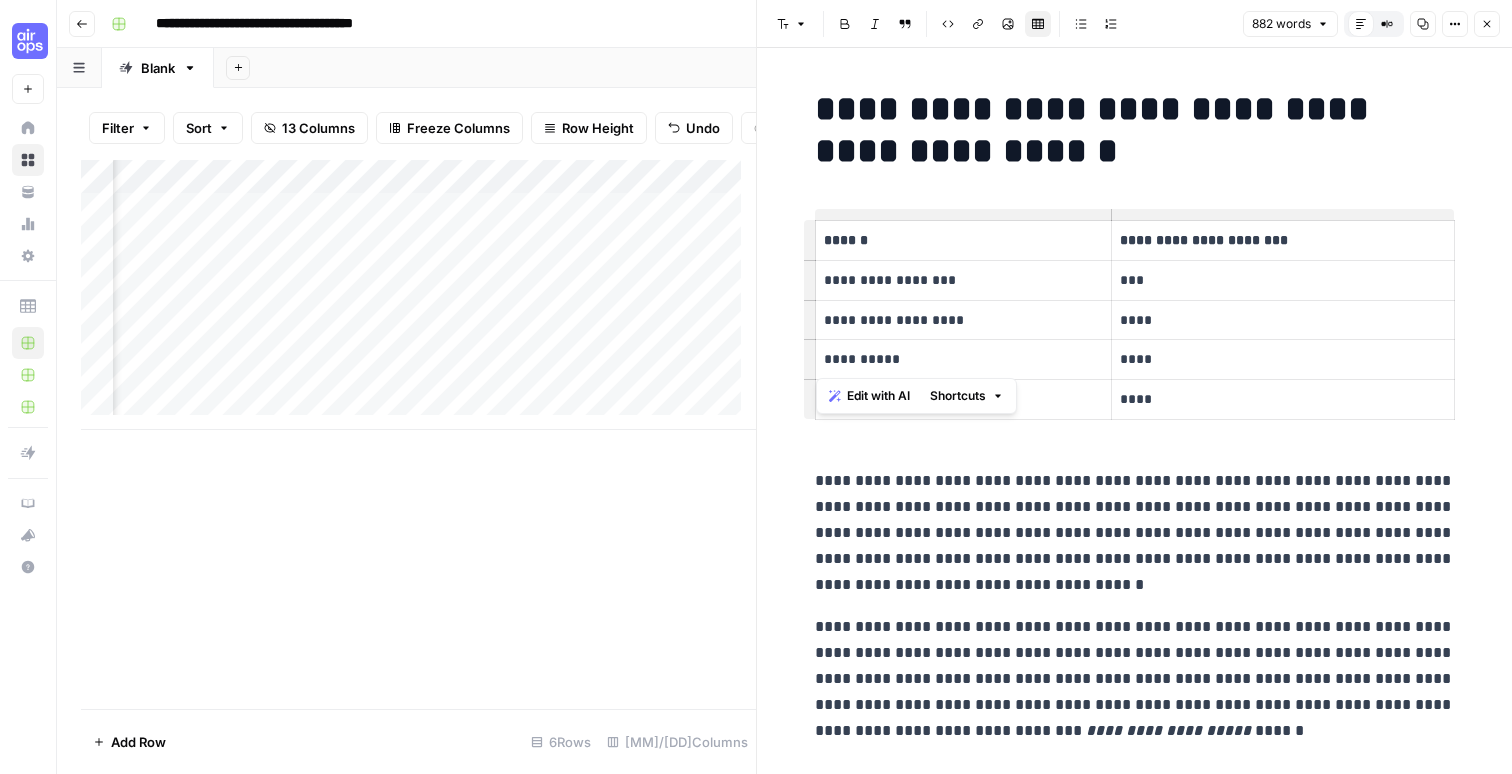 click on "**********" at bounding box center [1135, 2677] 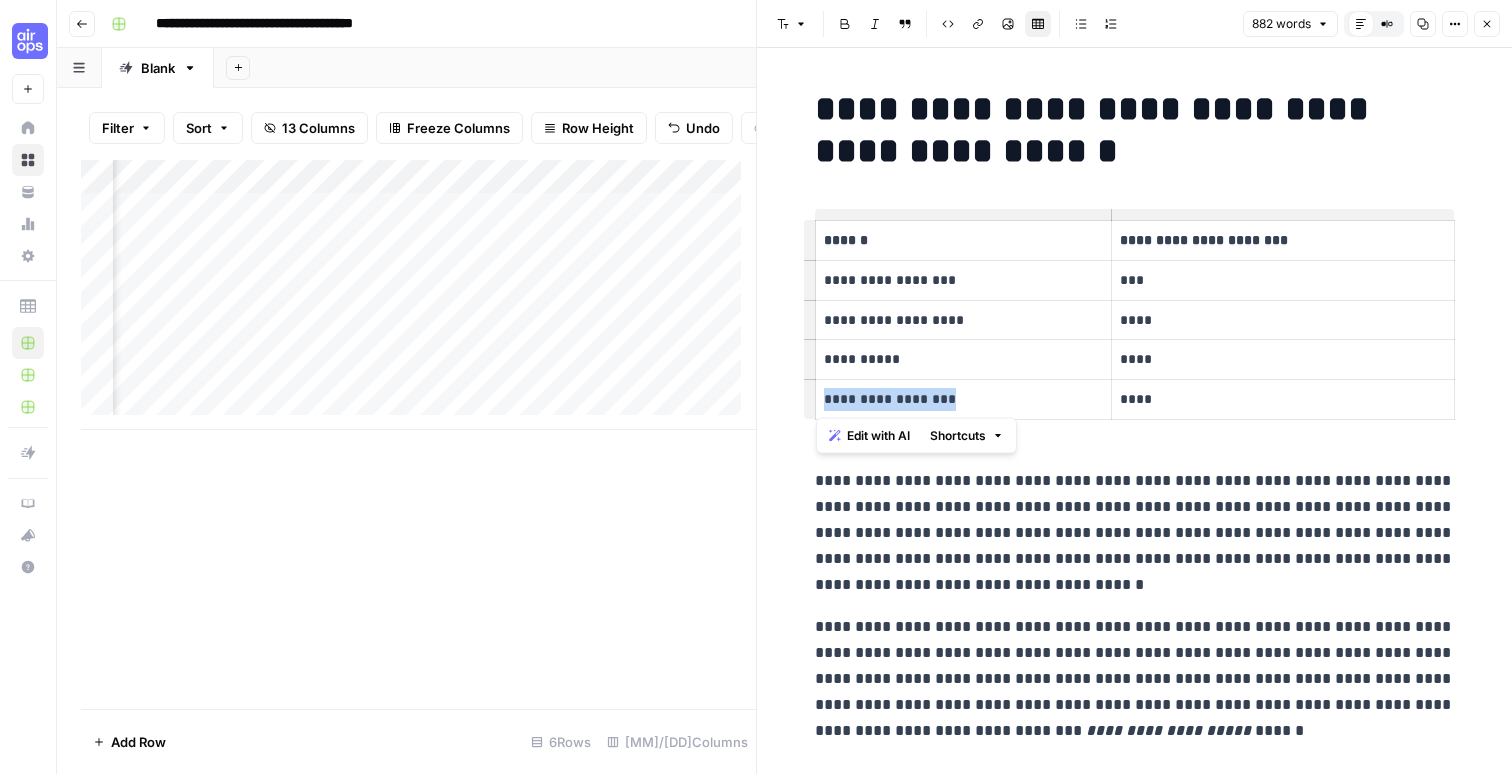 drag, startPoint x: 934, startPoint y: 390, endPoint x: 809, endPoint y: 391, distance: 125.004 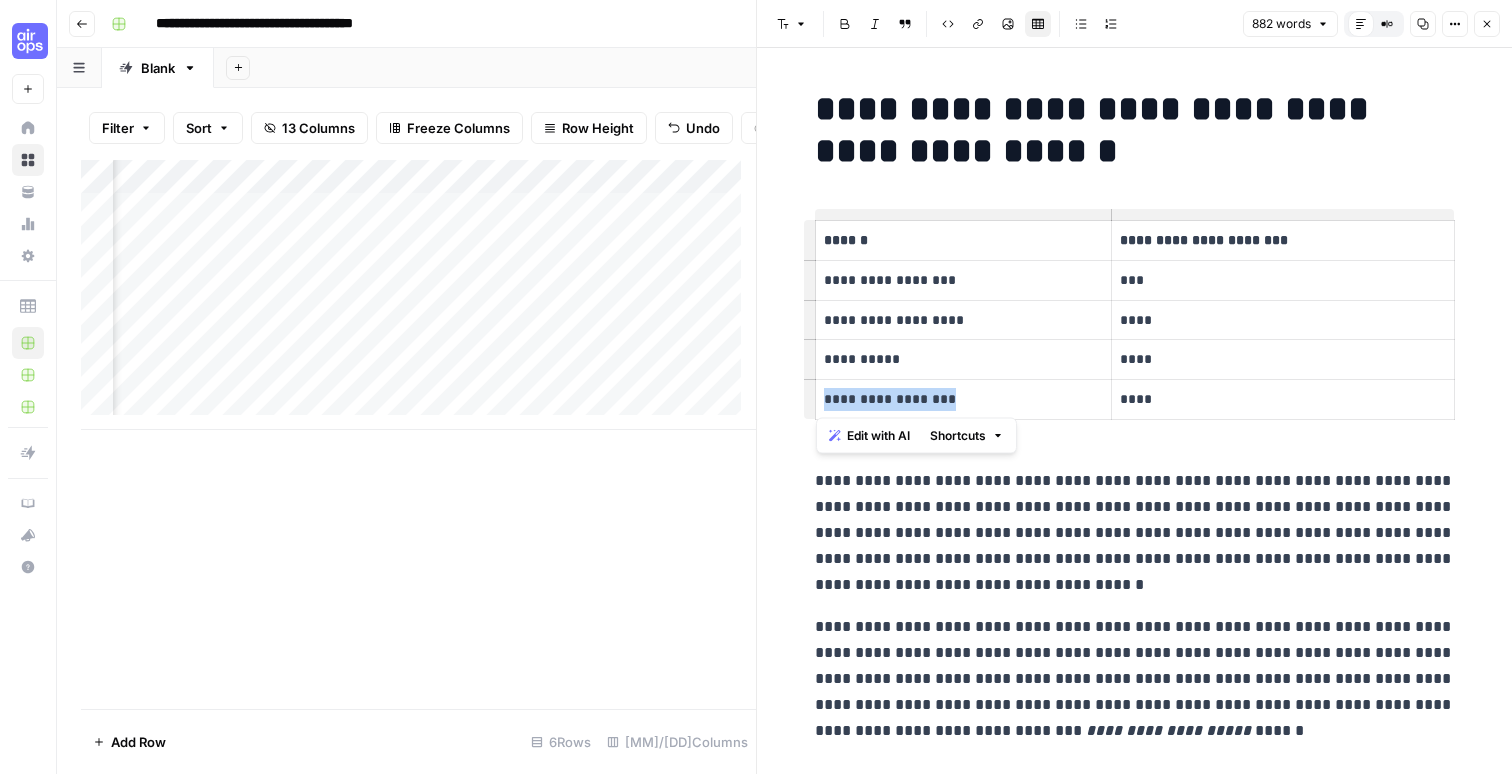 click on "**********" at bounding box center (963, 400) 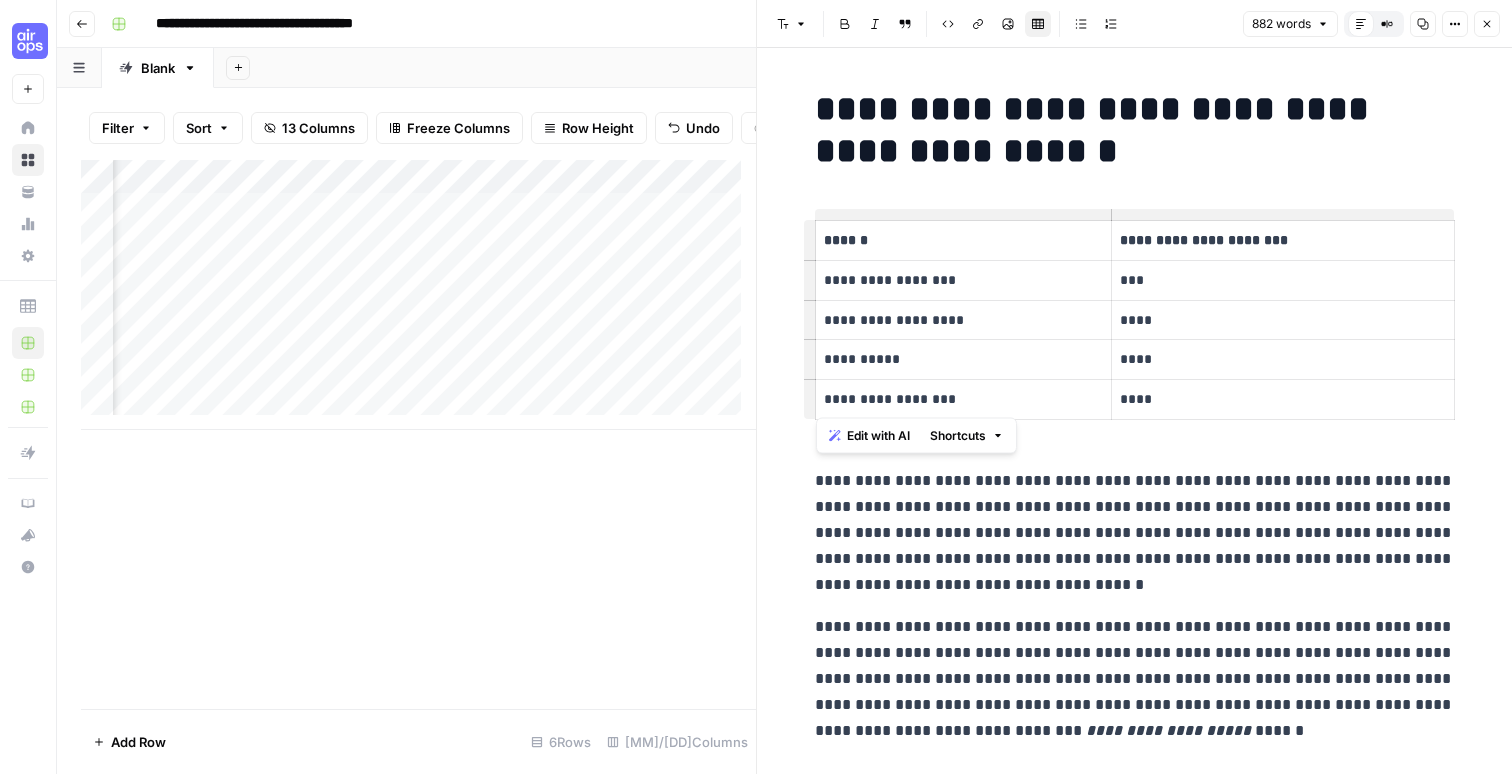 click on "**********" at bounding box center (1135, 2677) 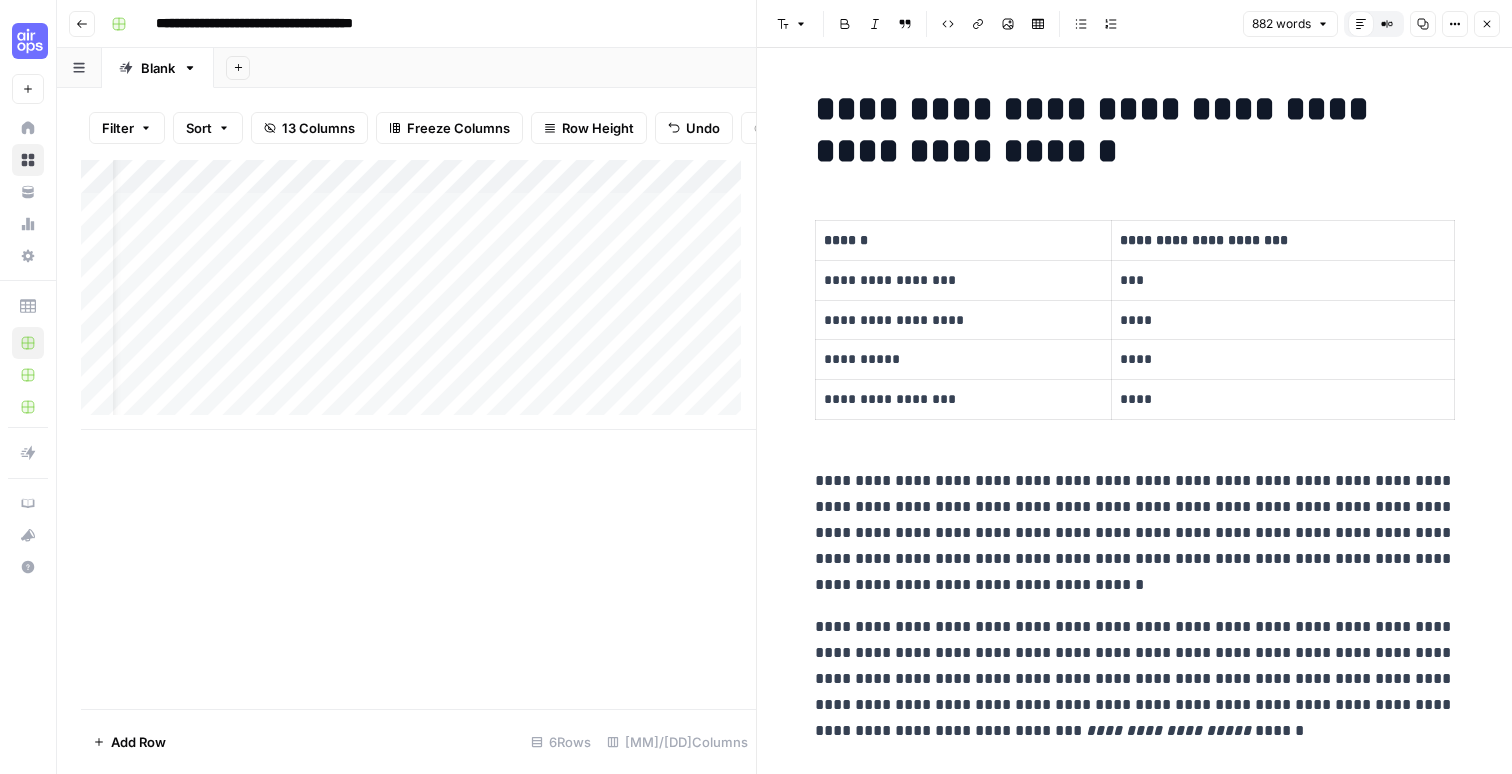 scroll, scrollTop: 0, scrollLeft: 0, axis: both 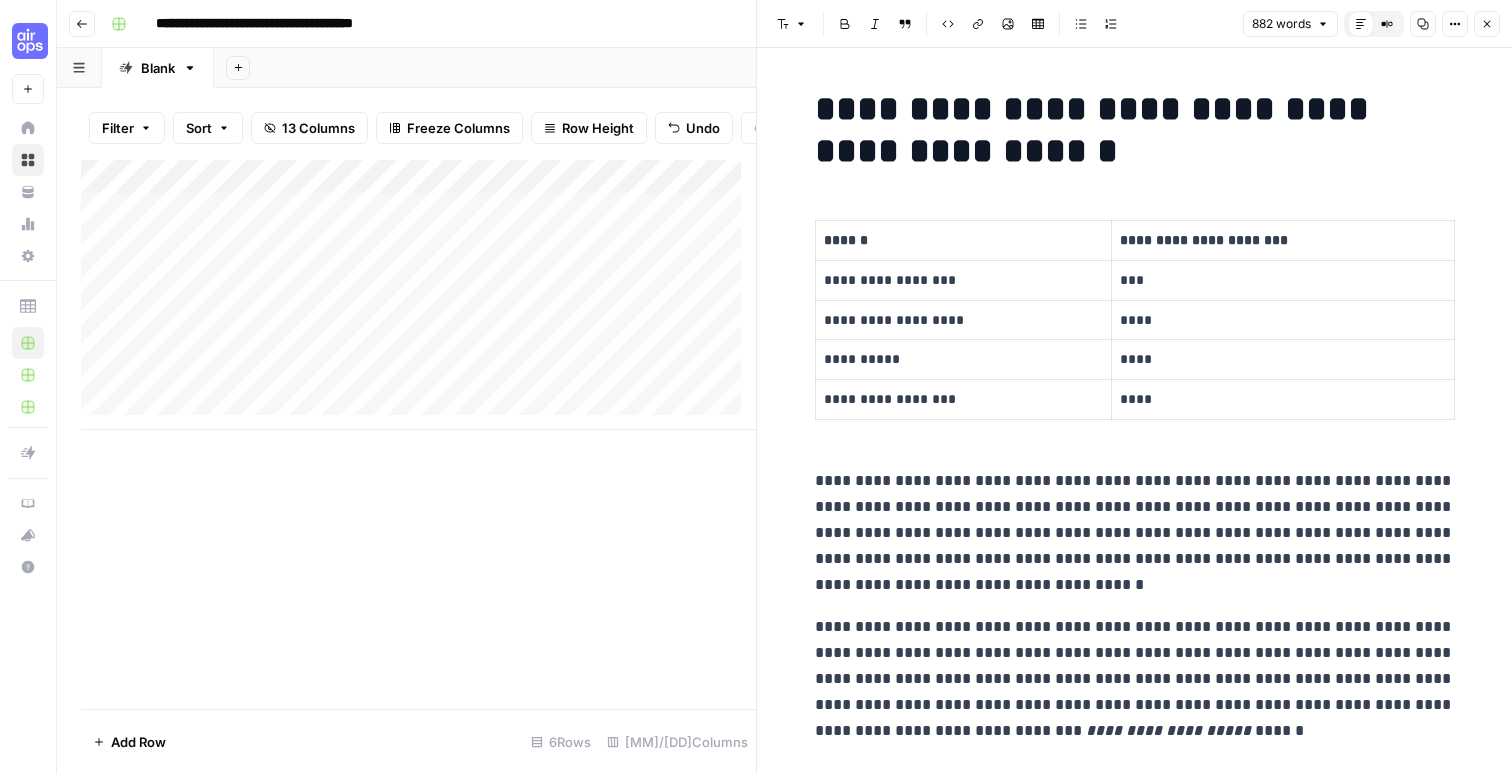 drag, startPoint x: 956, startPoint y: 542, endPoint x: 1087, endPoint y: 525, distance: 132.09845 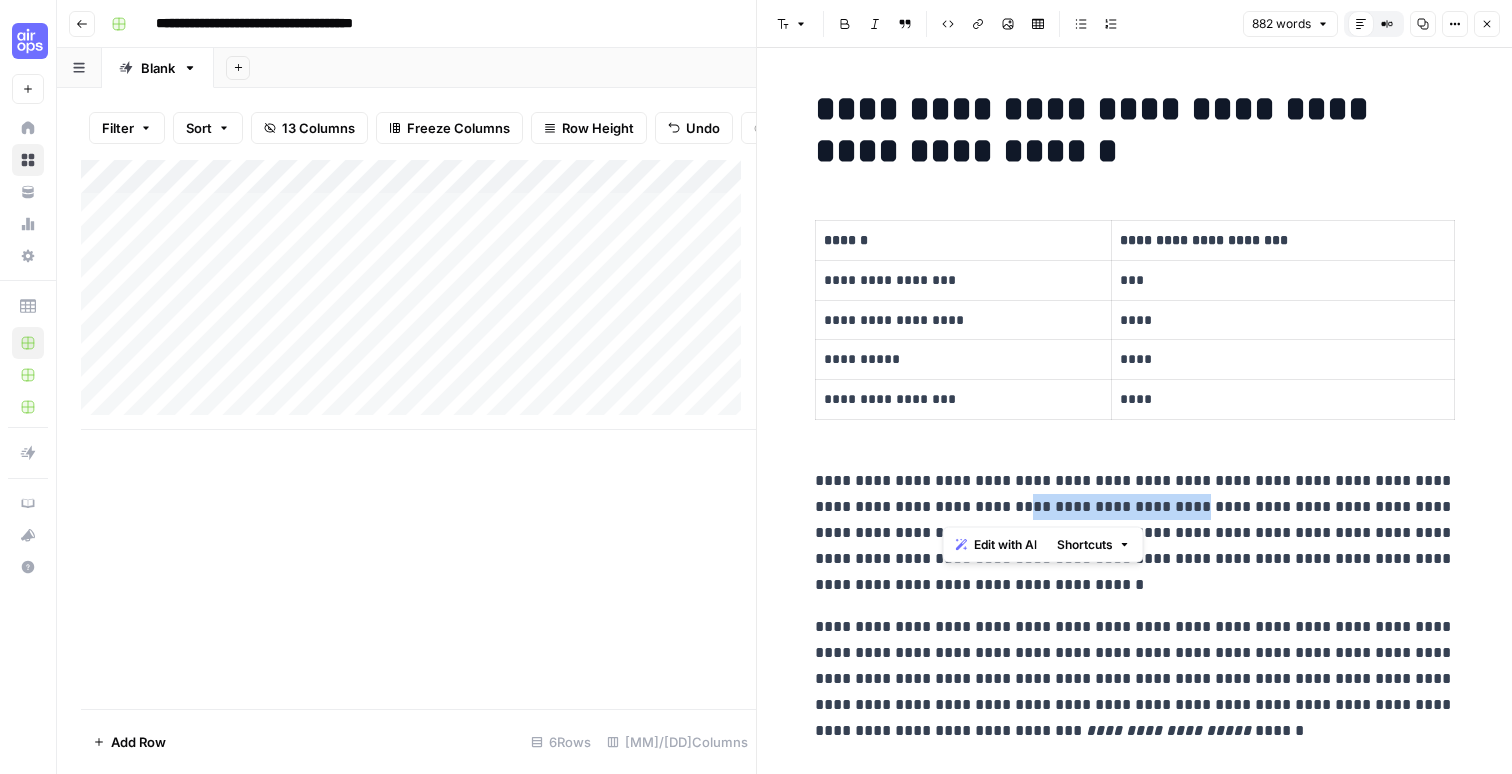 click on "**********" at bounding box center [1135, 533] 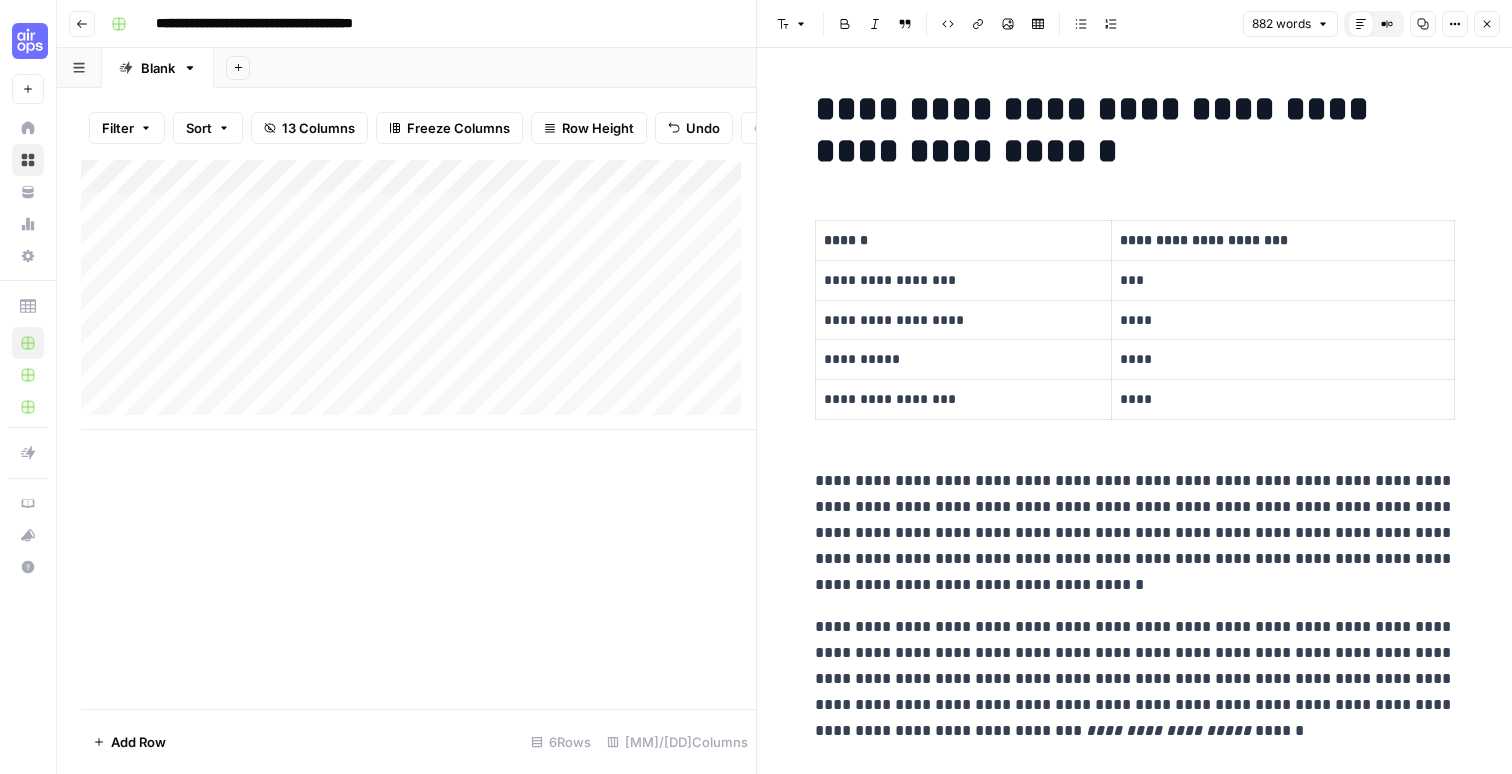 drag, startPoint x: 834, startPoint y: 74, endPoint x: 1046, endPoint y: 83, distance: 212.19095 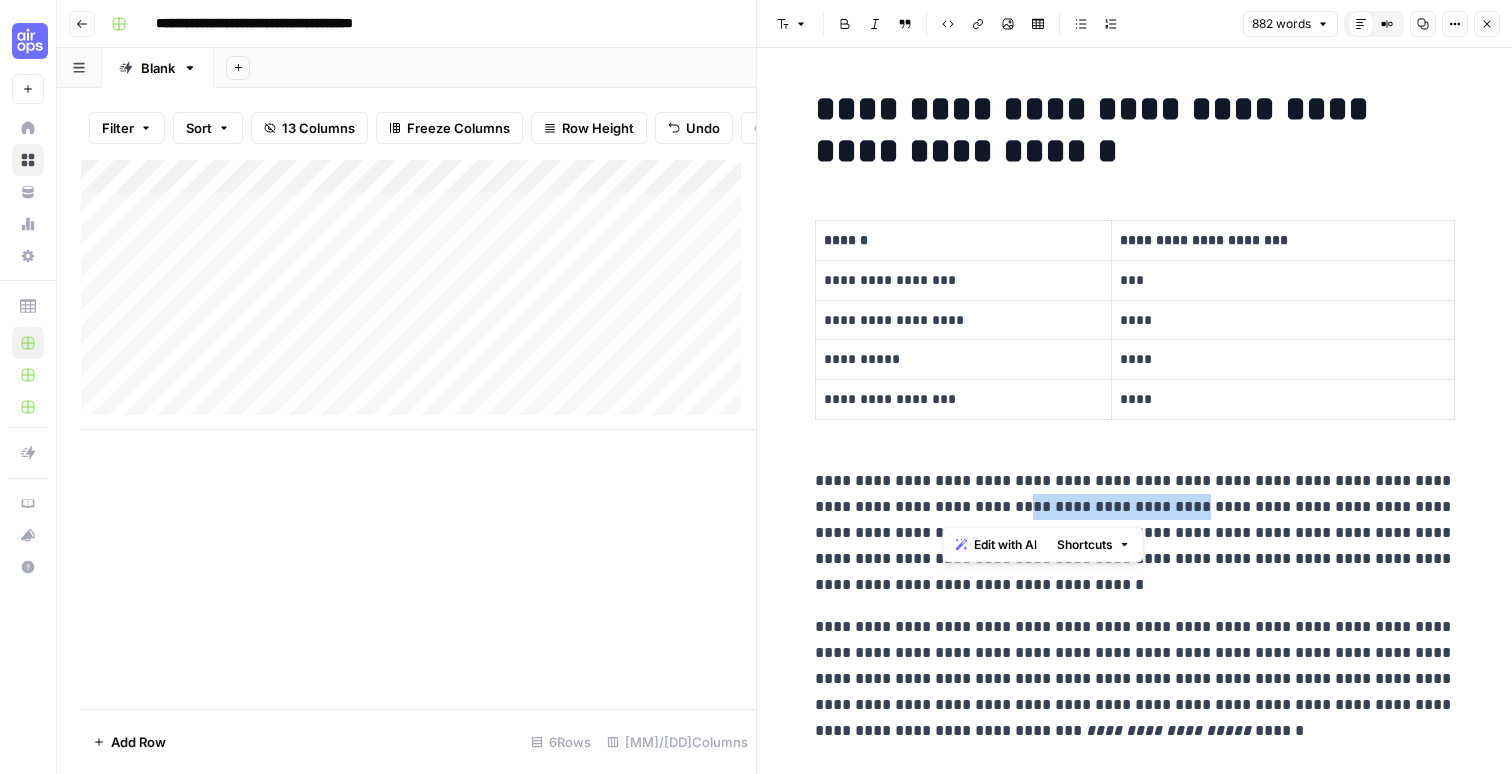 click on "**********" at bounding box center (1135, 2677) 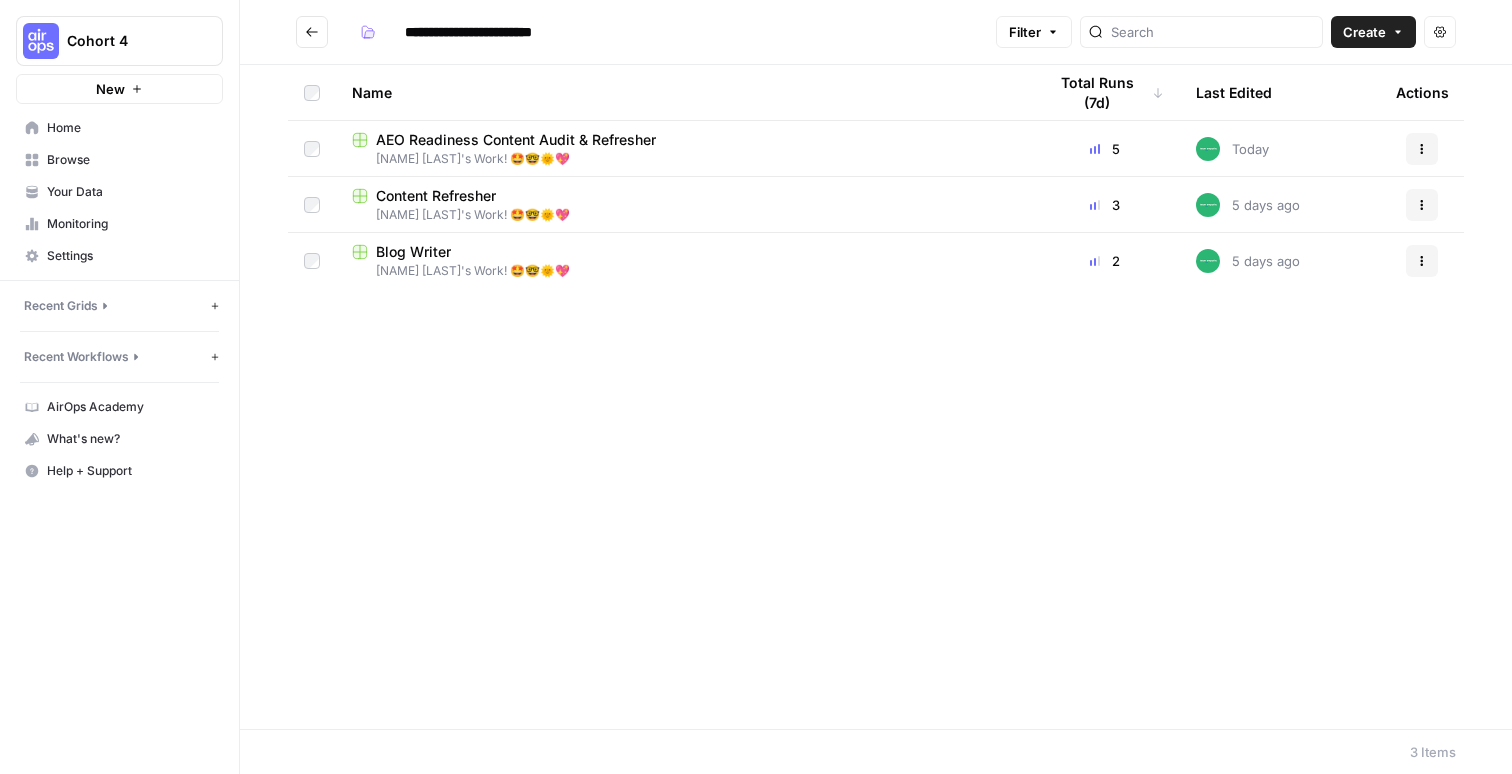 scroll, scrollTop: 0, scrollLeft: 0, axis: both 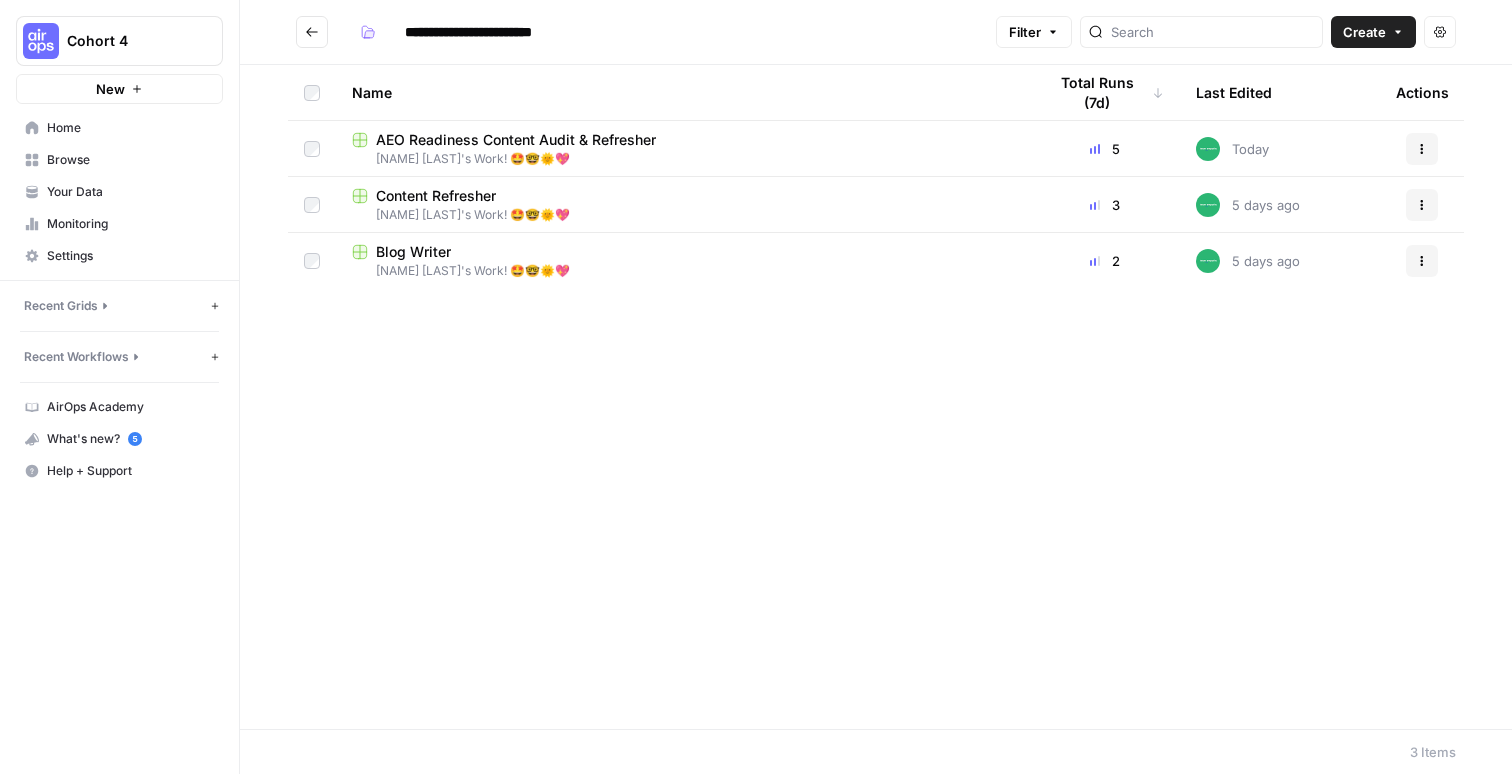 click on "AEO Readiness Content Audit & Refresher" at bounding box center [516, 140] 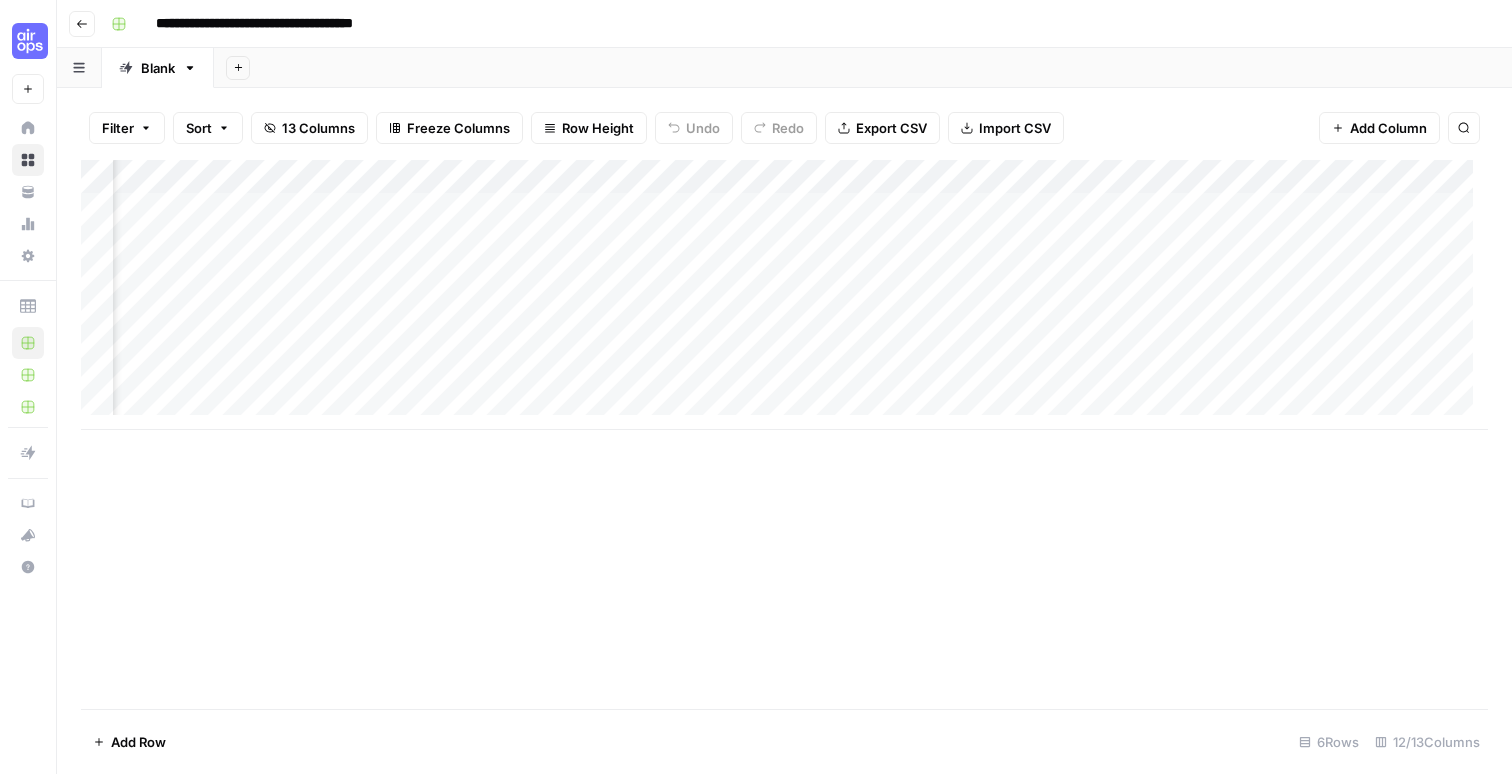 scroll, scrollTop: 0, scrollLeft: 0, axis: both 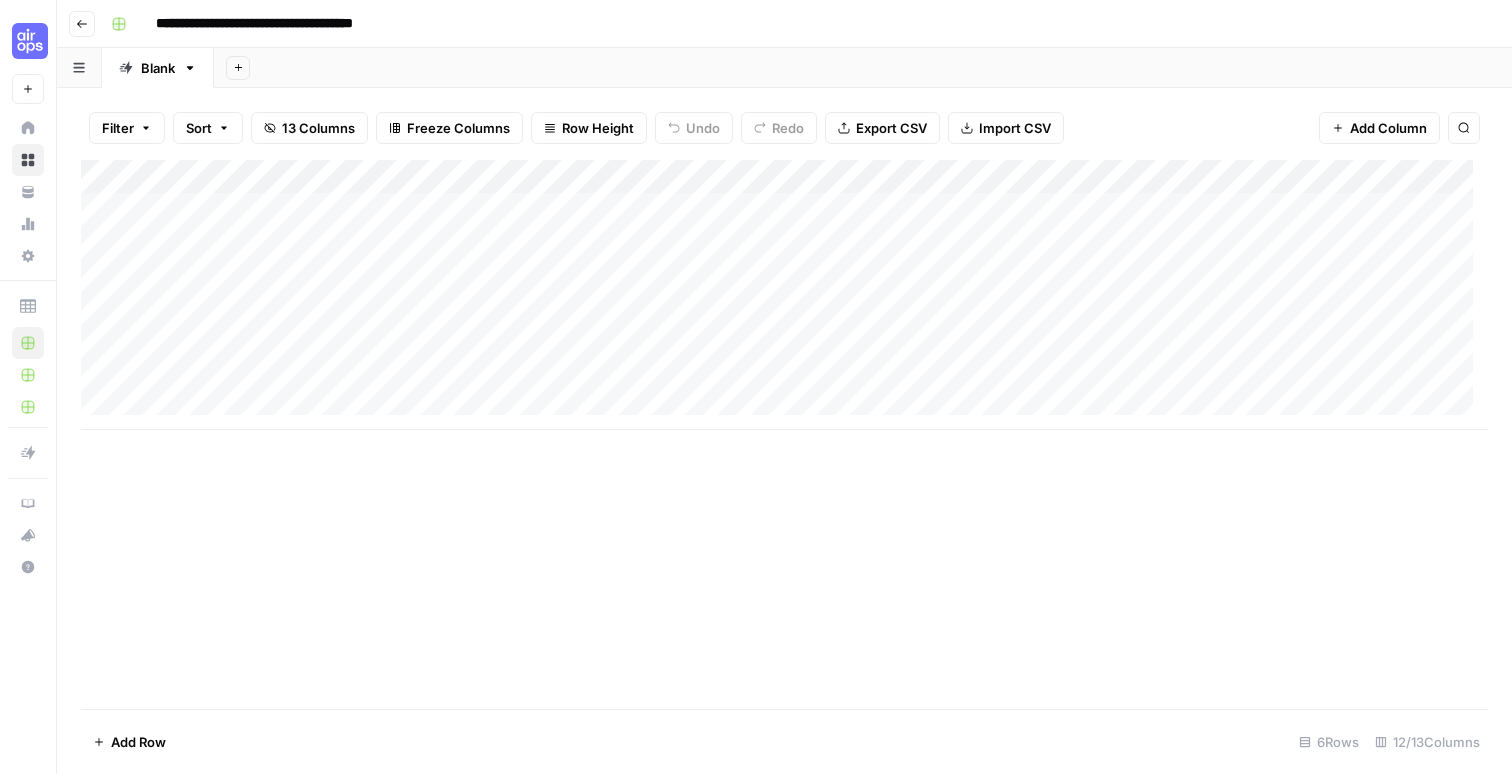 click on "Add Column" at bounding box center (784, 295) 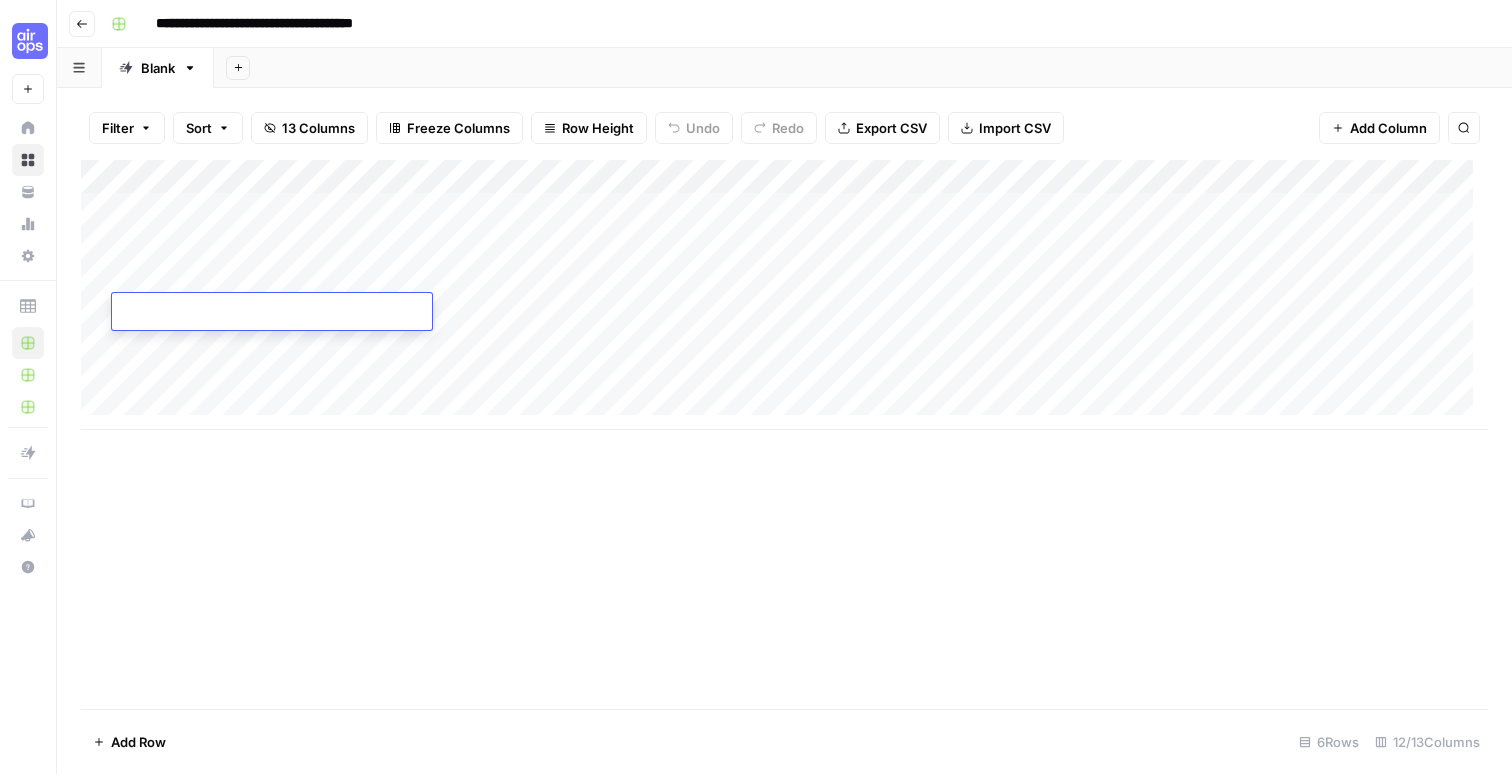 click at bounding box center (272, 313) 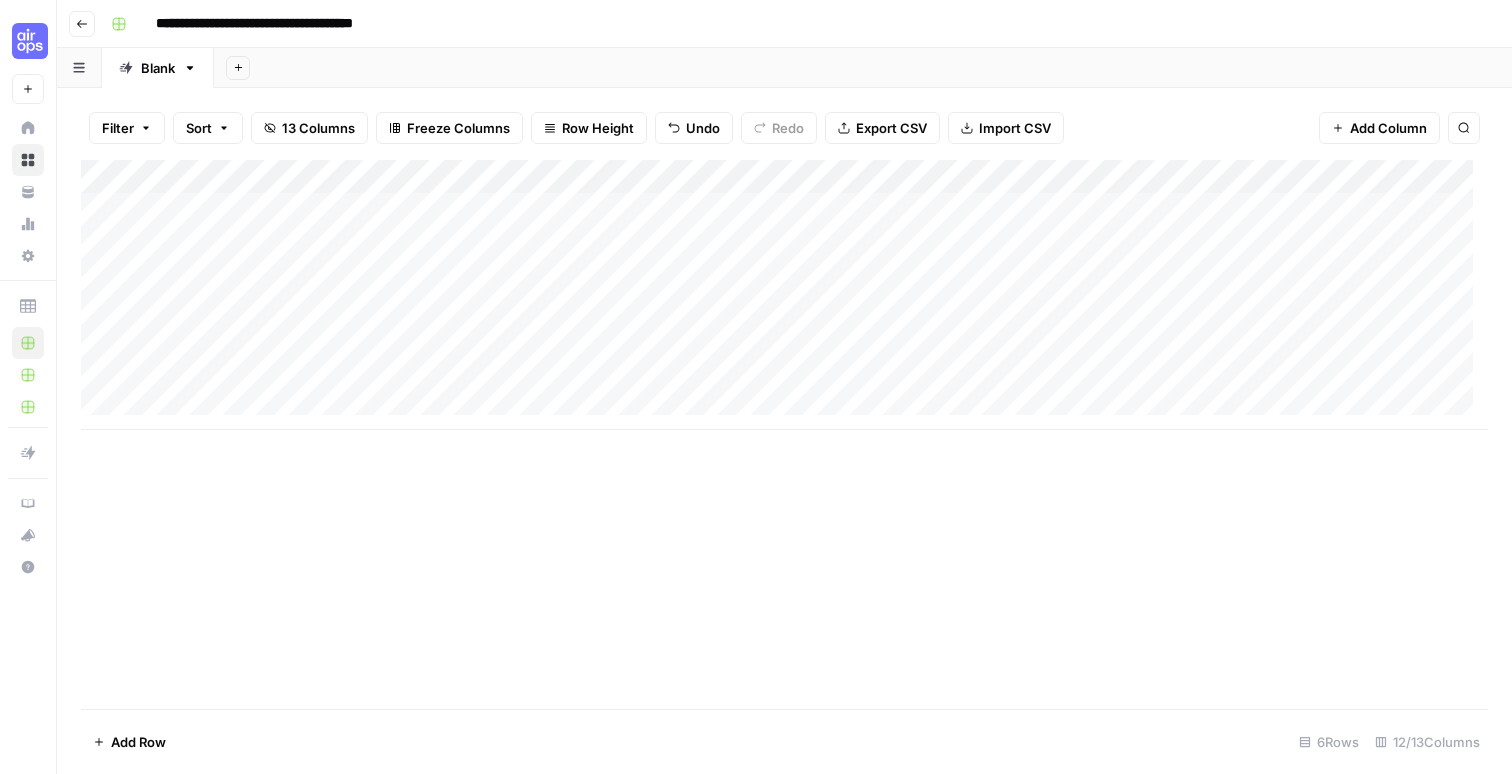 click on "Add Column" at bounding box center (784, 434) 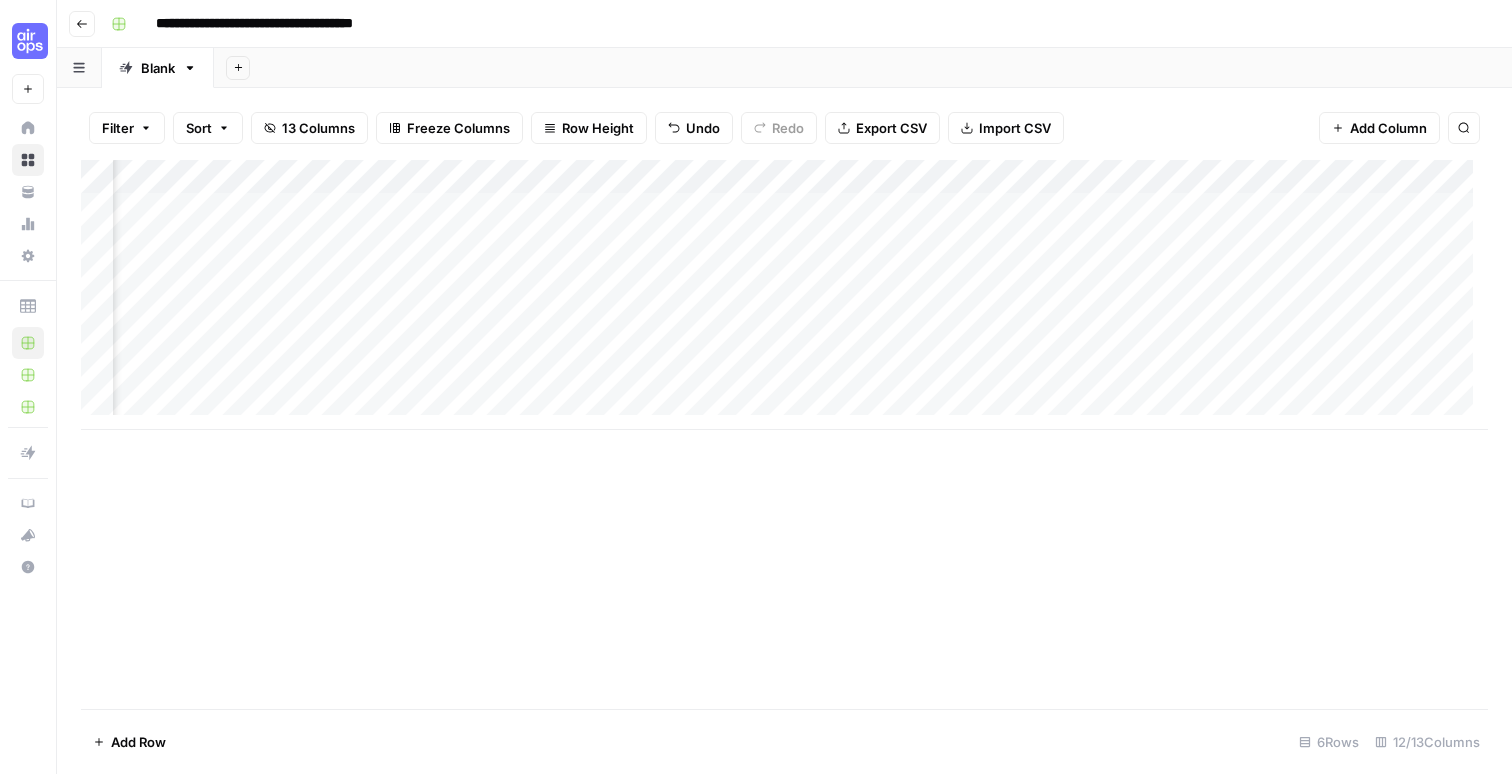 scroll, scrollTop: 1, scrollLeft: 0, axis: vertical 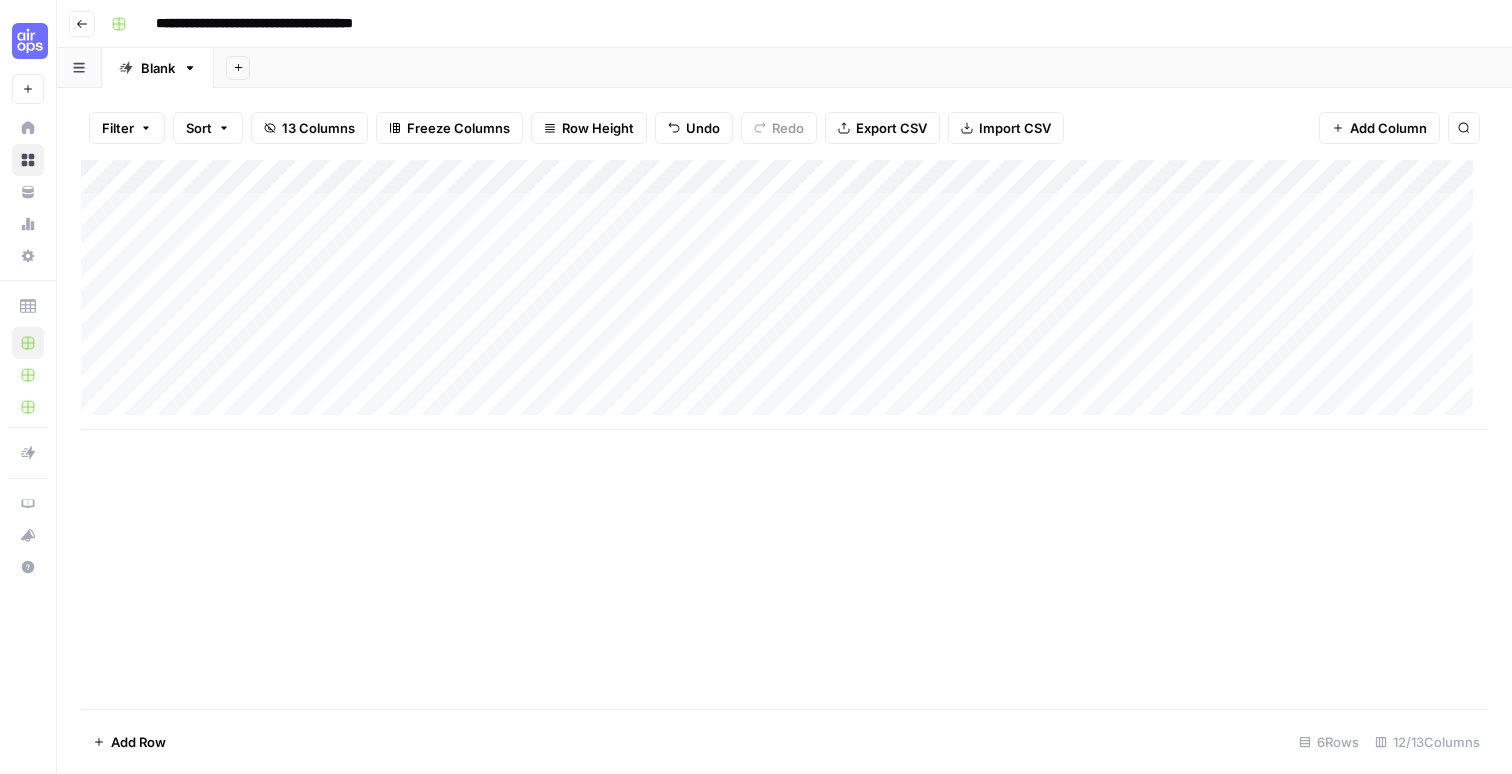 click on "Add Column" at bounding box center [784, 295] 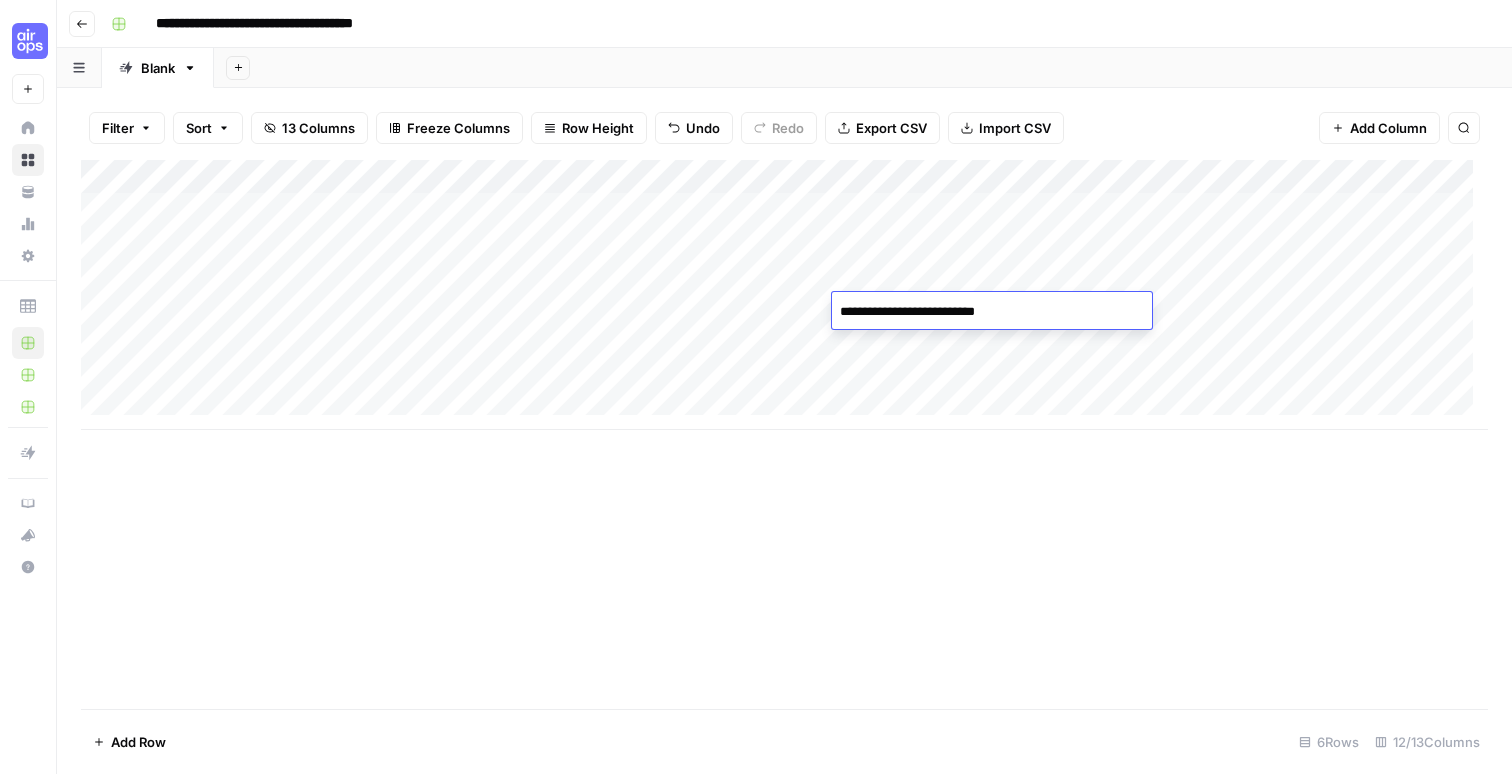 click on "Add Column" at bounding box center [784, 434] 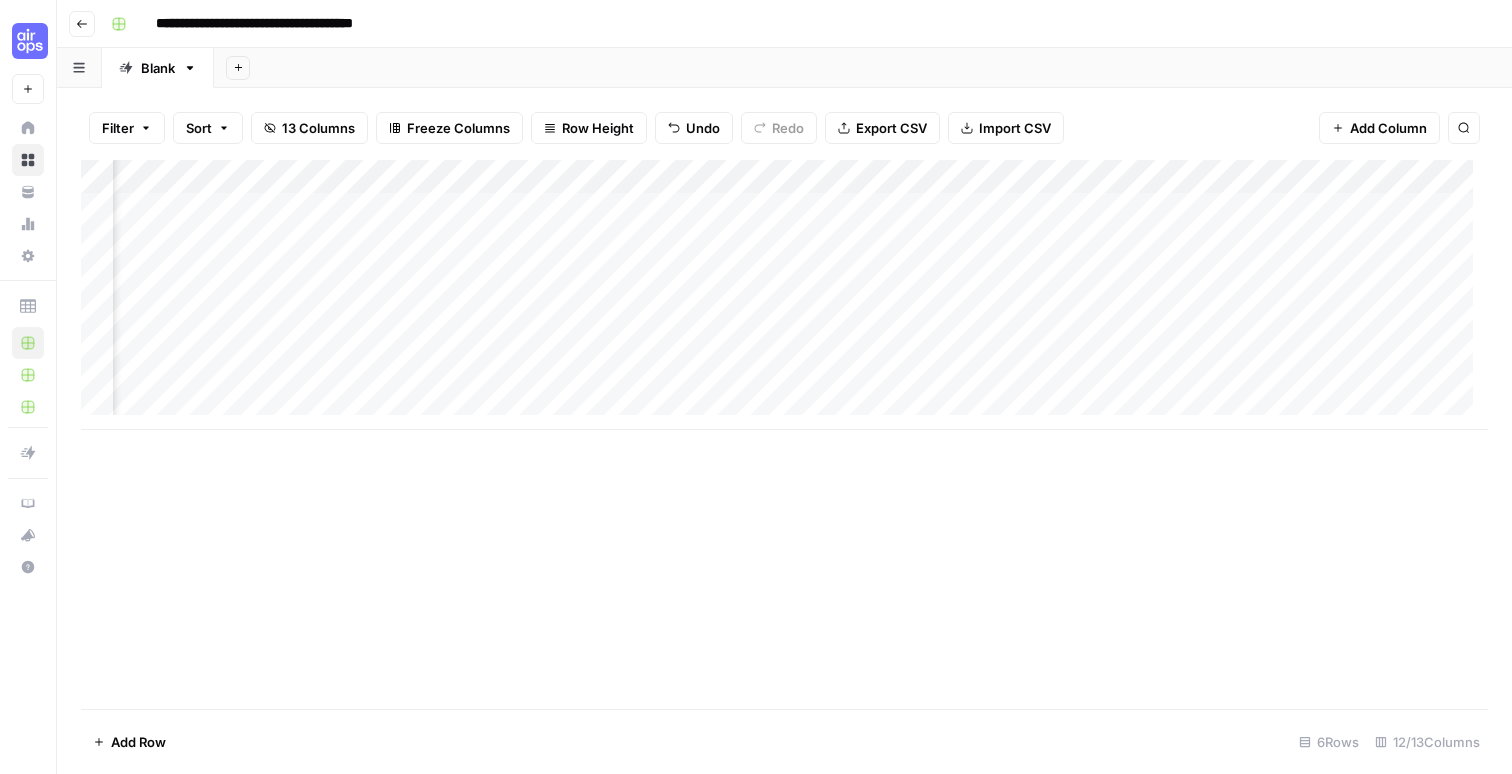 scroll, scrollTop: 1, scrollLeft: 0, axis: vertical 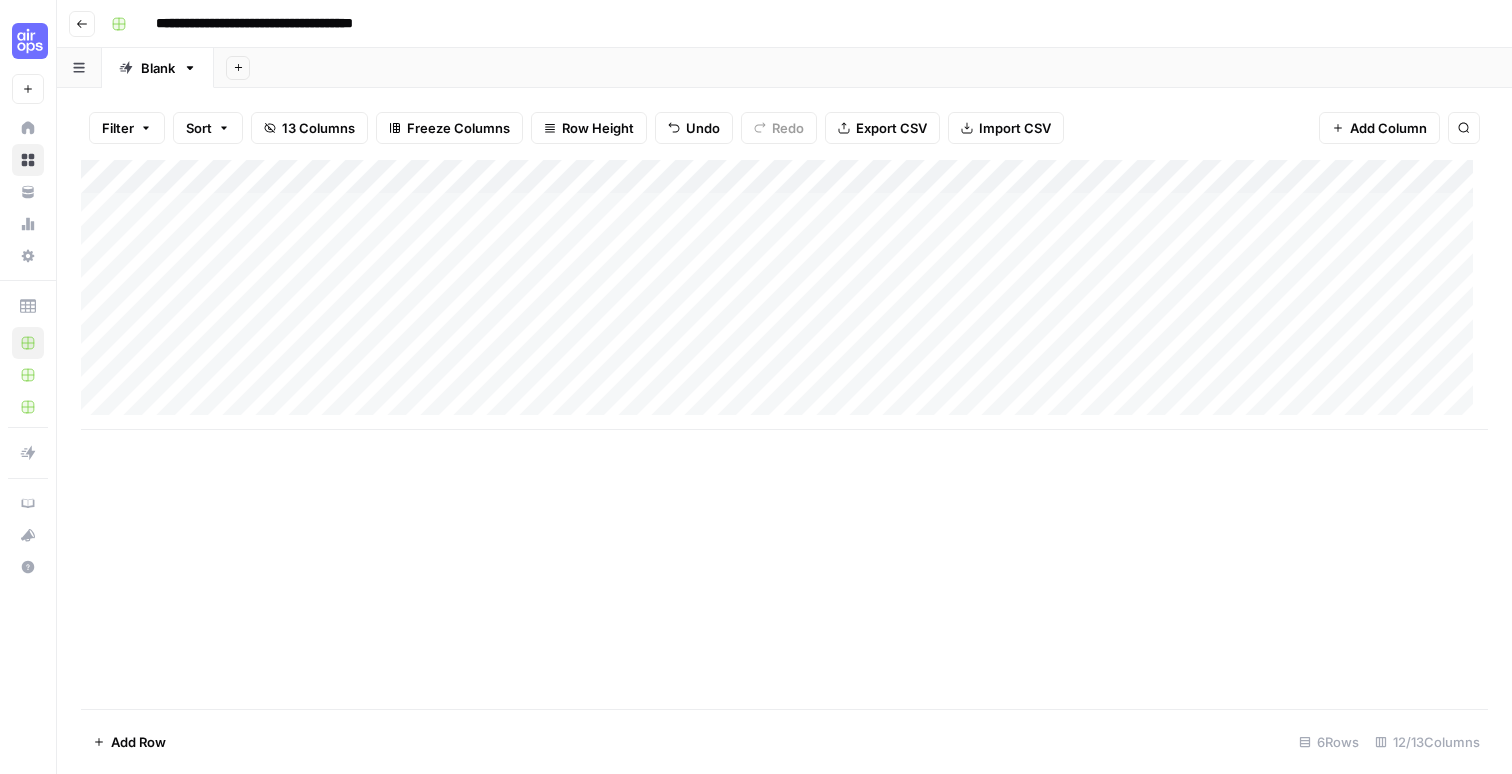 click on "Add Column" at bounding box center (784, 295) 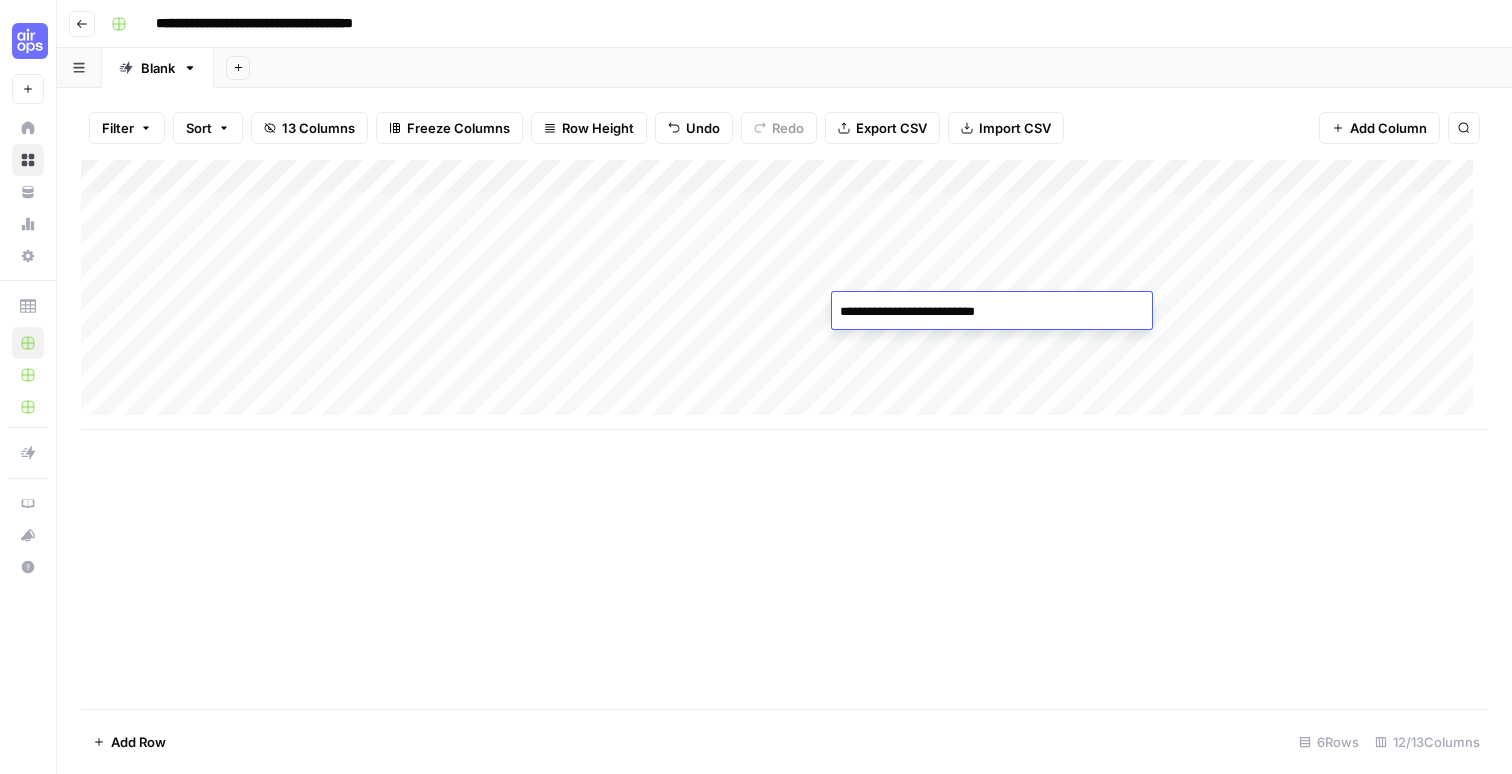 drag, startPoint x: 1058, startPoint y: 314, endPoint x: 786, endPoint y: 311, distance: 272.01654 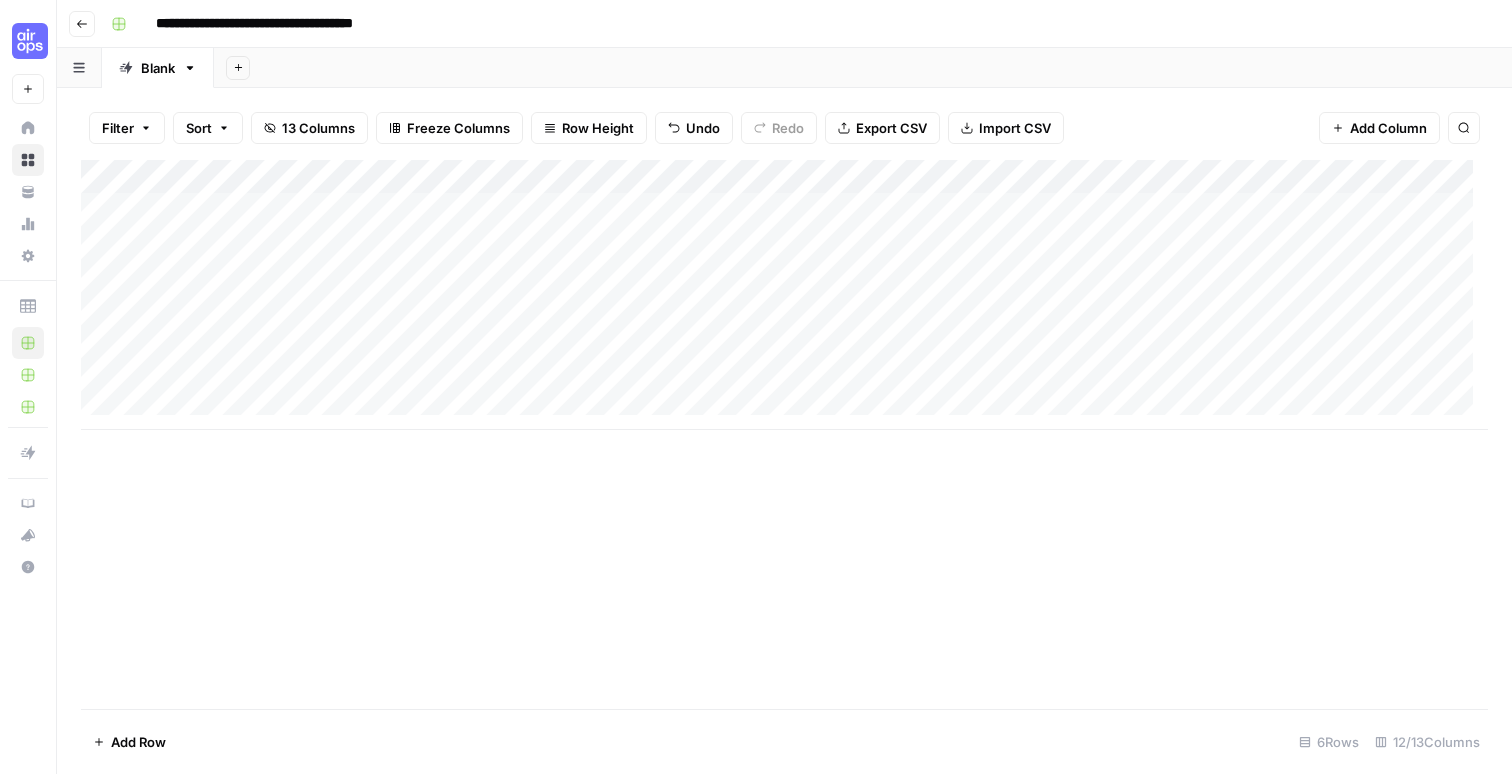 click on "Add Column" at bounding box center [784, 434] 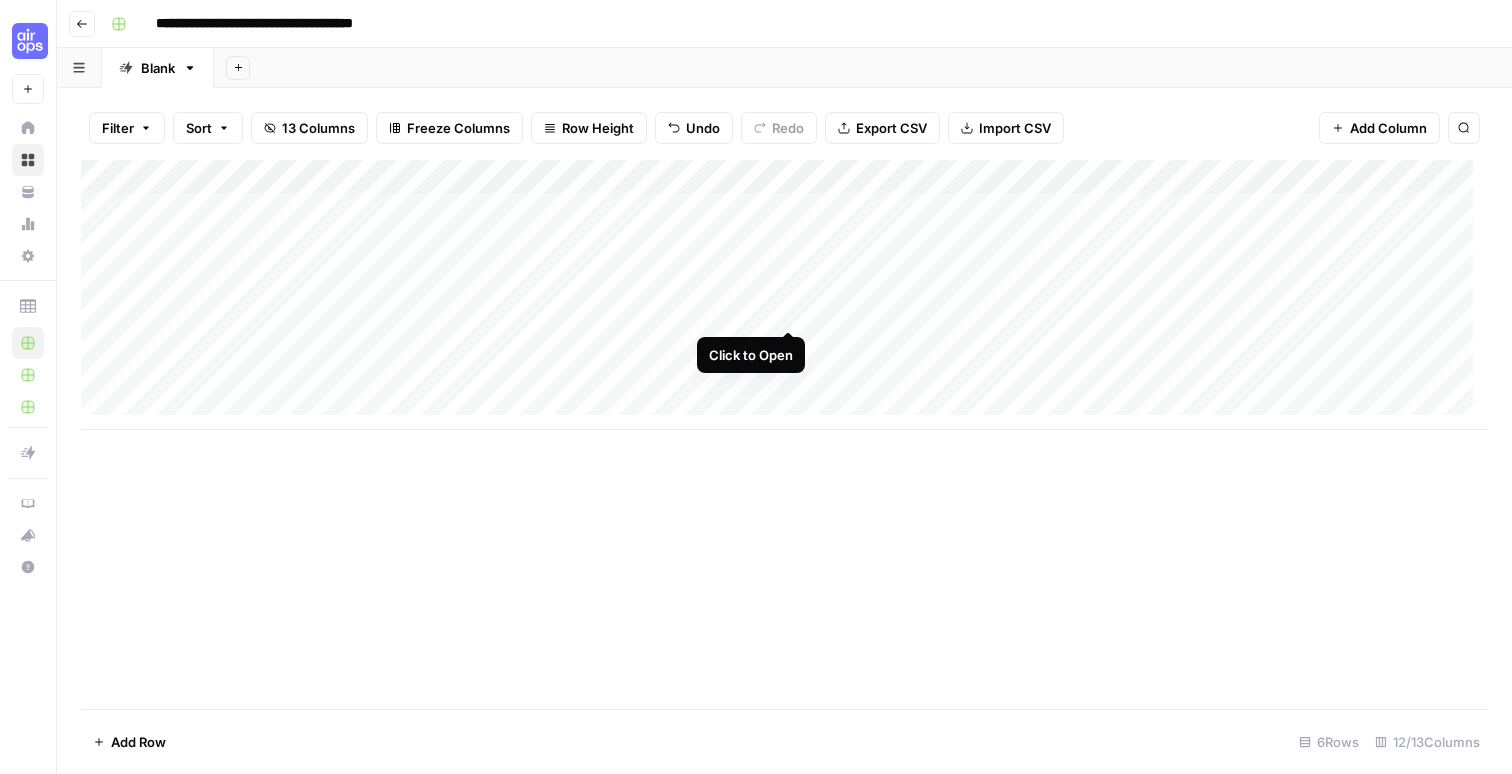 click on "Add Column" at bounding box center (784, 295) 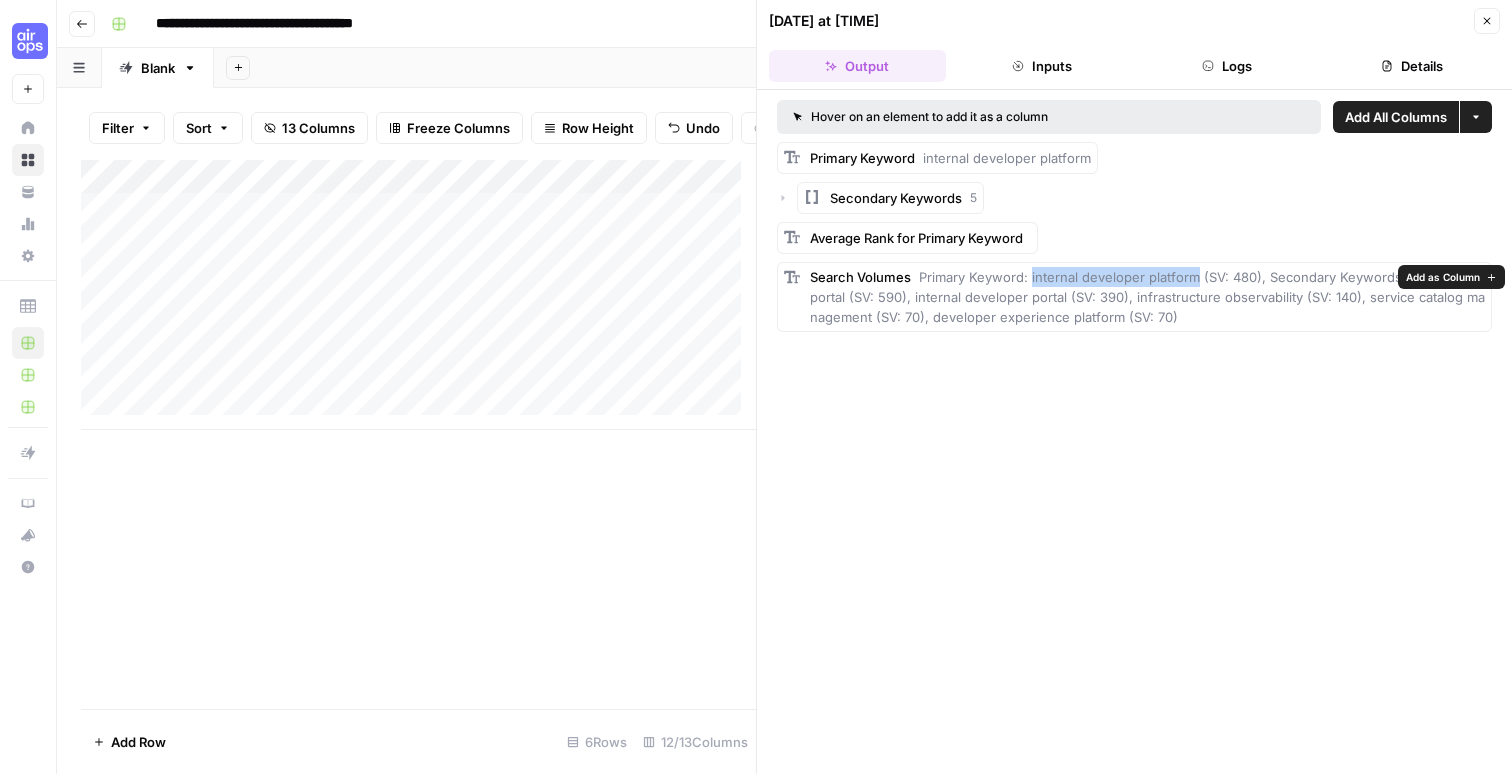 drag, startPoint x: 1031, startPoint y: 274, endPoint x: 1194, endPoint y: 279, distance: 163.07668 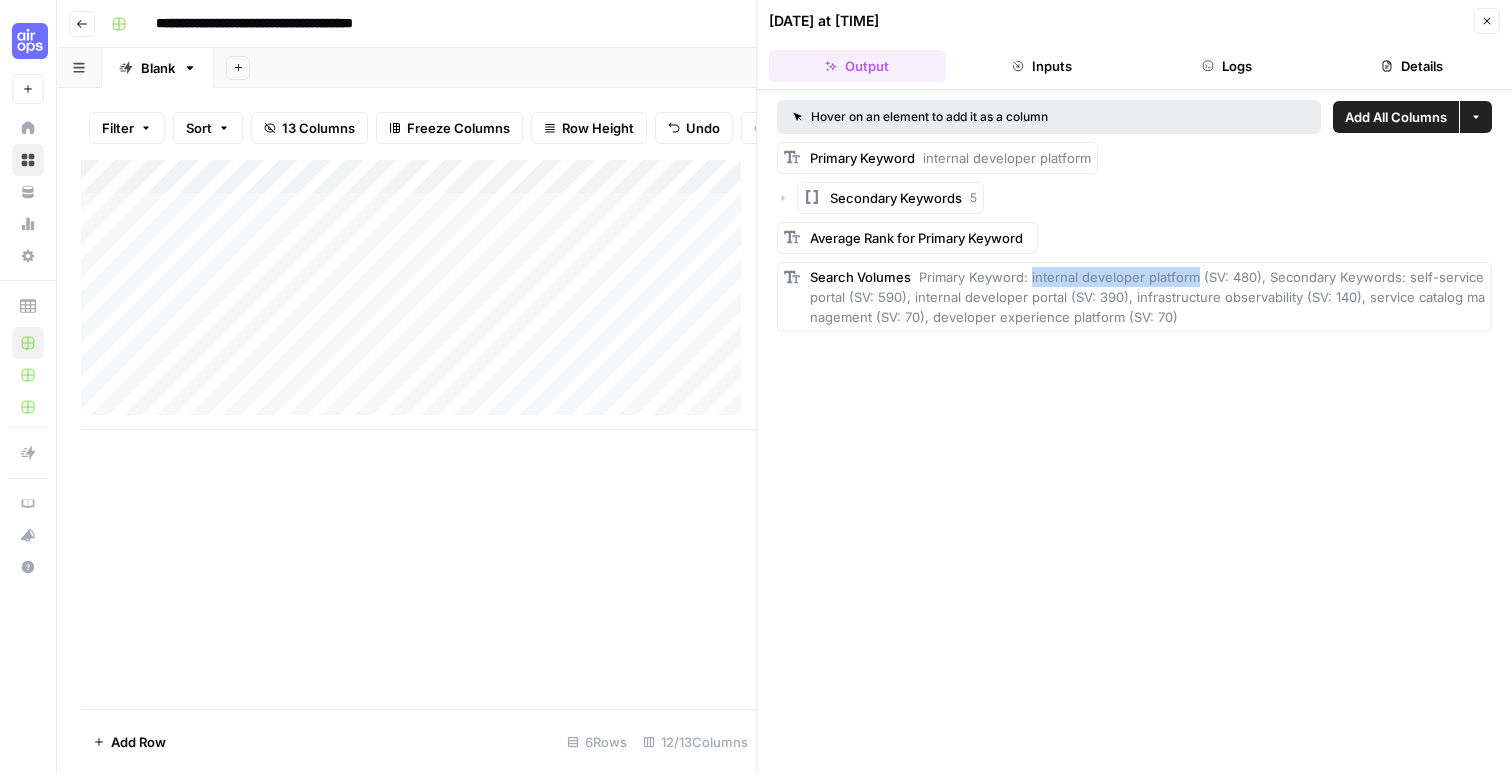 click on "Add Column" at bounding box center (418, 295) 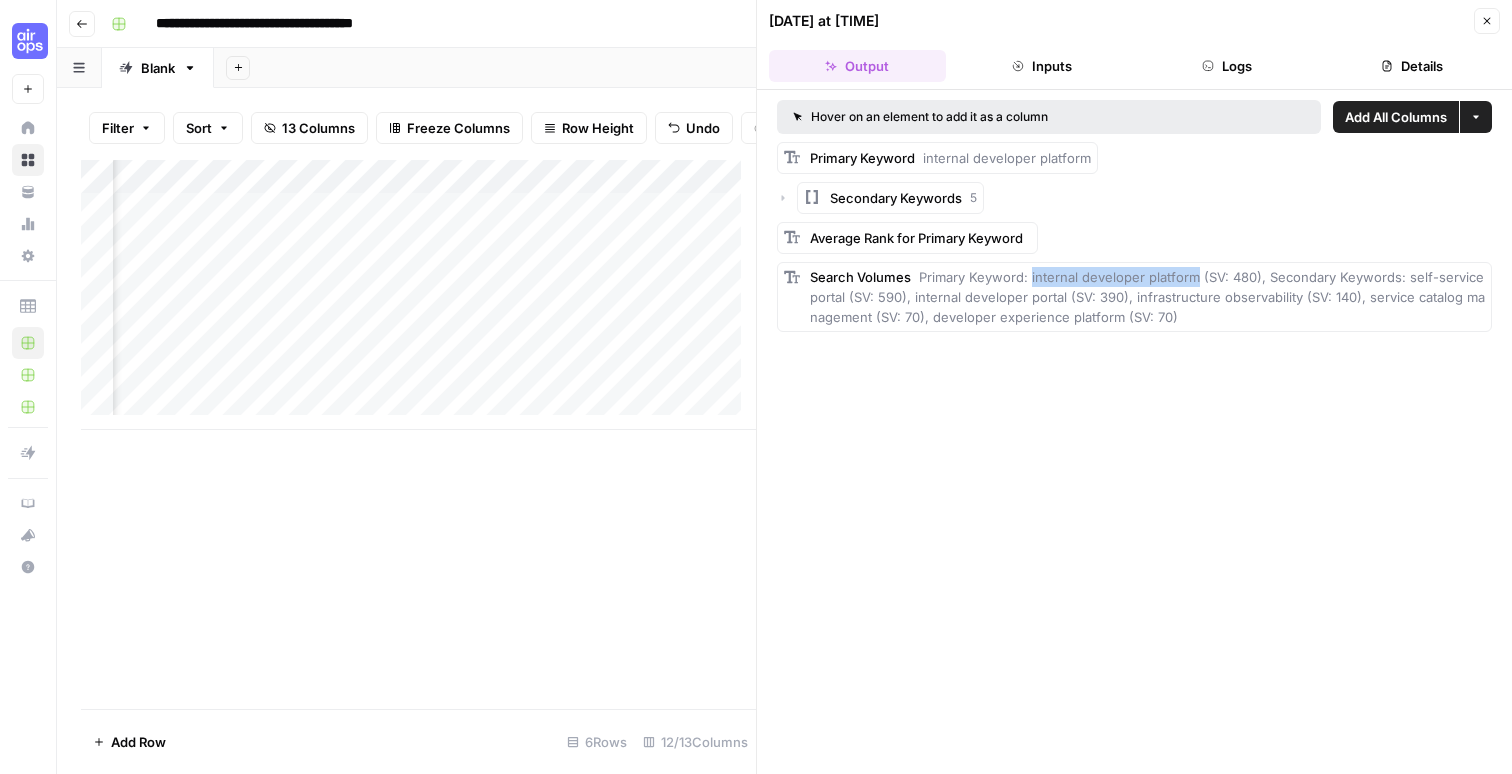 scroll, scrollTop: 1, scrollLeft: 451, axis: both 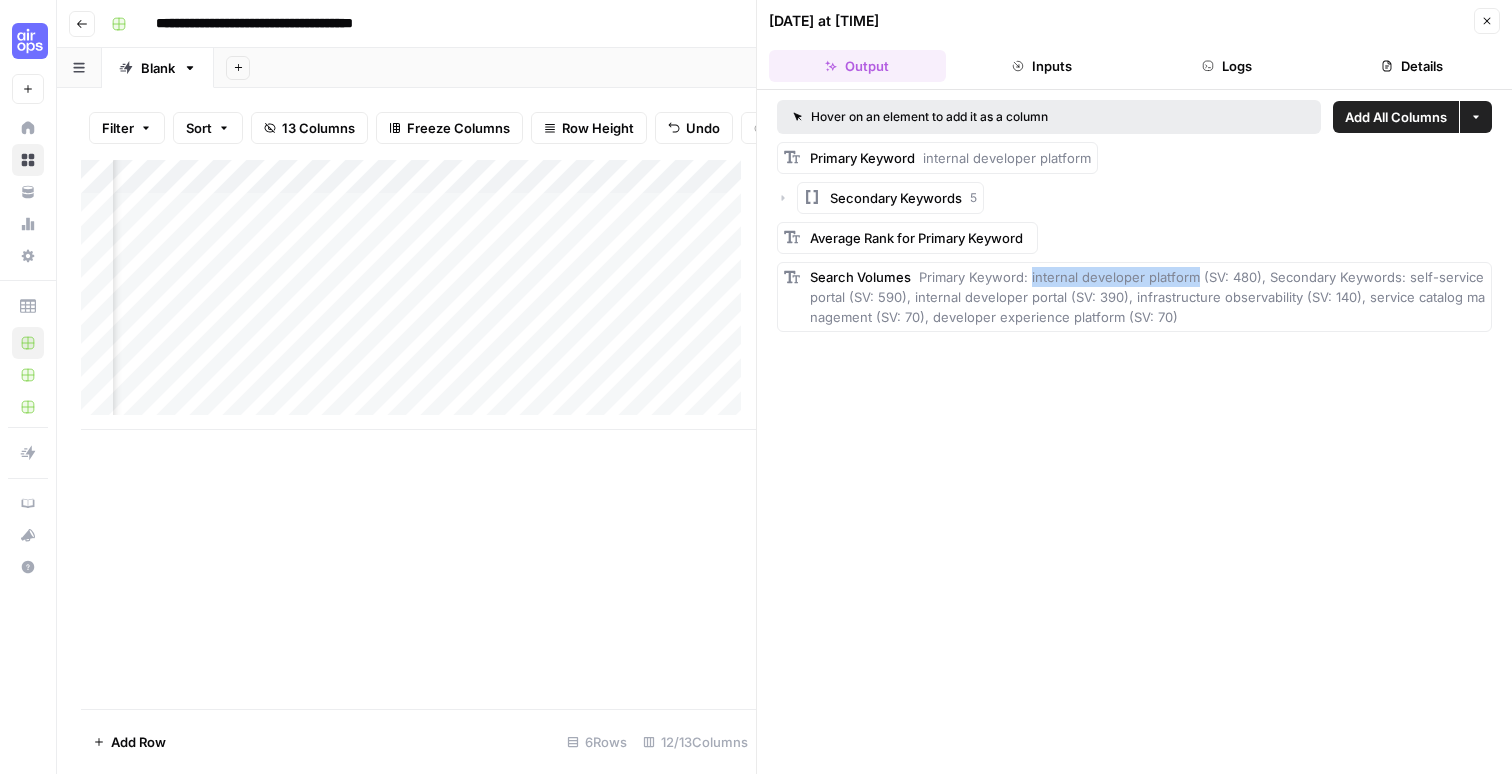 click on "Add Column" at bounding box center [418, 295] 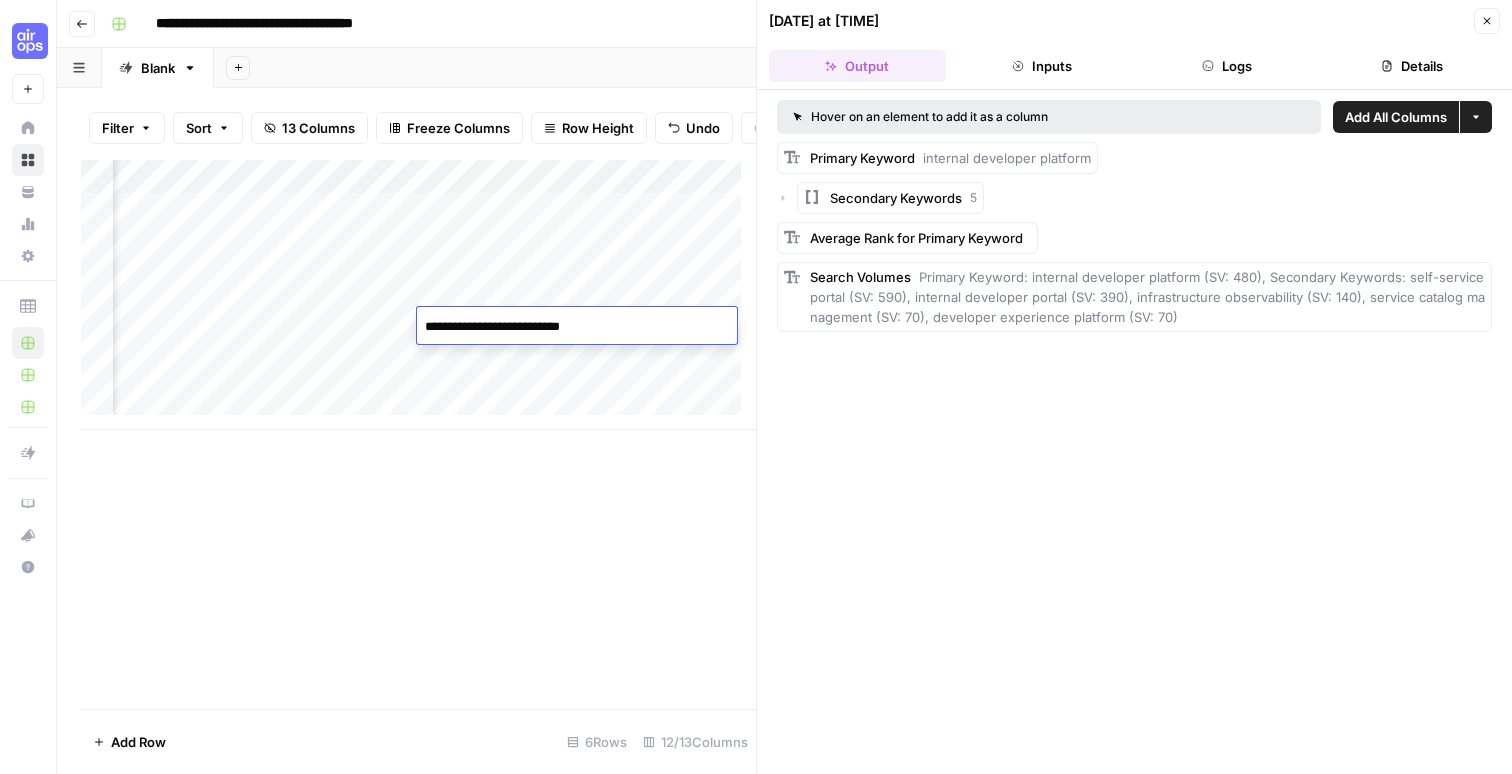 drag, startPoint x: 605, startPoint y: 326, endPoint x: 376, endPoint y: 325, distance: 229.00218 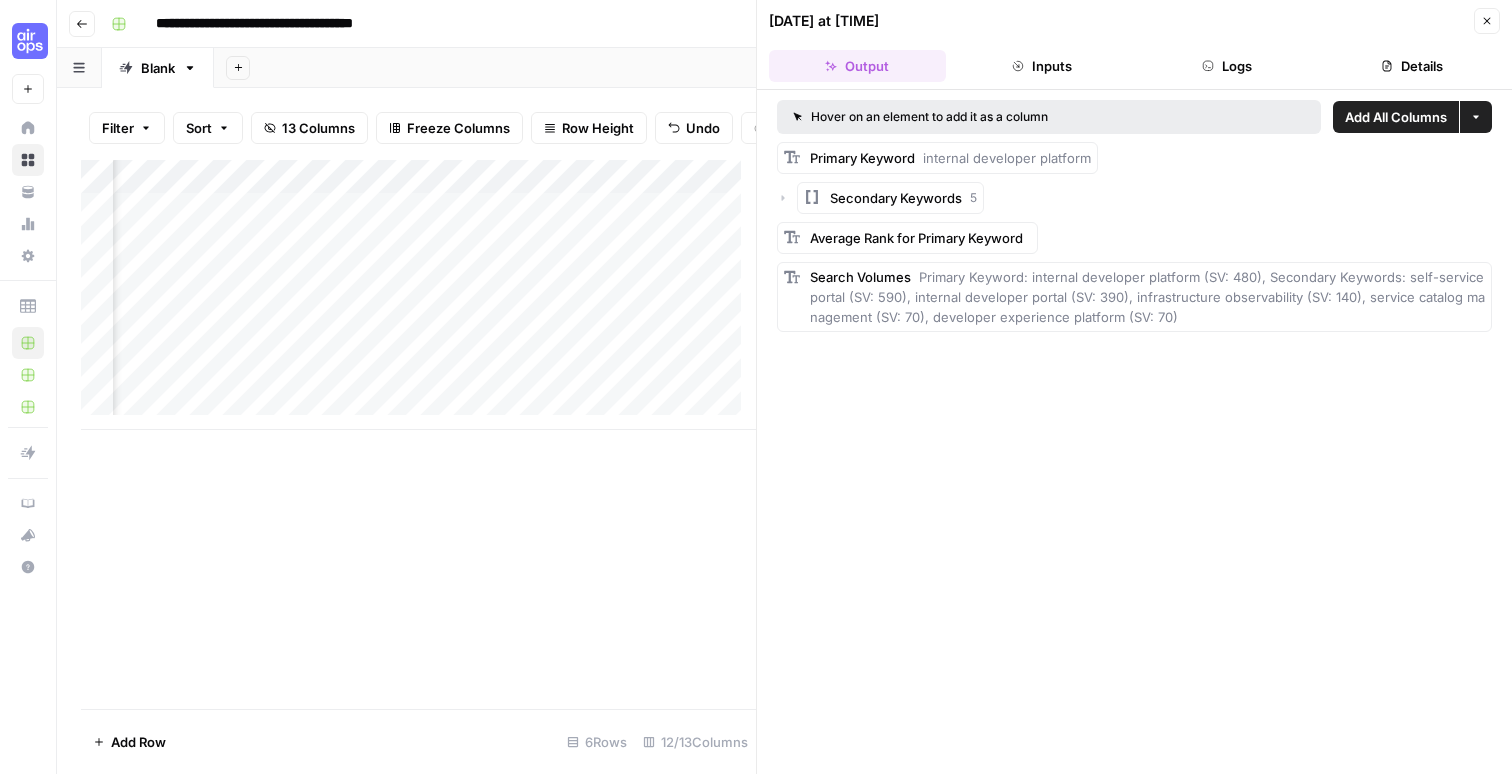 click 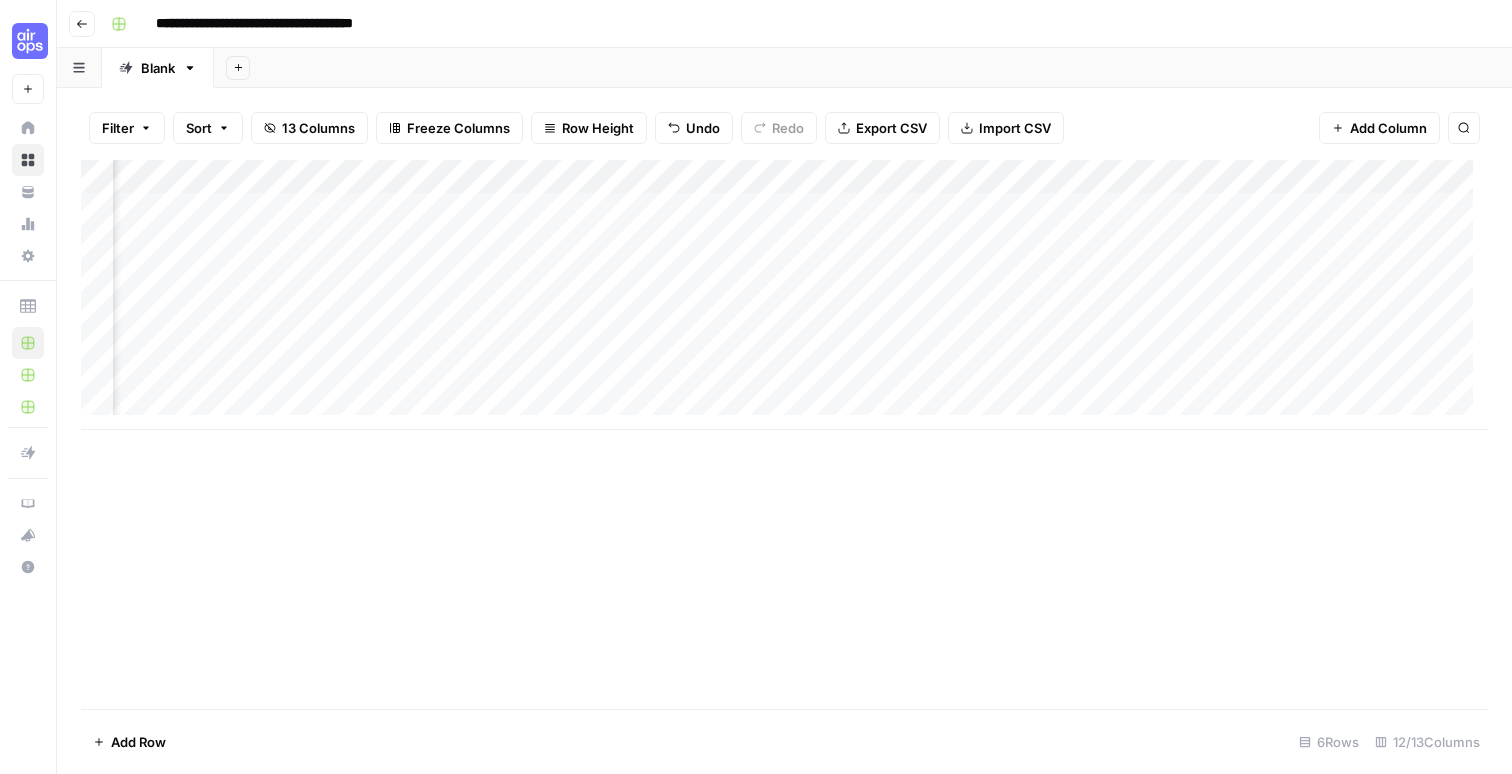 click on "Add Column" at bounding box center (784, 295) 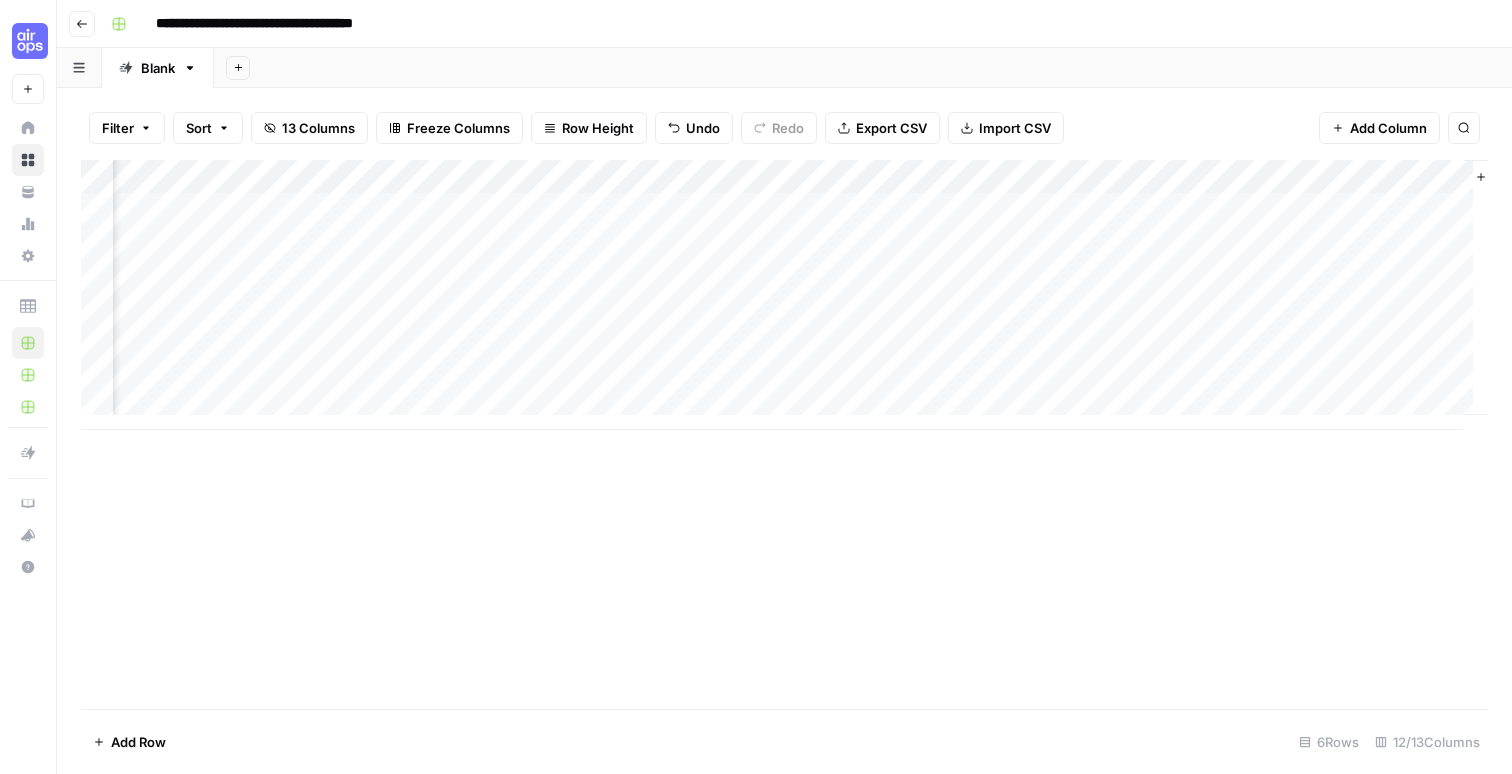 scroll, scrollTop: 1, scrollLeft: 841, axis: both 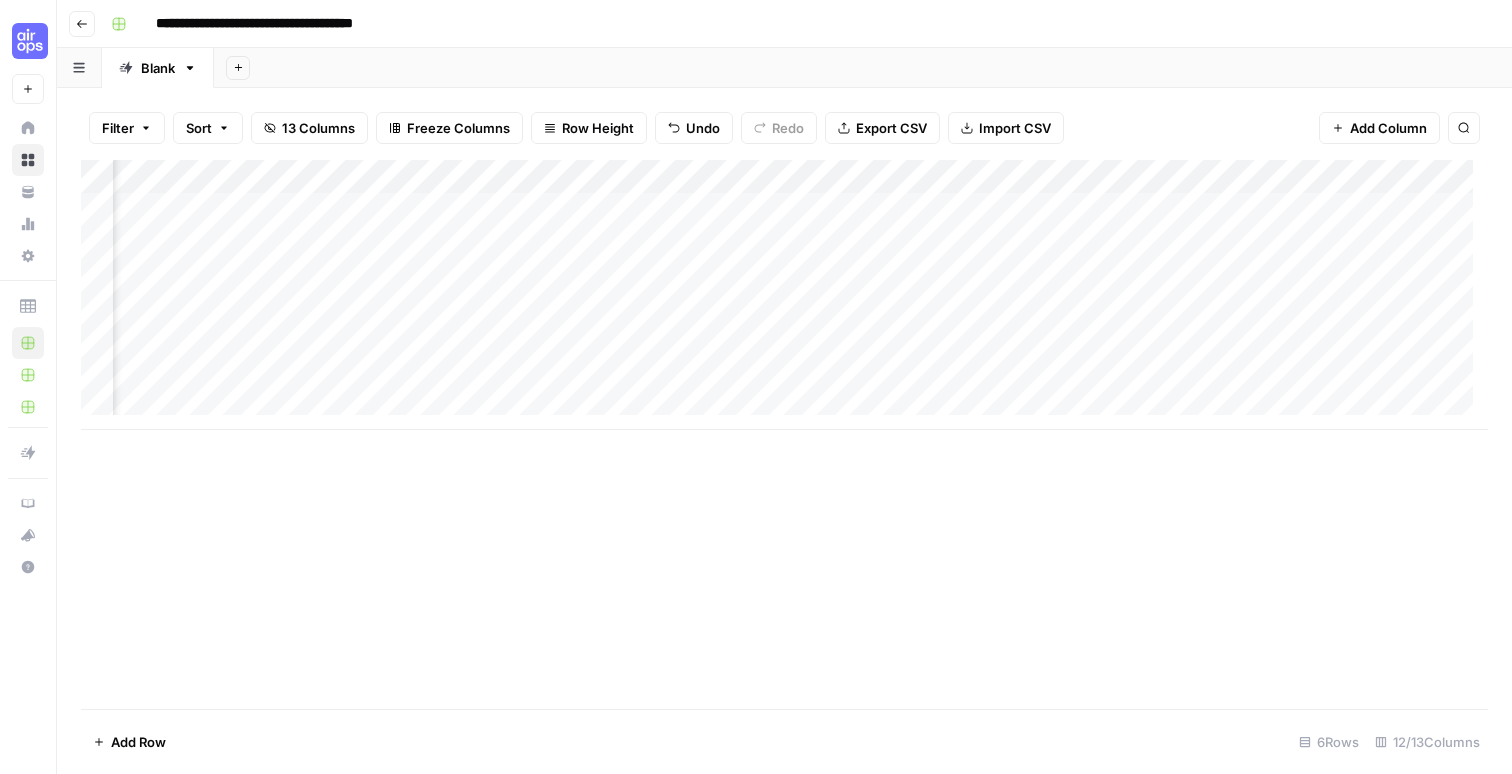 click on "Add Column" at bounding box center (784, 295) 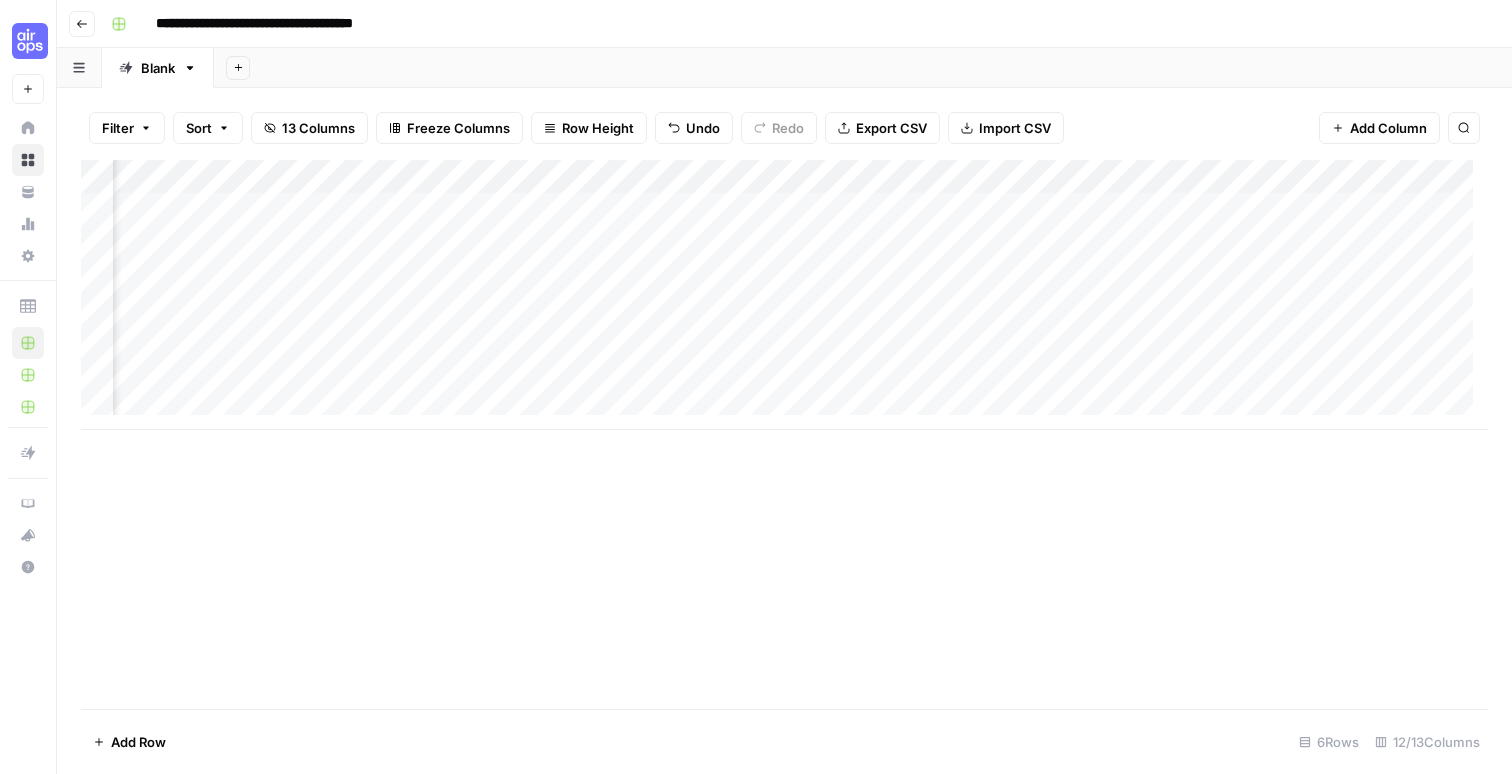 click on "Add Column" at bounding box center (784, 295) 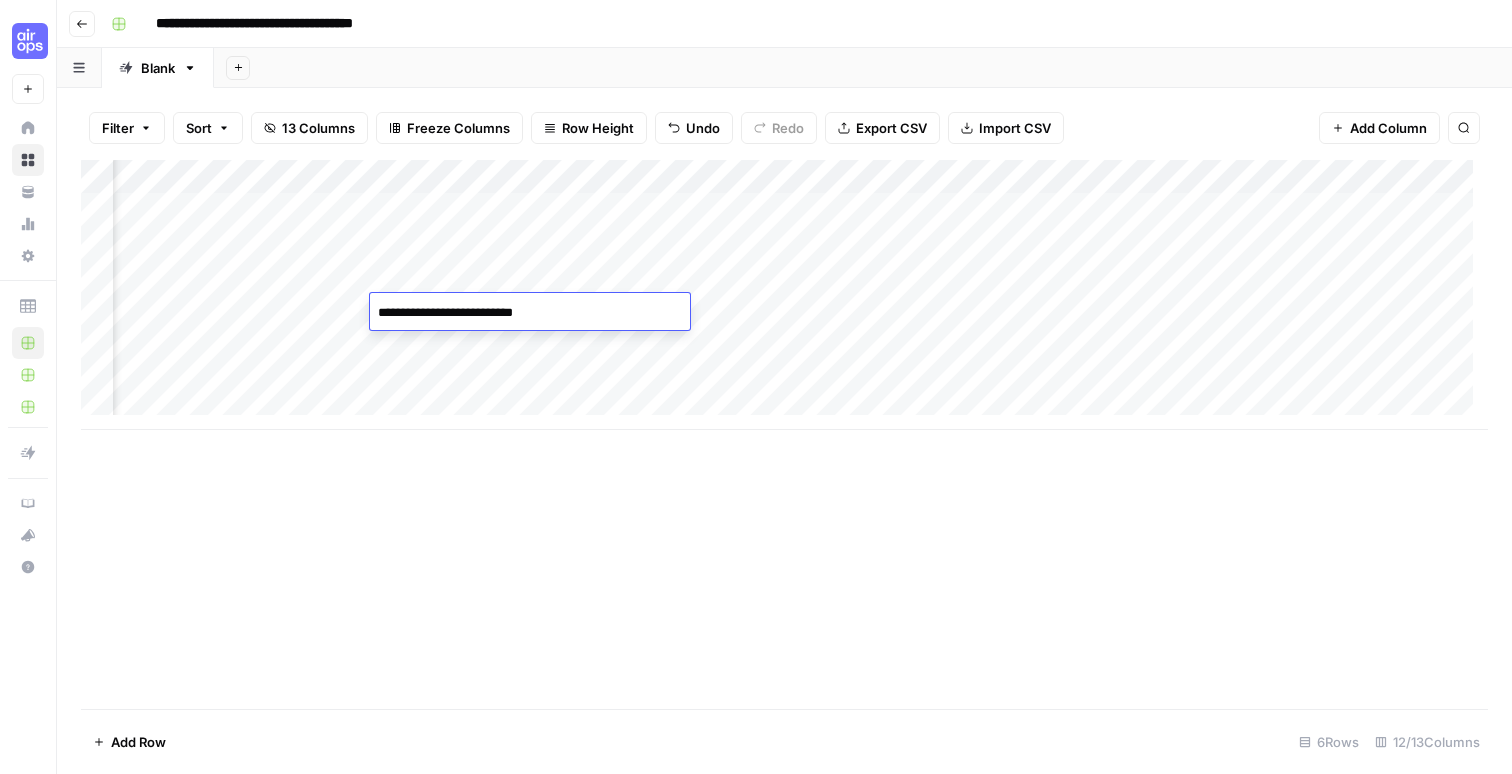 click on "Add Column" at bounding box center (784, 295) 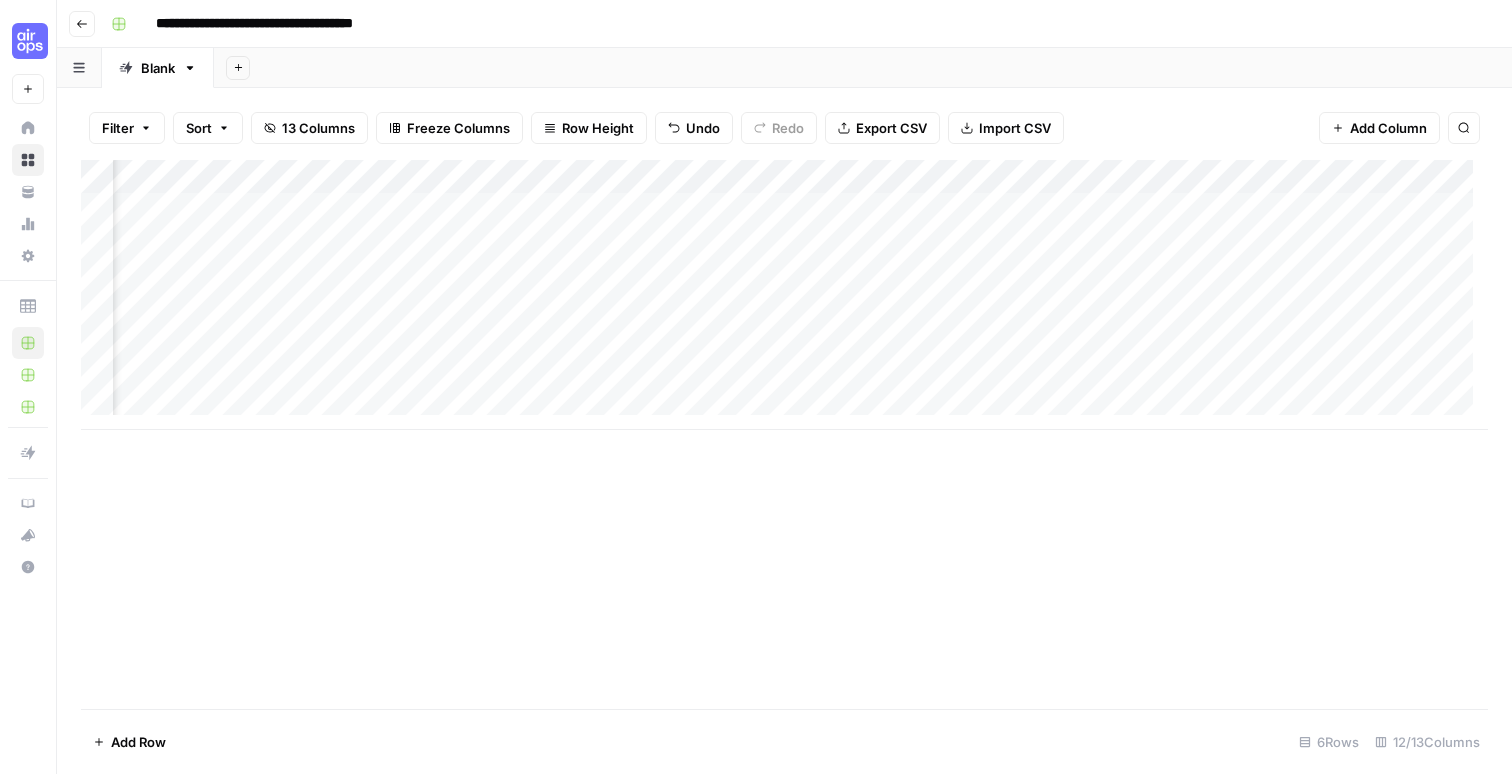 click on "Add Column" at bounding box center [784, 295] 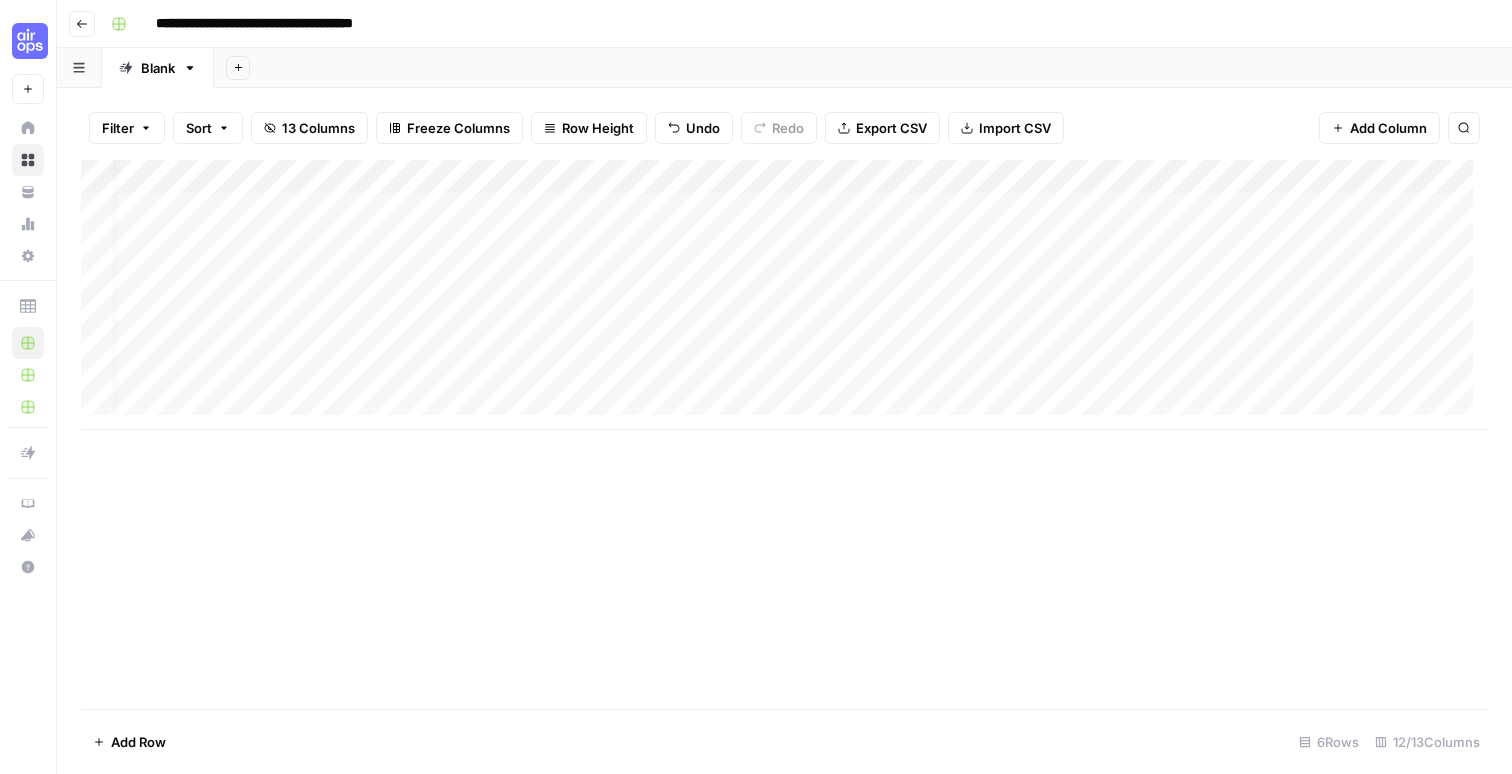 scroll, scrollTop: 0, scrollLeft: 0, axis: both 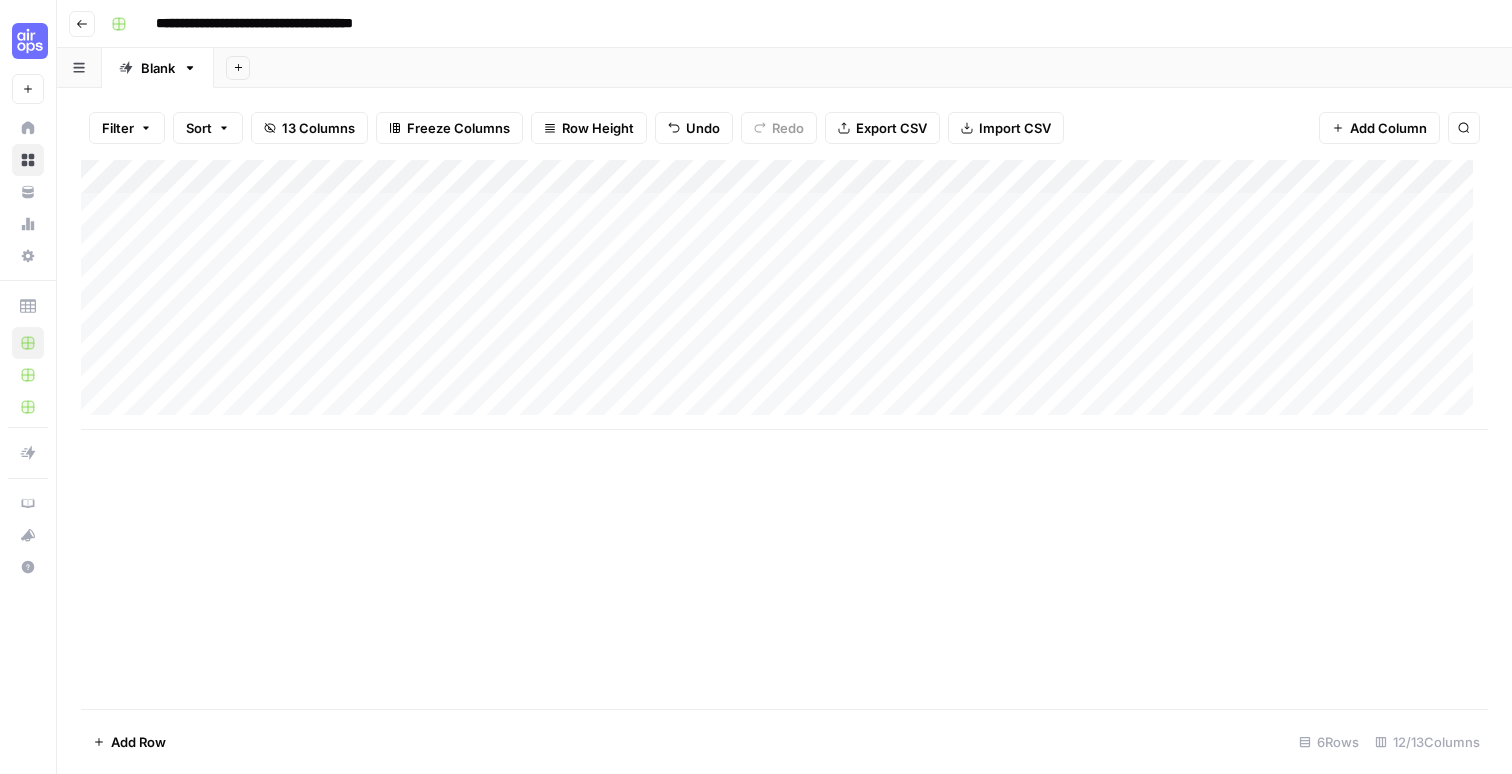 click on "Add Column" at bounding box center [784, 295] 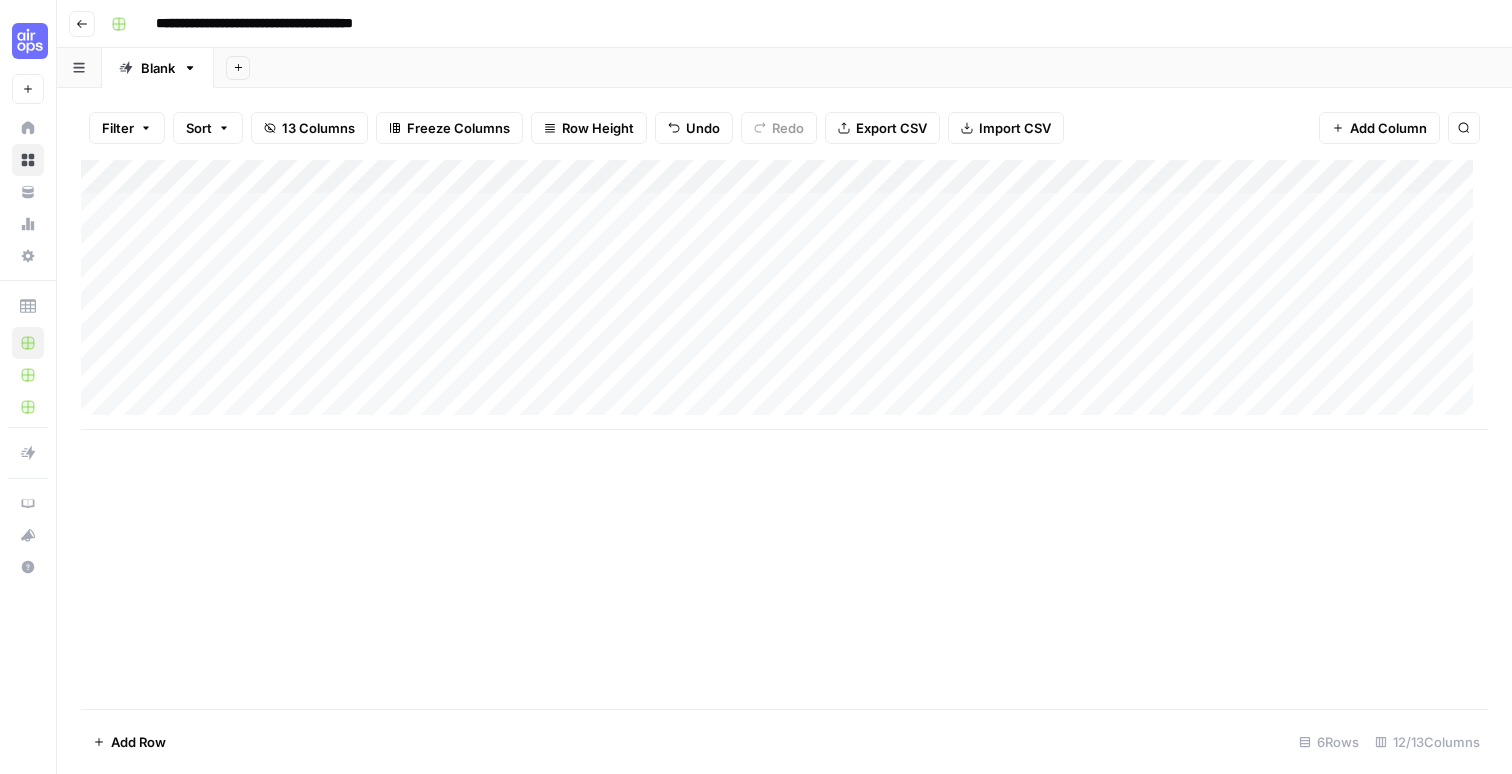 click on "Add Column" at bounding box center [784, 295] 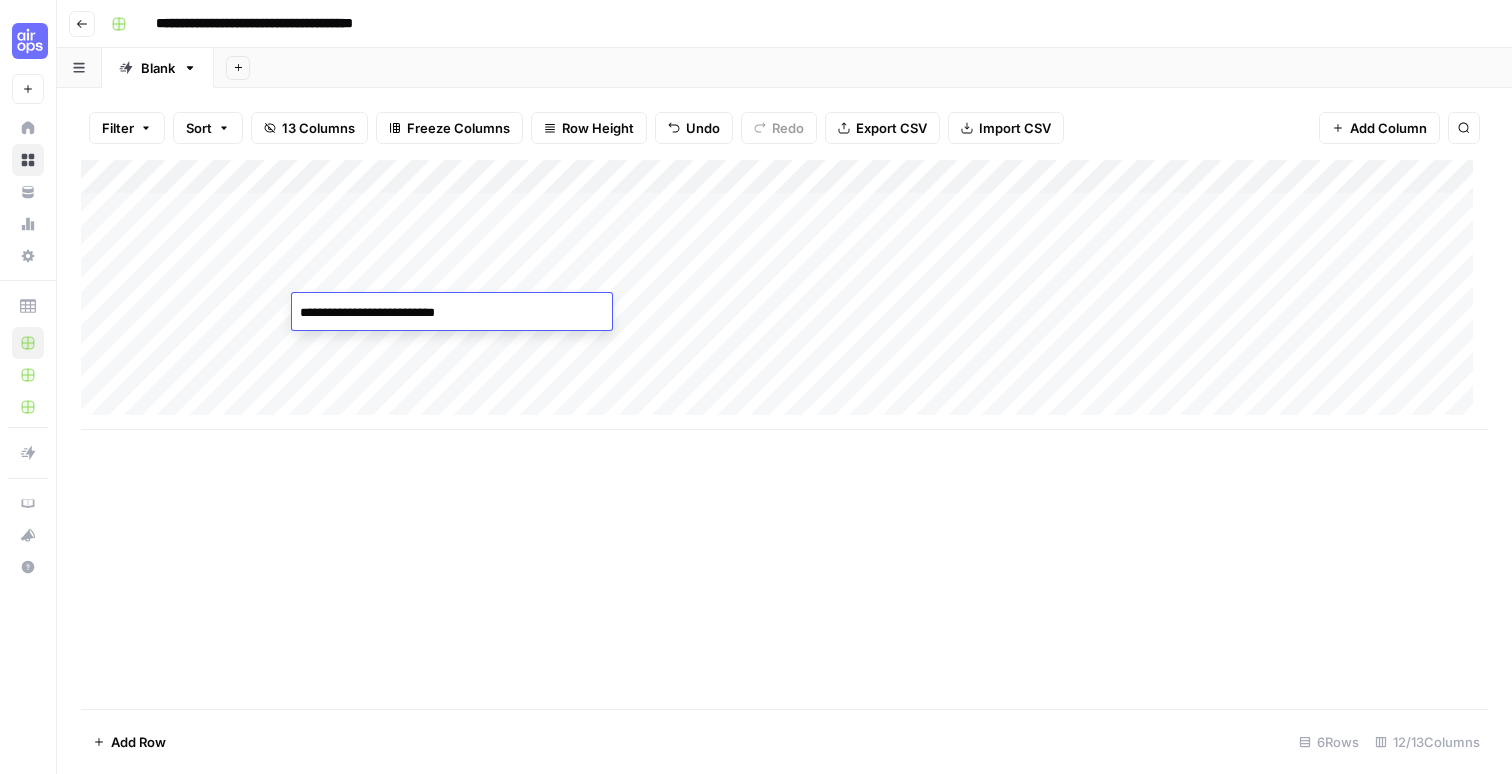 click on "Add Column" at bounding box center (784, 295) 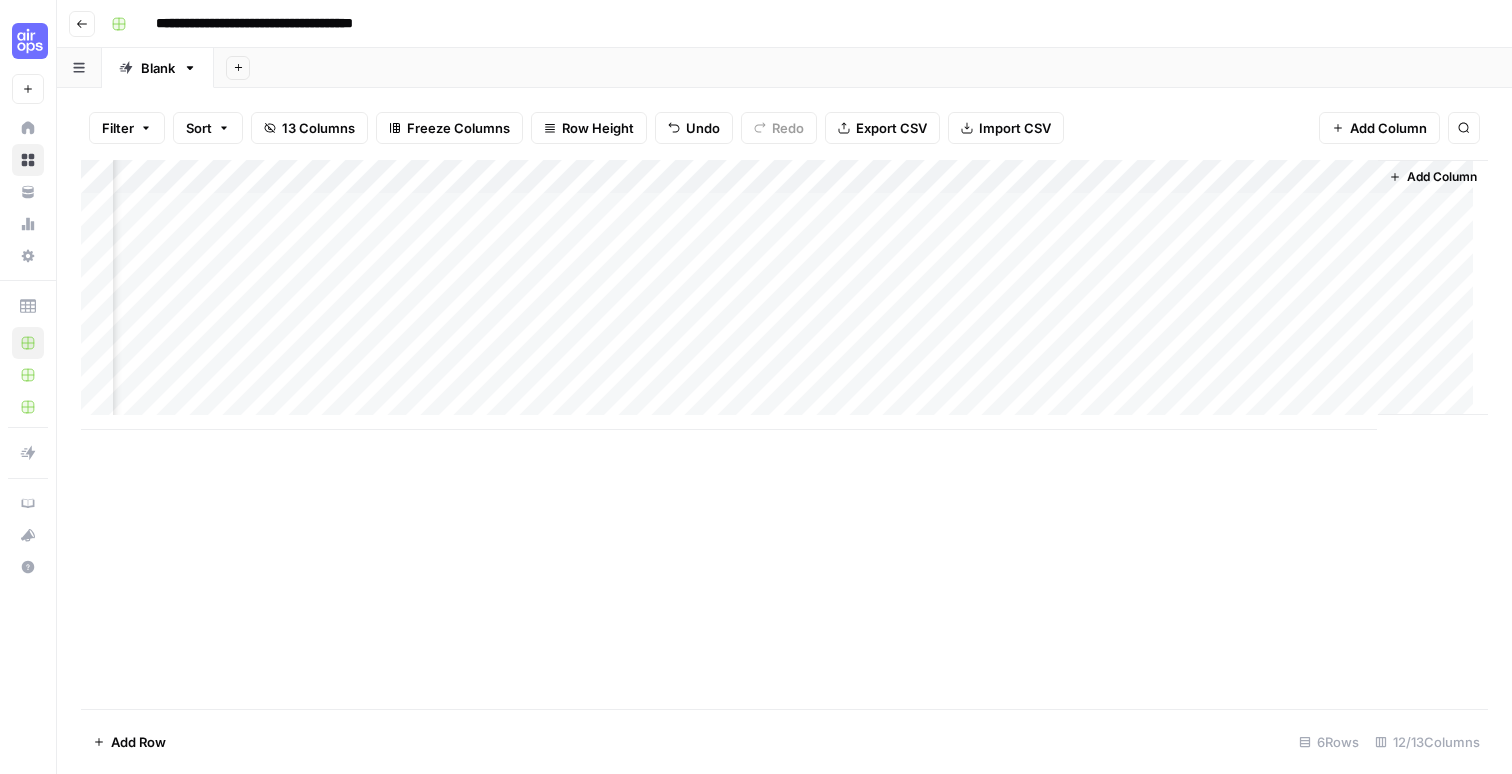 scroll, scrollTop: 0, scrollLeft: 912, axis: horizontal 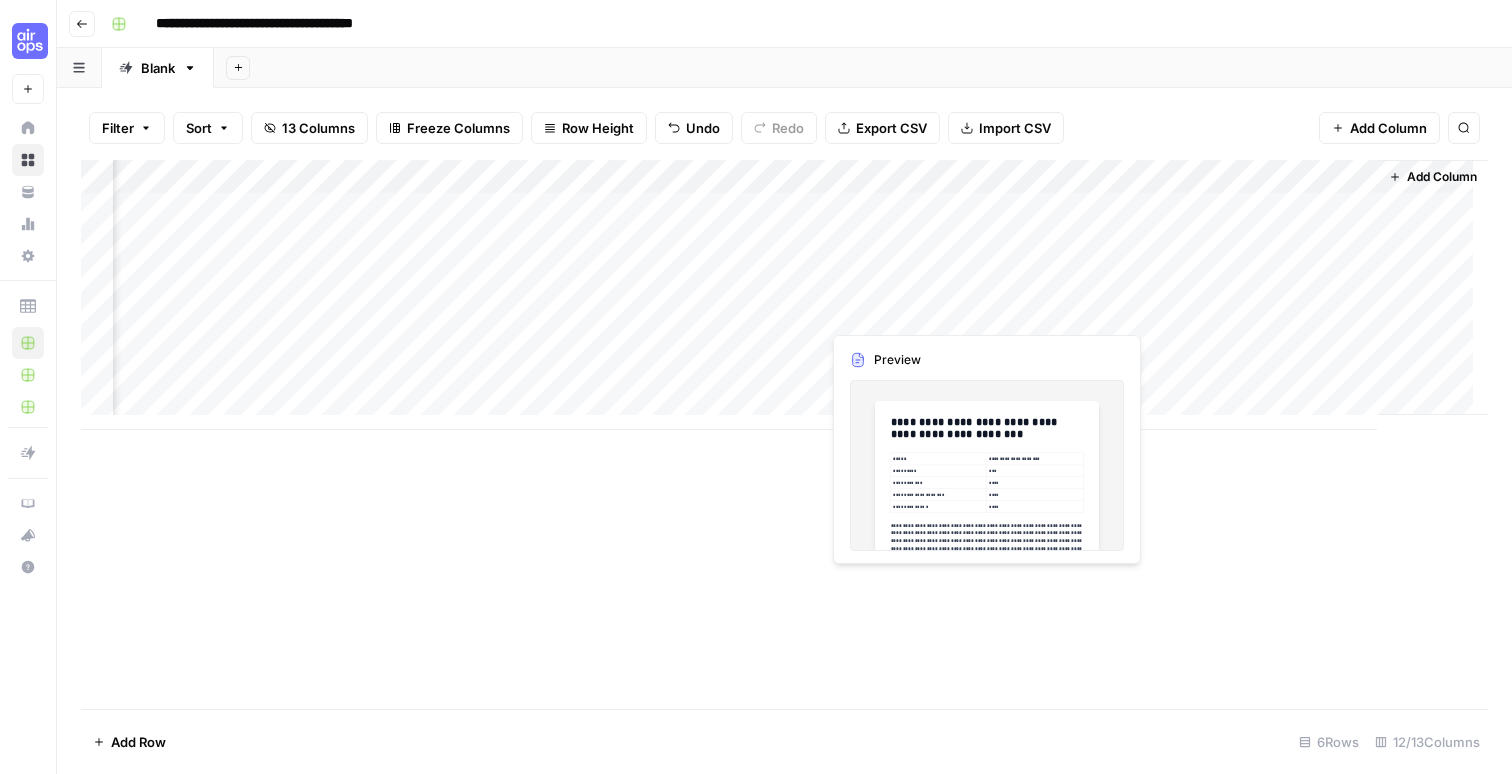 click on "Add Column" at bounding box center [784, 295] 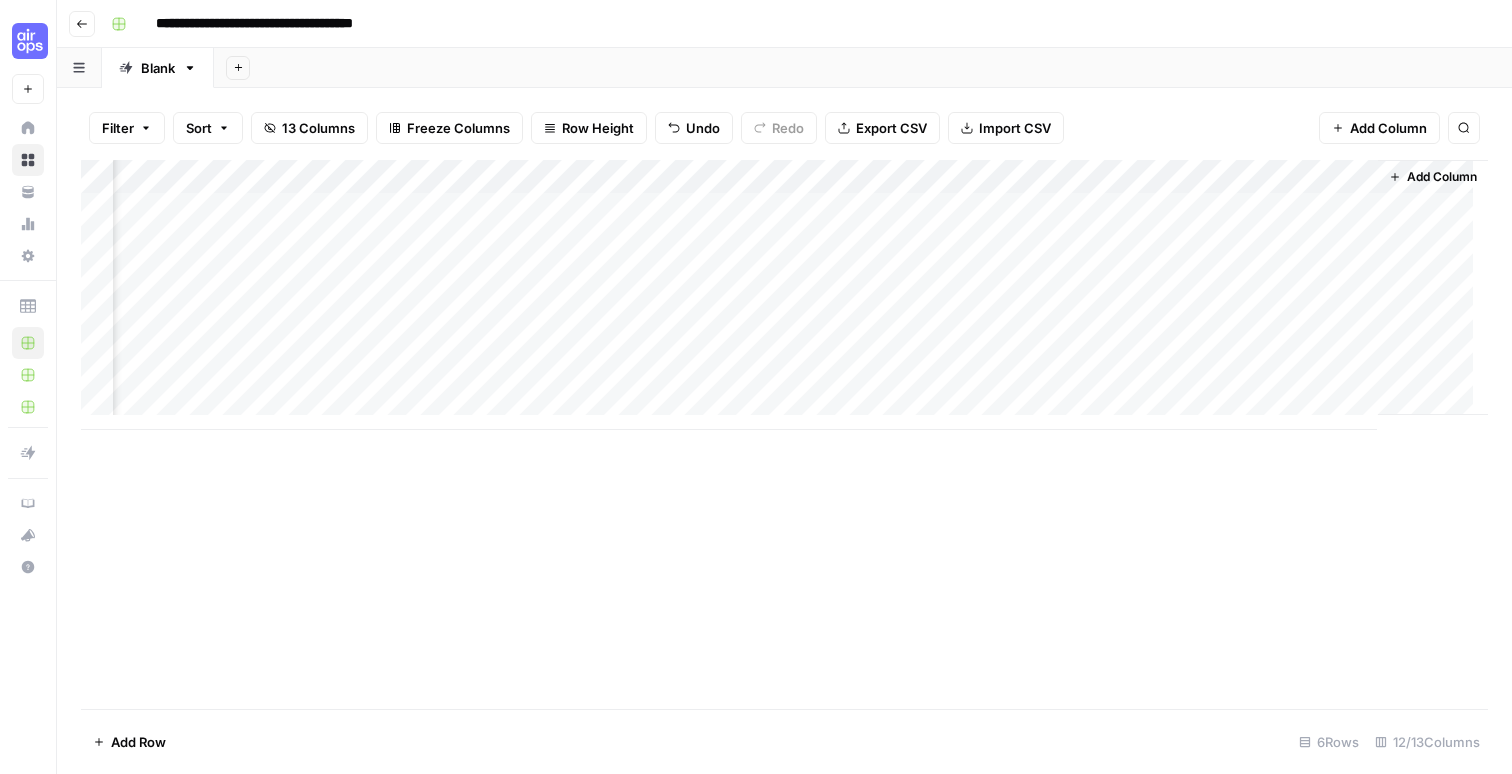 click on "Add Column" at bounding box center (784, 295) 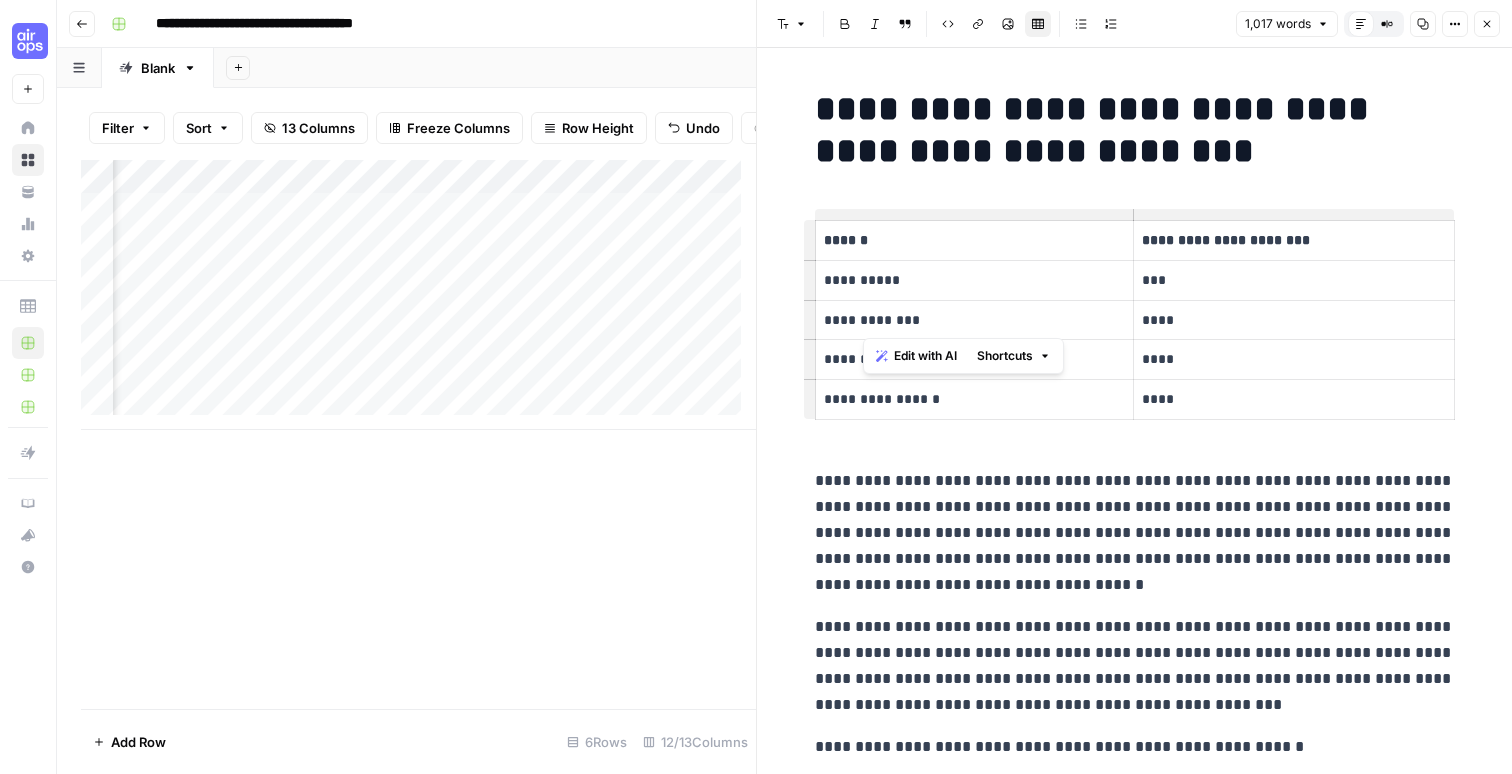 click on "**********" at bounding box center (974, 320) 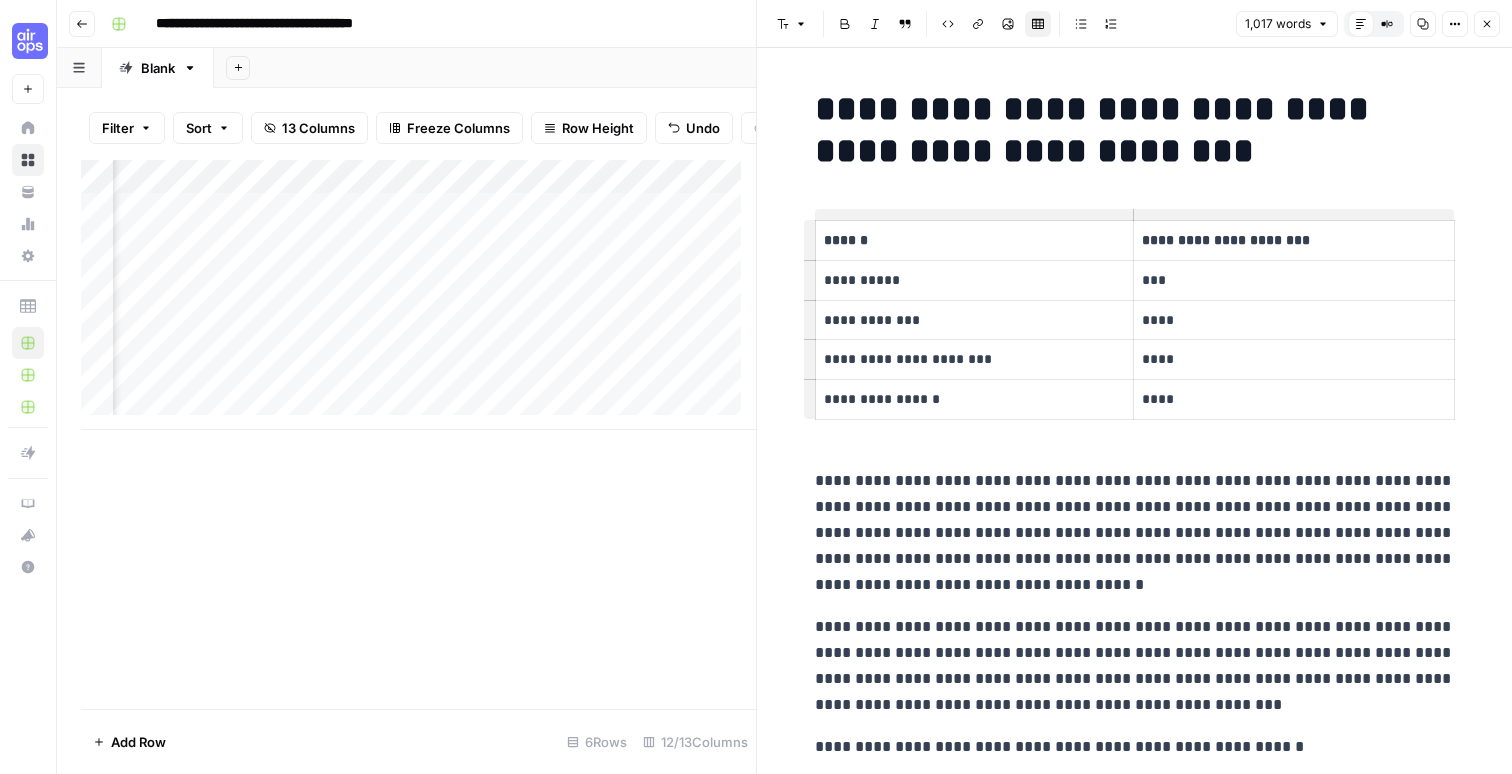 click on "**********" at bounding box center [1135, 533] 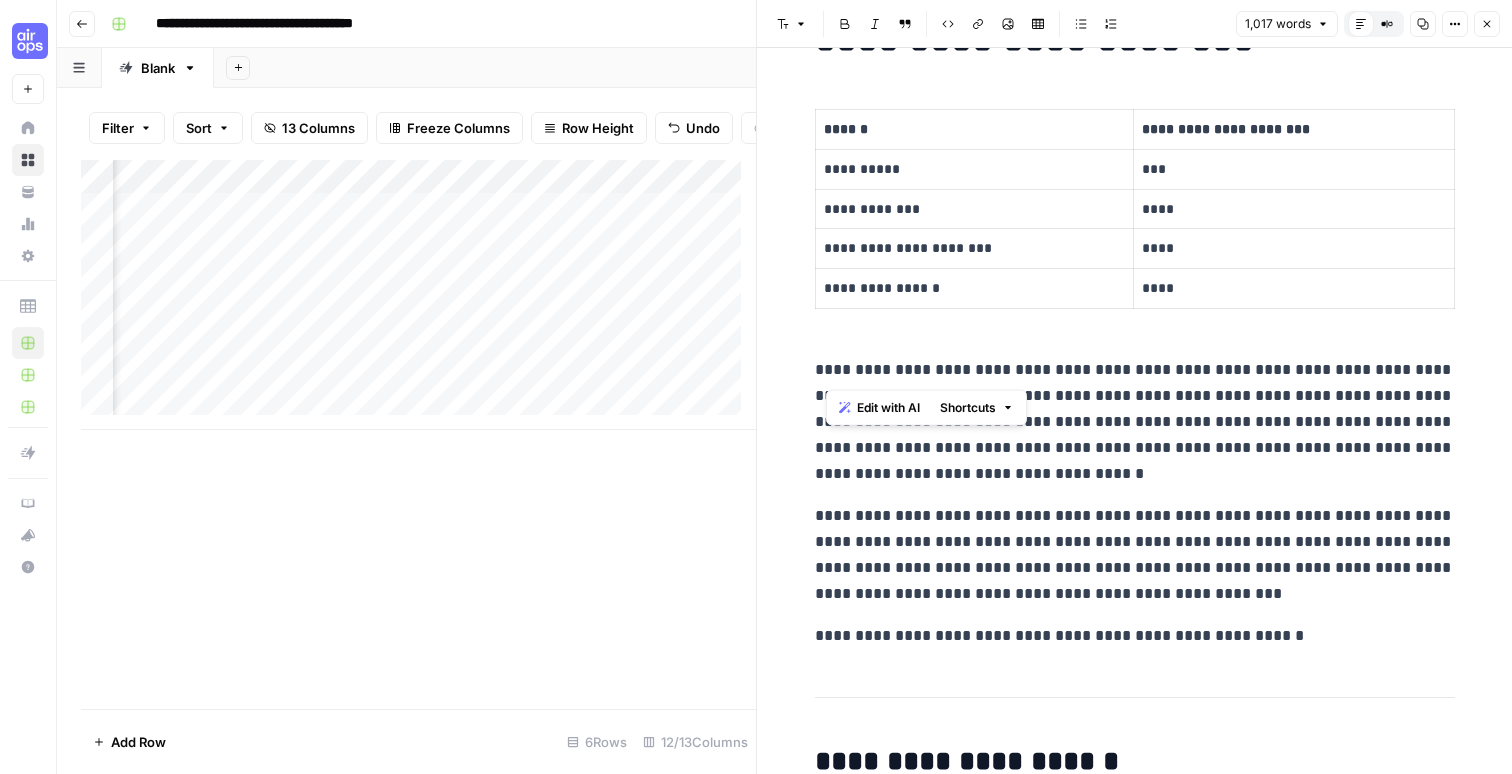 drag, startPoint x: 957, startPoint y: 370, endPoint x: 1055, endPoint y: 373, distance: 98.045906 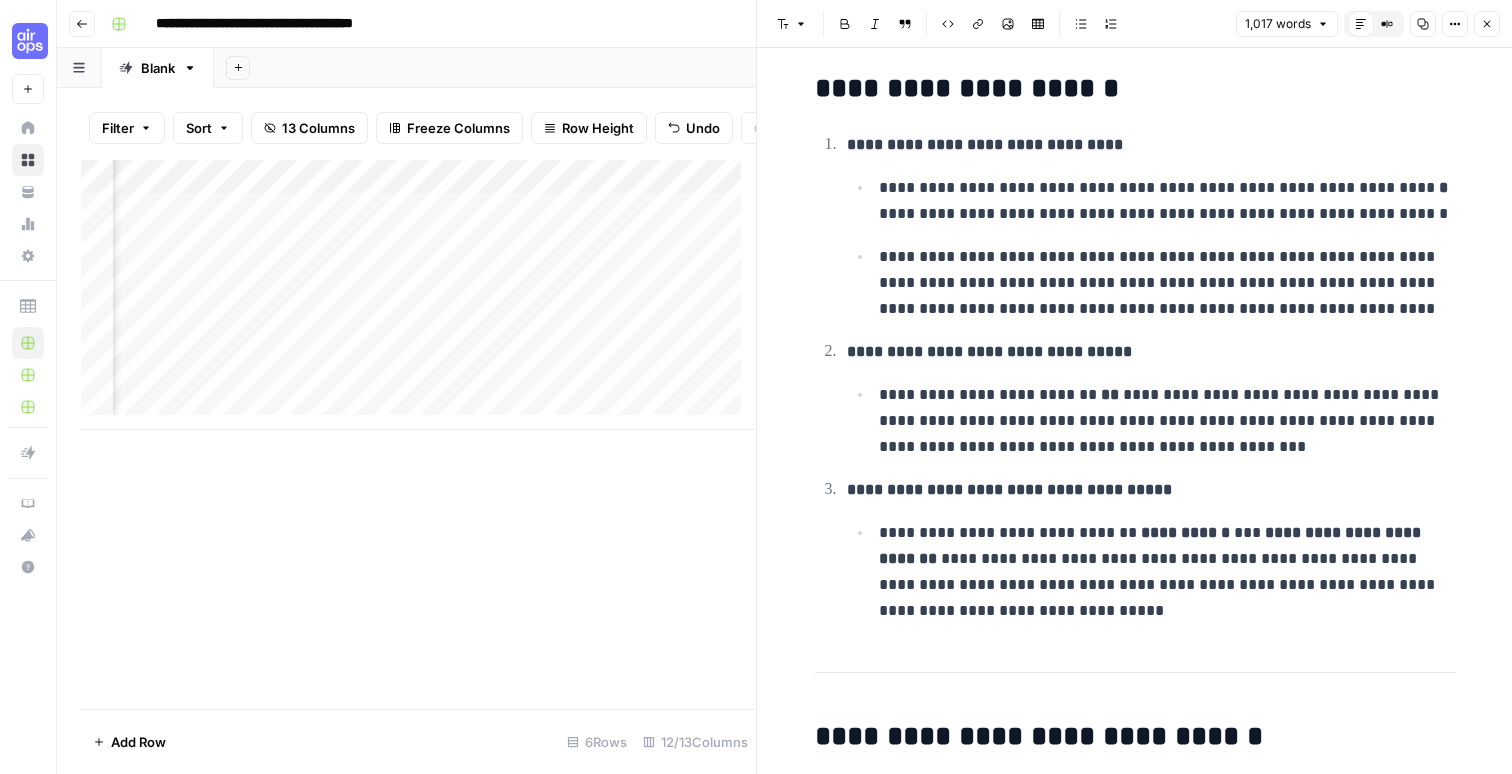scroll, scrollTop: 790, scrollLeft: 0, axis: vertical 